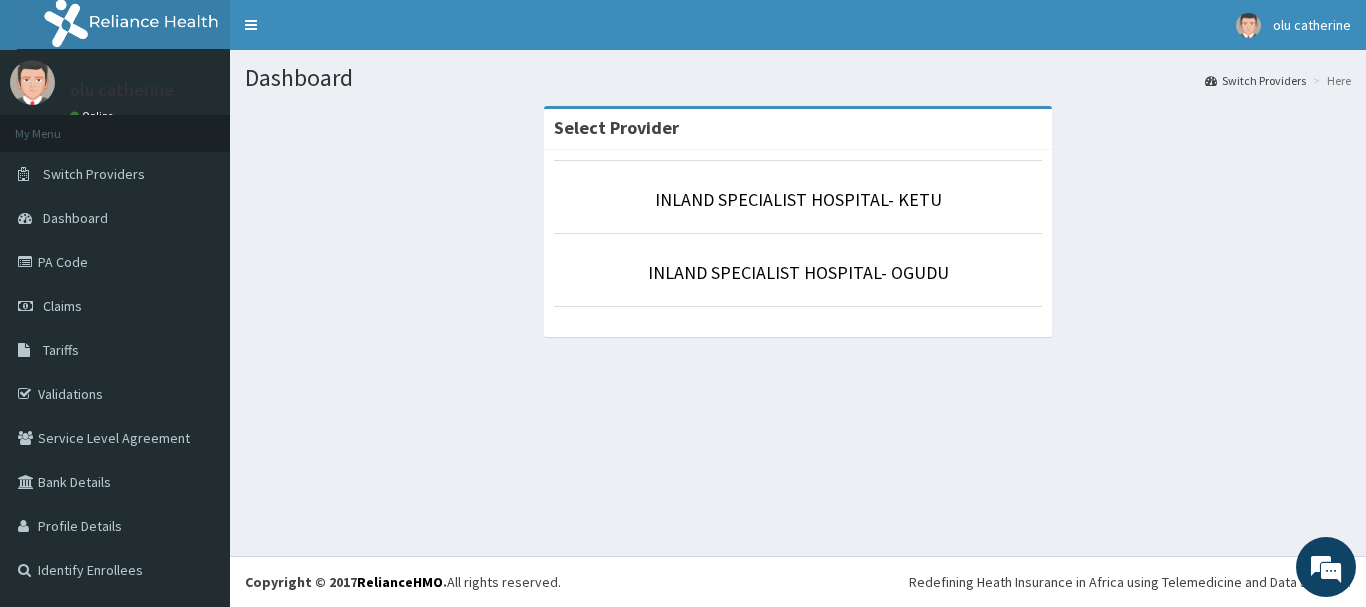 scroll, scrollTop: 0, scrollLeft: 0, axis: both 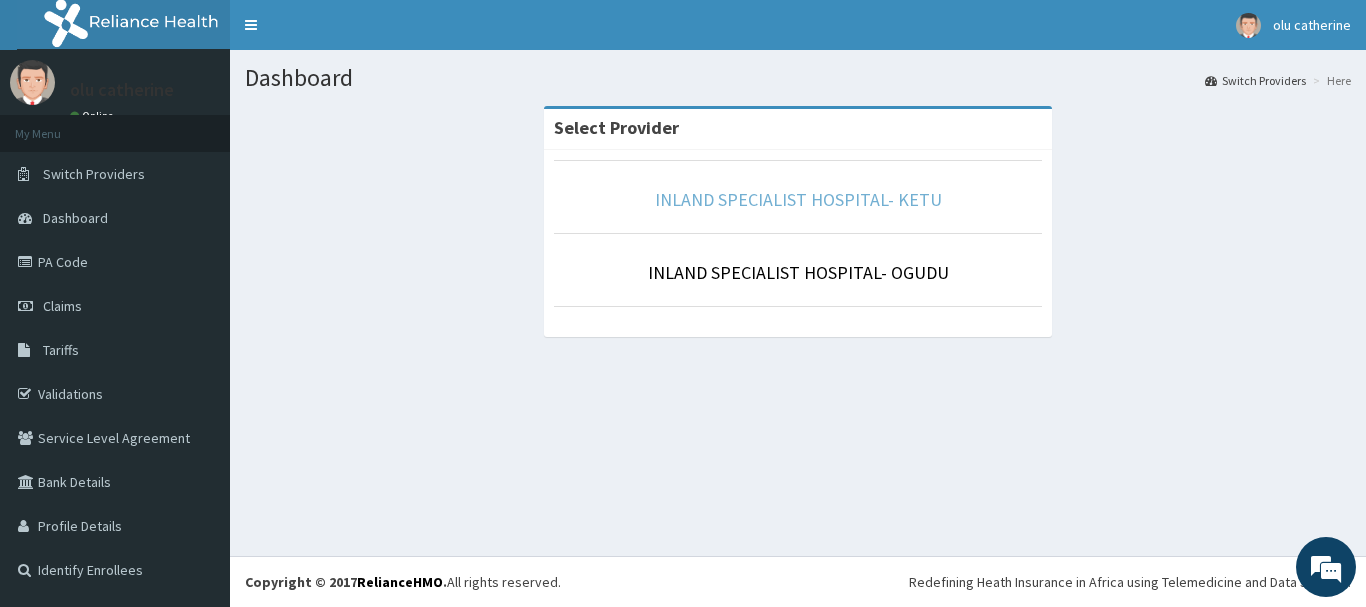 click on "INLAND SPECIALIST HOSPITAL- KETU" at bounding box center [798, 199] 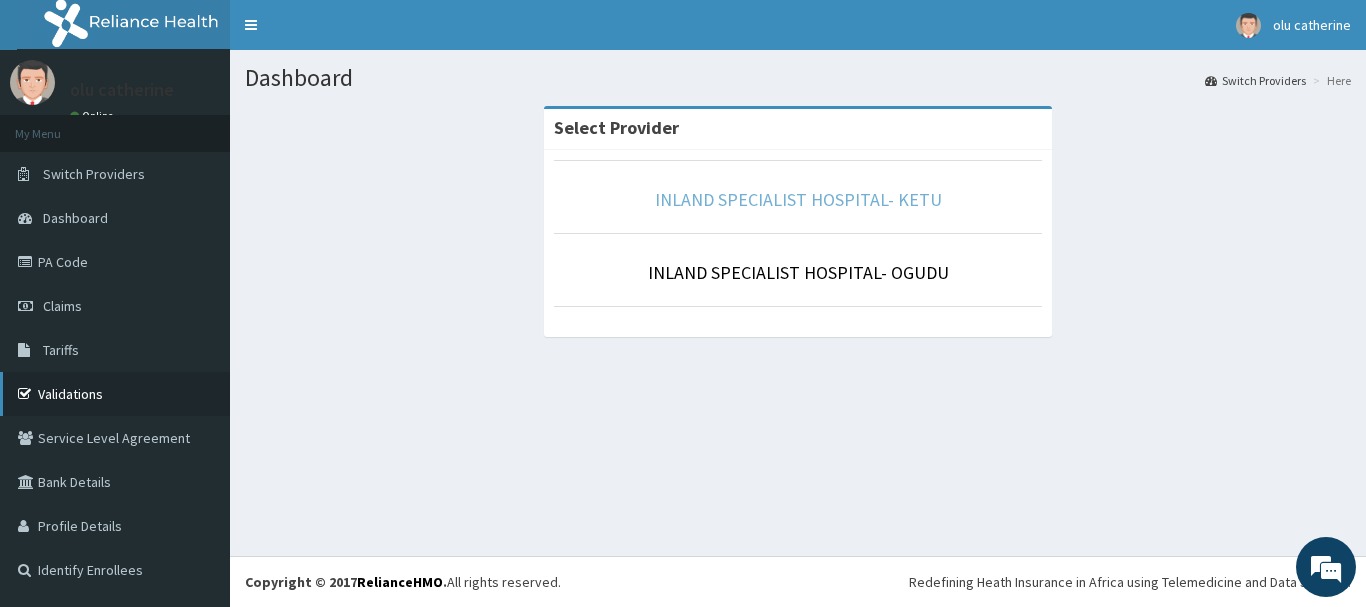scroll, scrollTop: 0, scrollLeft: 0, axis: both 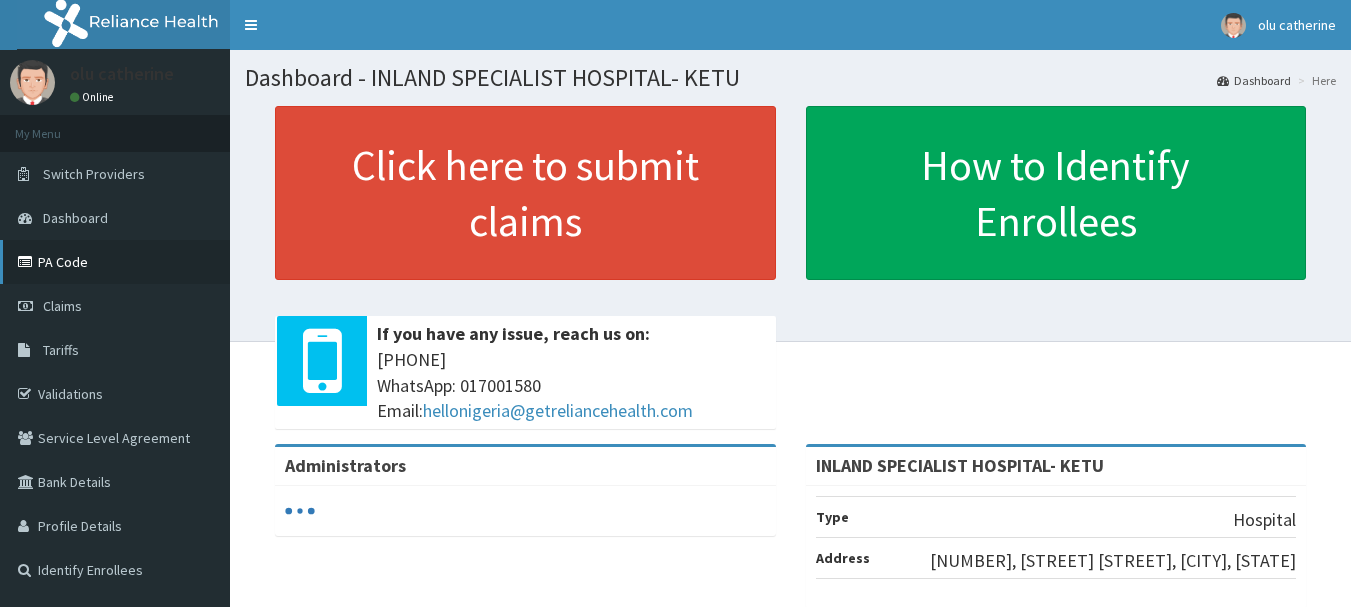 click on "PA Code" at bounding box center (115, 262) 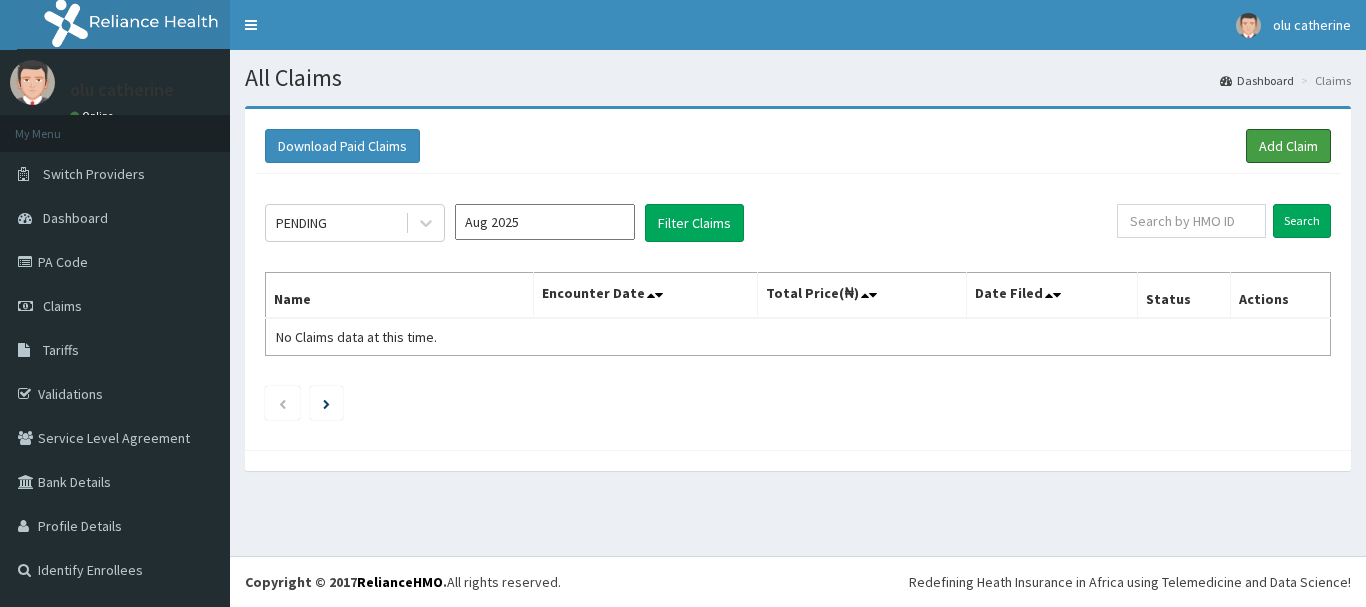 click on "Add Claim" at bounding box center (1288, 146) 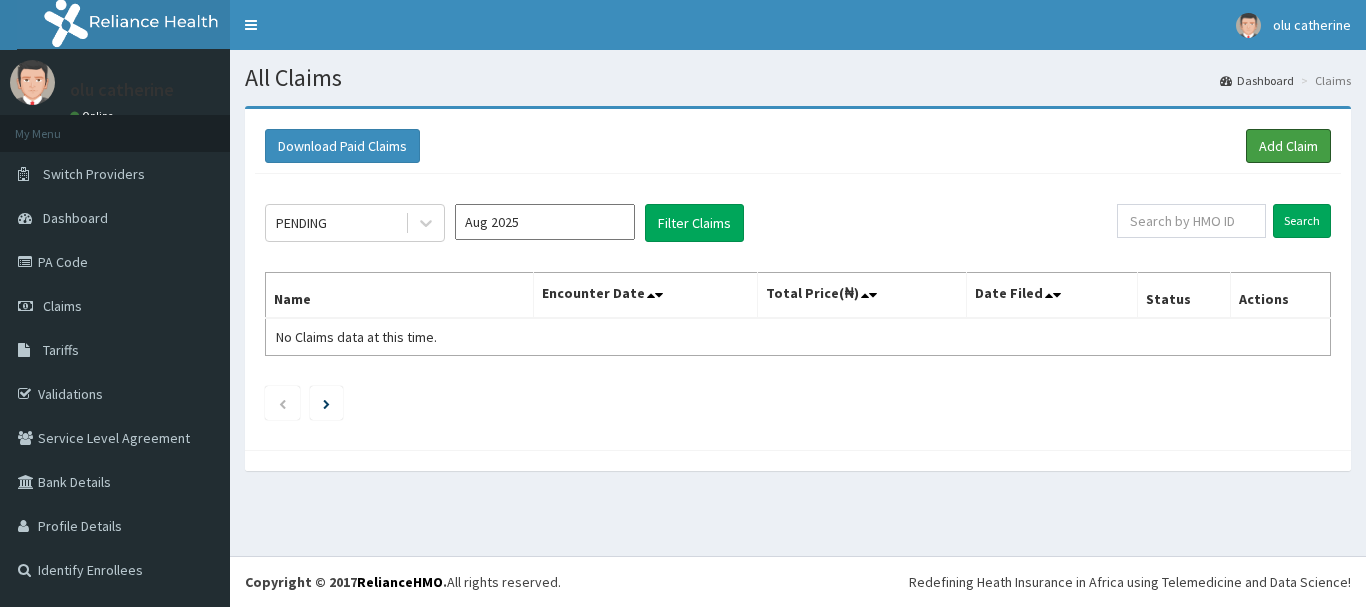 scroll, scrollTop: 0, scrollLeft: 0, axis: both 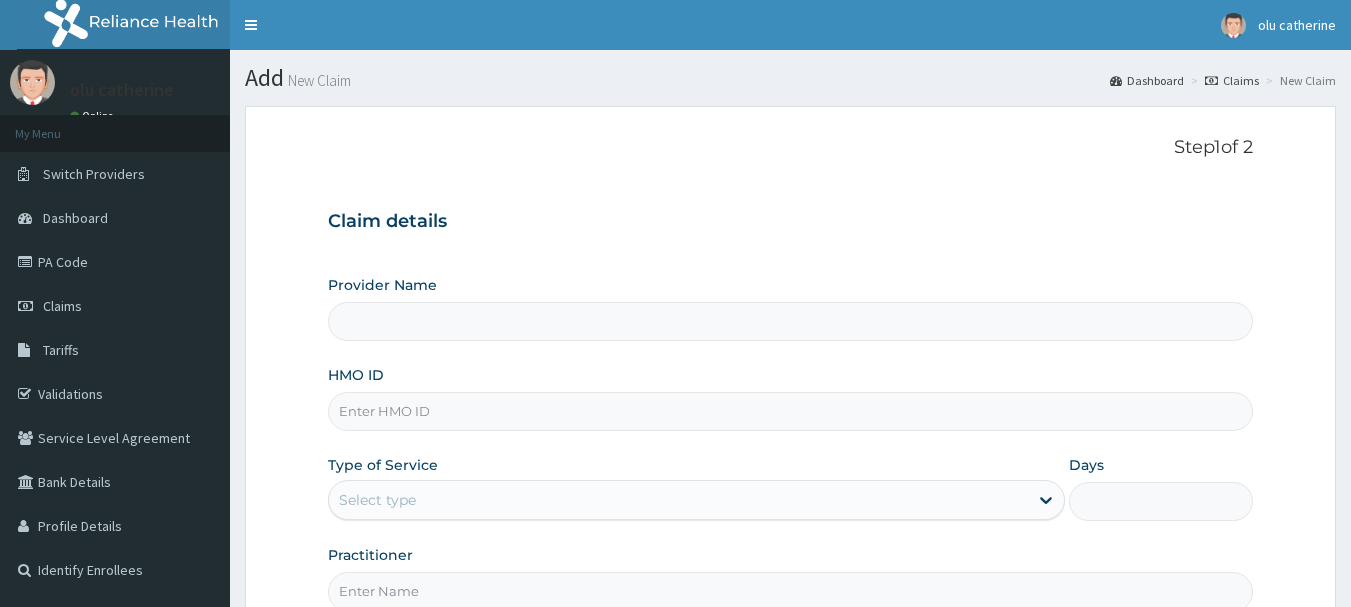 type on "INLAND SPECIALIST HOSPITAL- KETU" 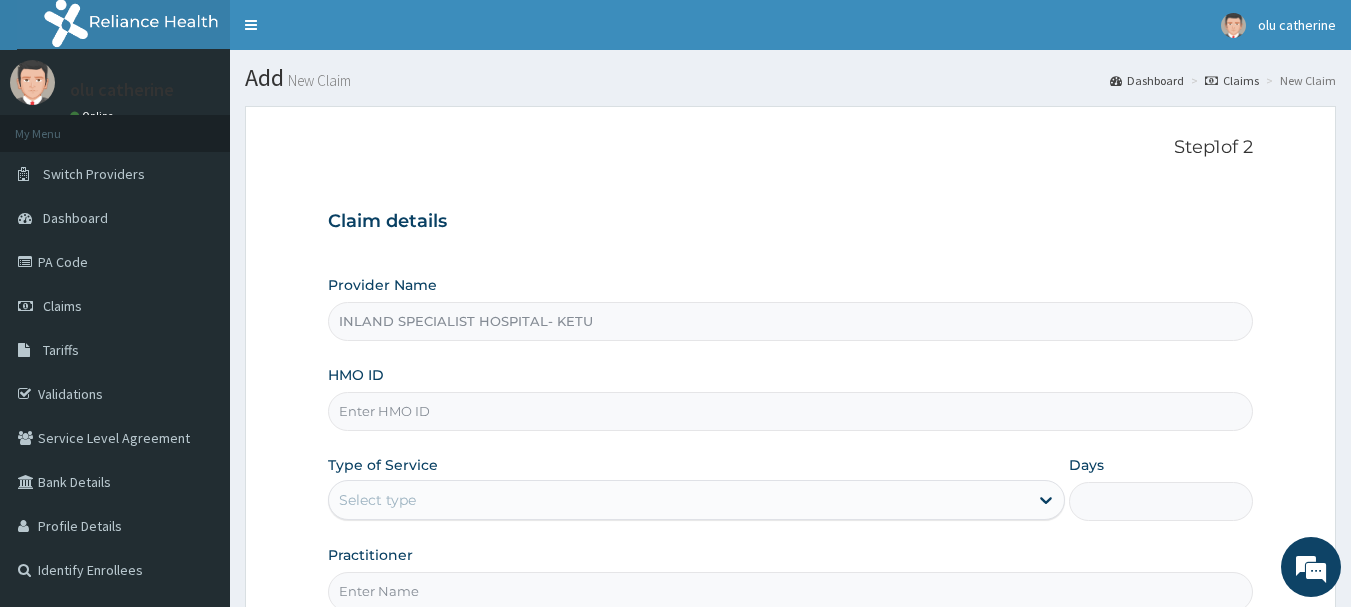 scroll, scrollTop: 0, scrollLeft: 0, axis: both 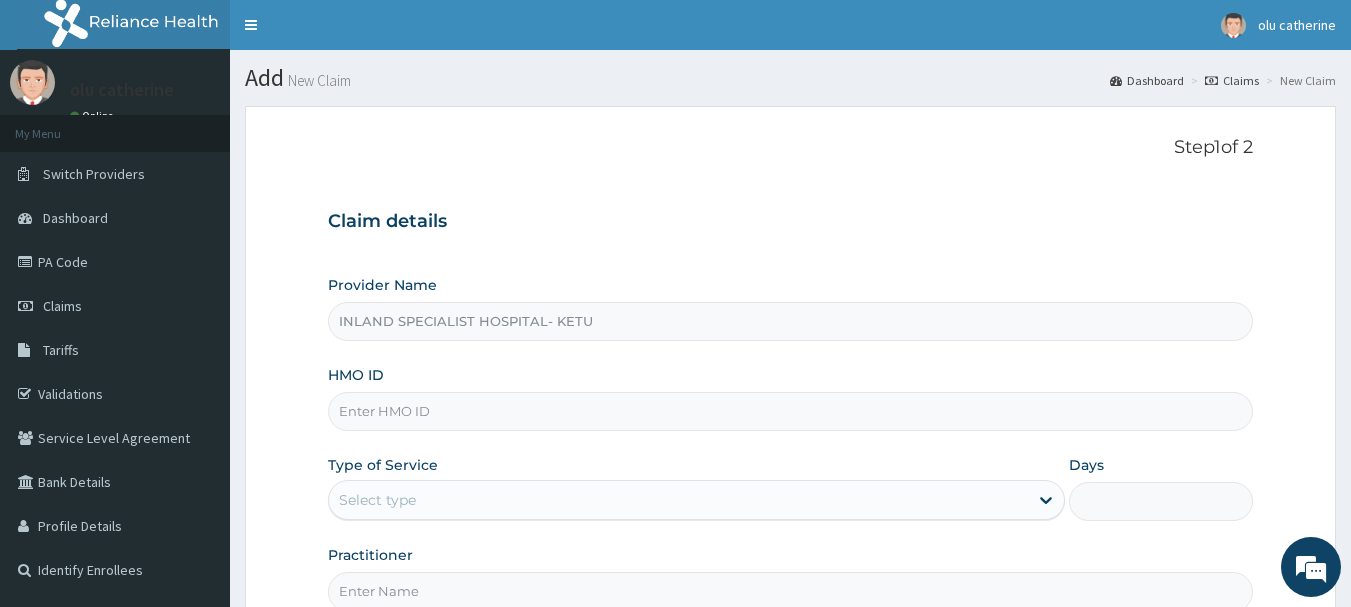 click on "HMO ID" at bounding box center [791, 411] 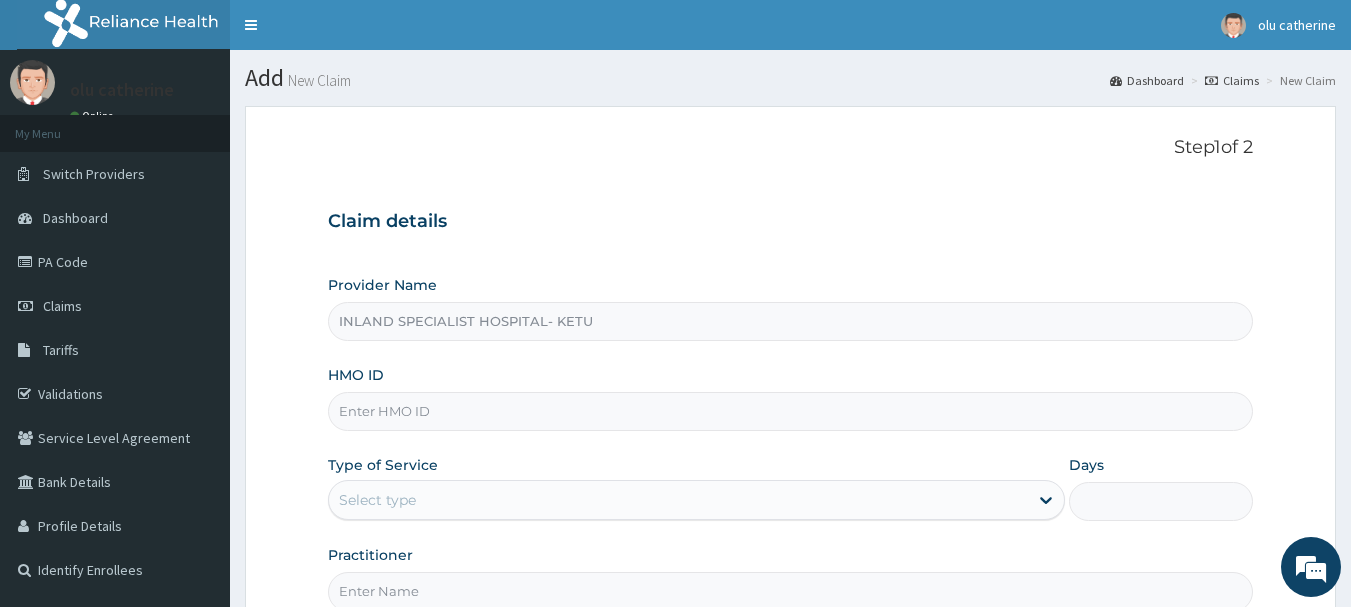 paste on "ISW/10132/B" 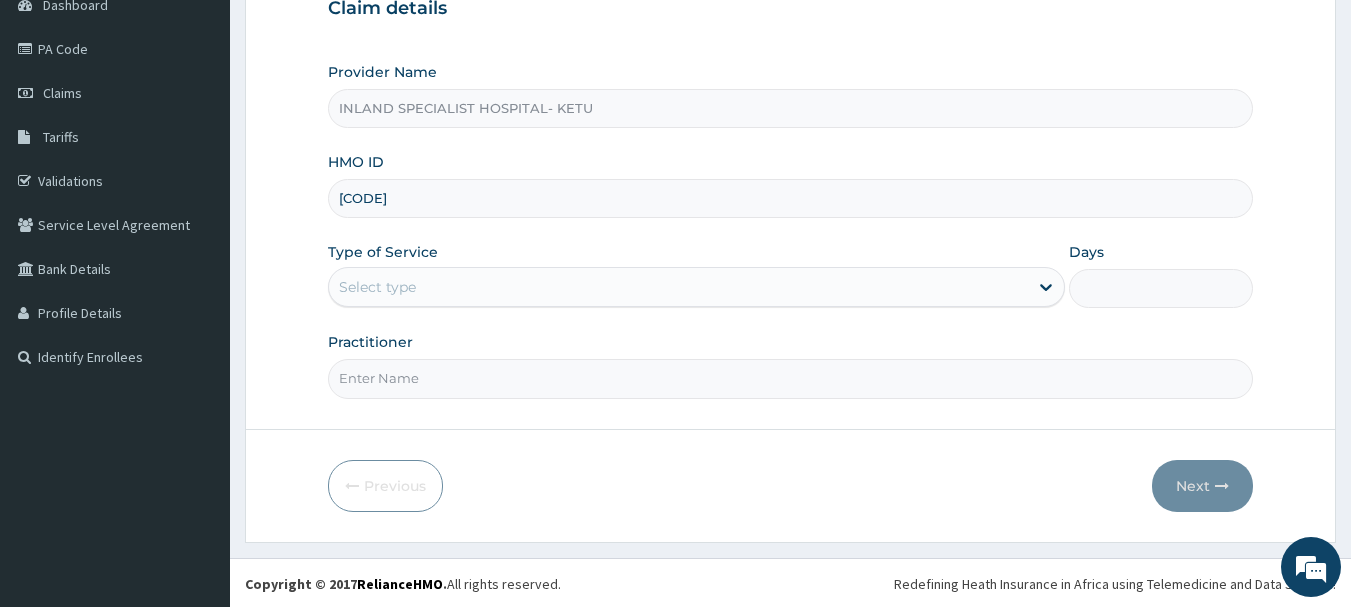 scroll, scrollTop: 215, scrollLeft: 0, axis: vertical 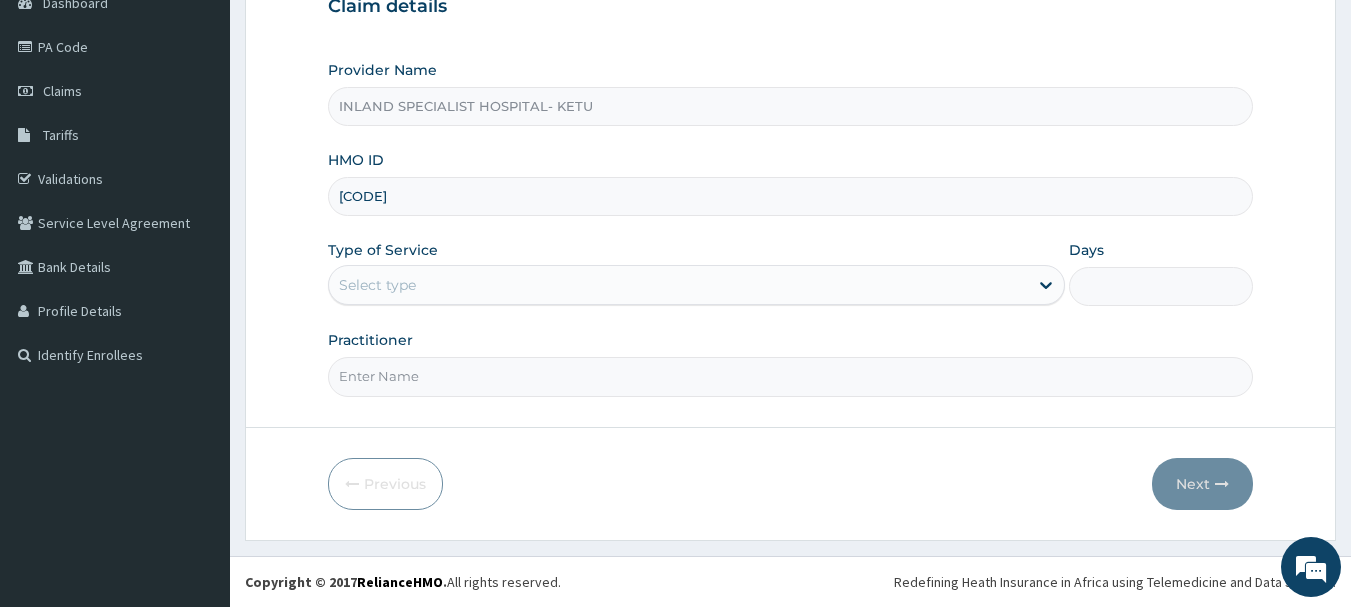 type on "ISW/10132/B" 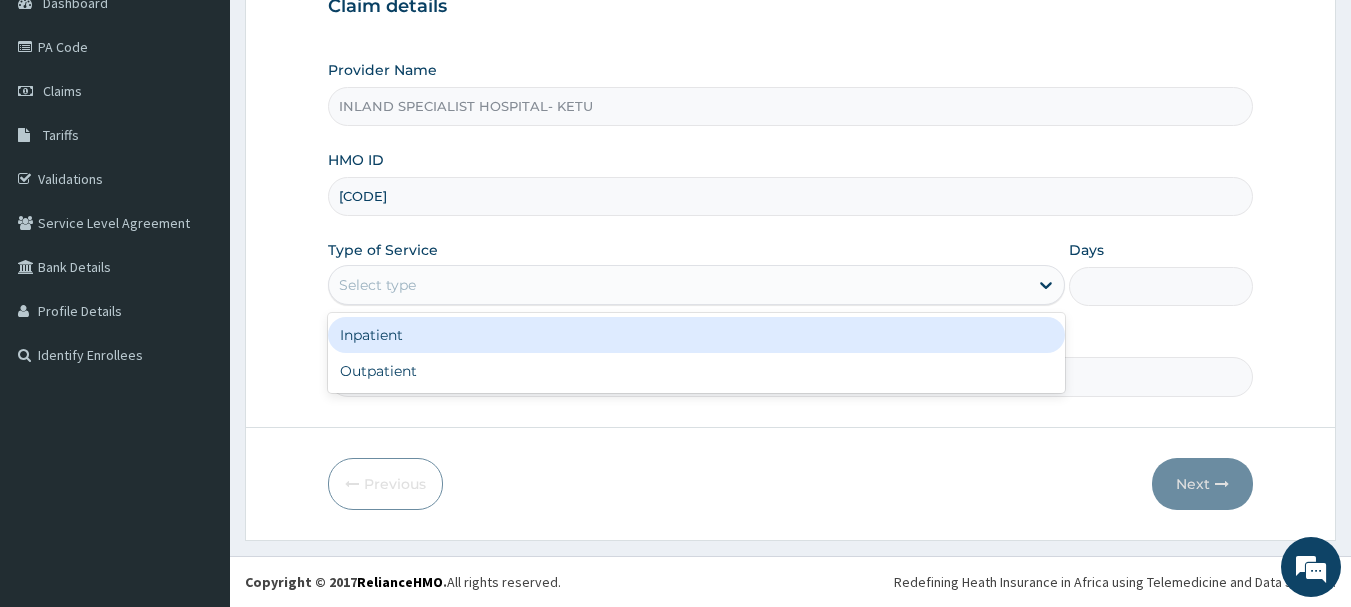 click on "Select type" at bounding box center [678, 285] 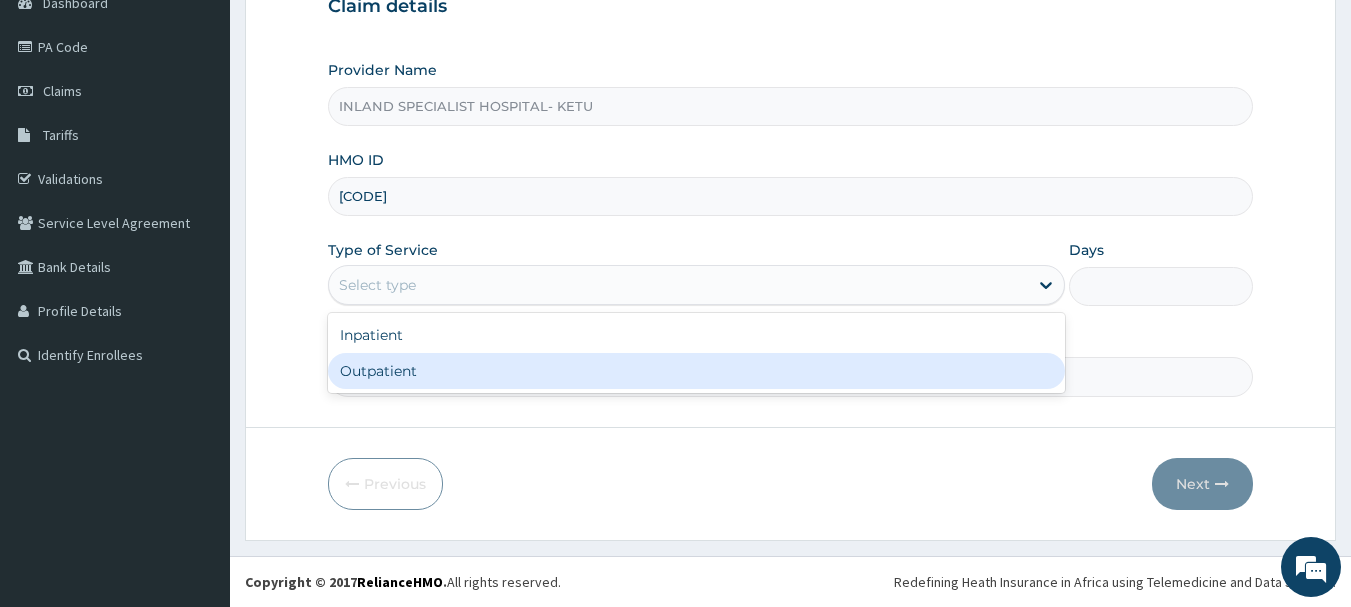 click on "Outpatient" at bounding box center (696, 371) 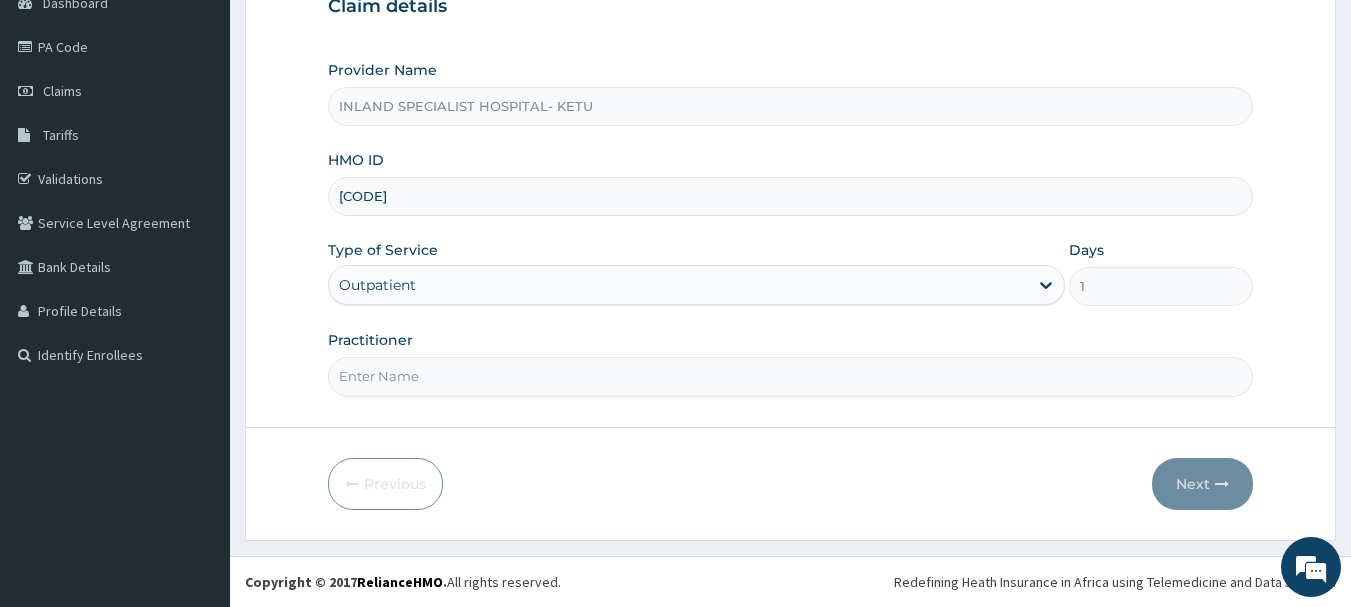 click on "Practitioner" at bounding box center [791, 376] 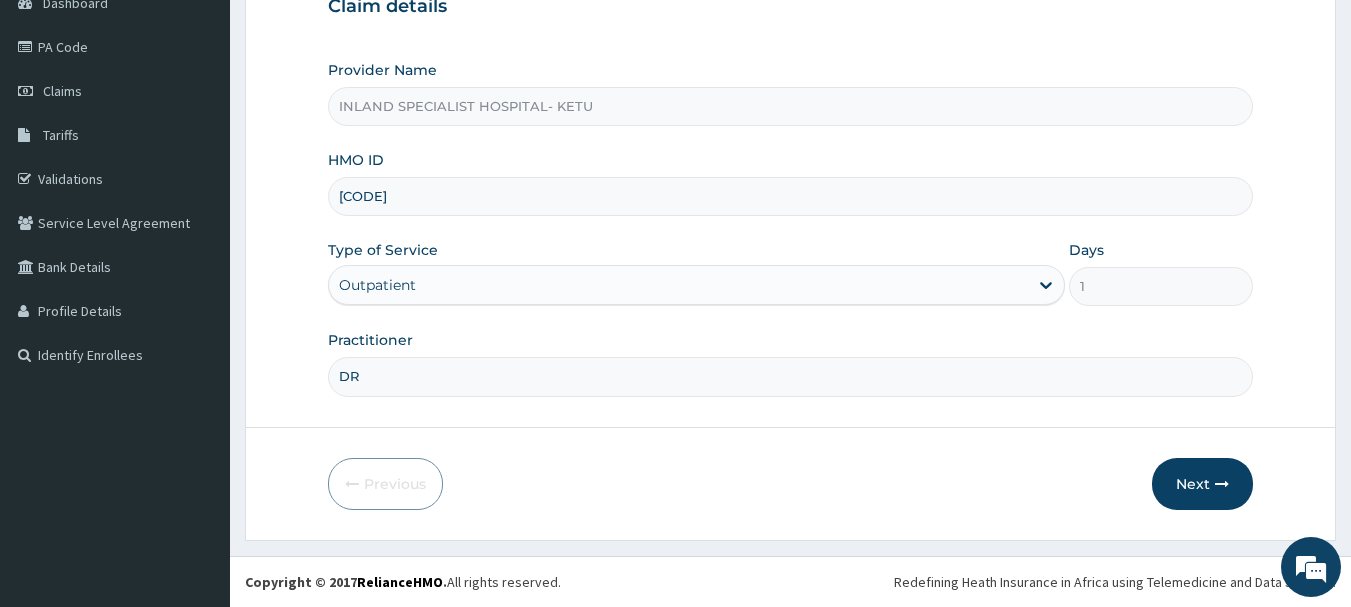 scroll, scrollTop: 0, scrollLeft: 0, axis: both 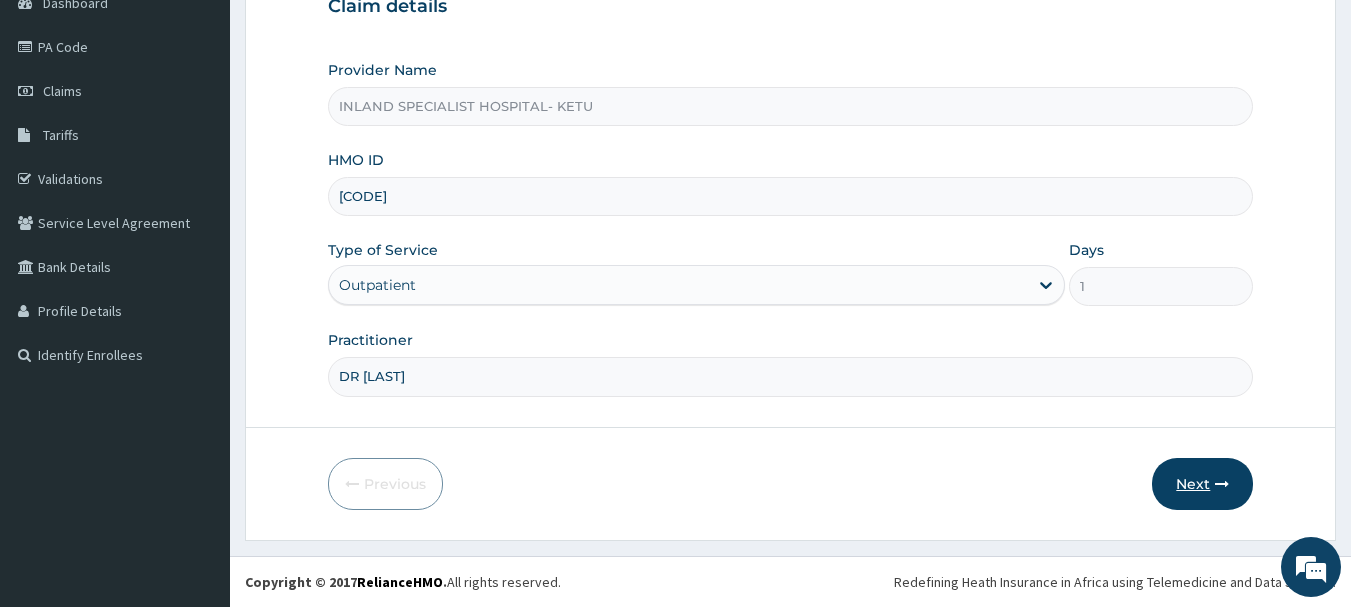 type on "DR IFEANYI" 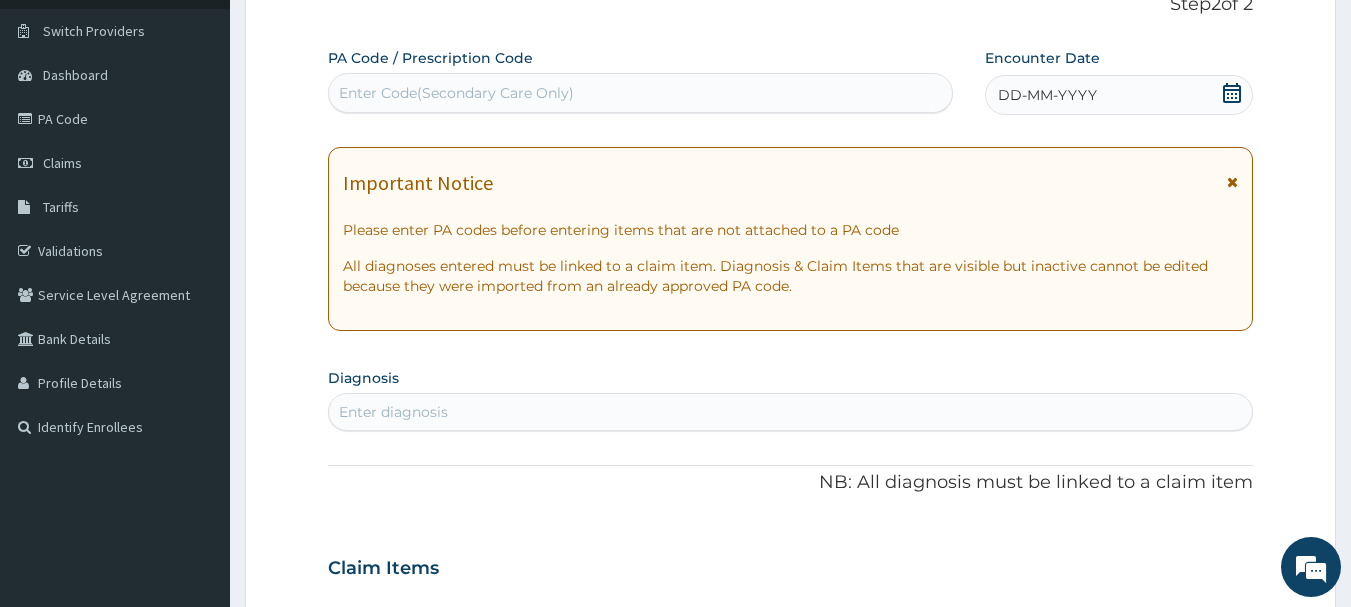 scroll, scrollTop: 115, scrollLeft: 0, axis: vertical 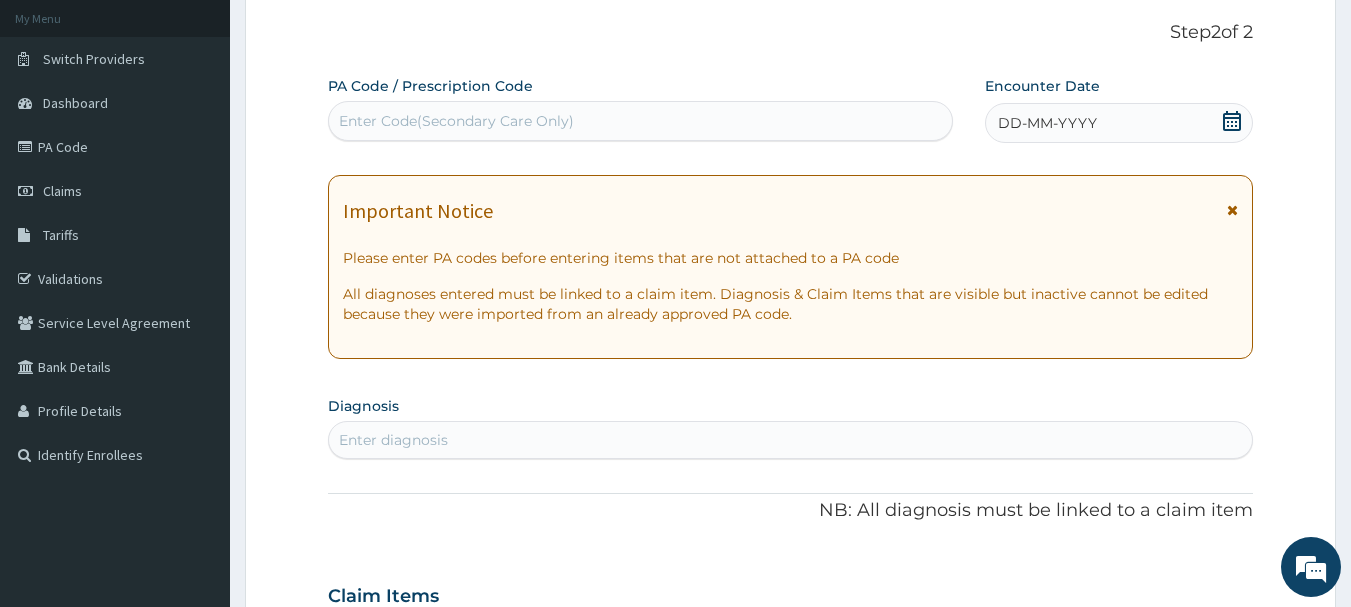 click at bounding box center (1232, 210) 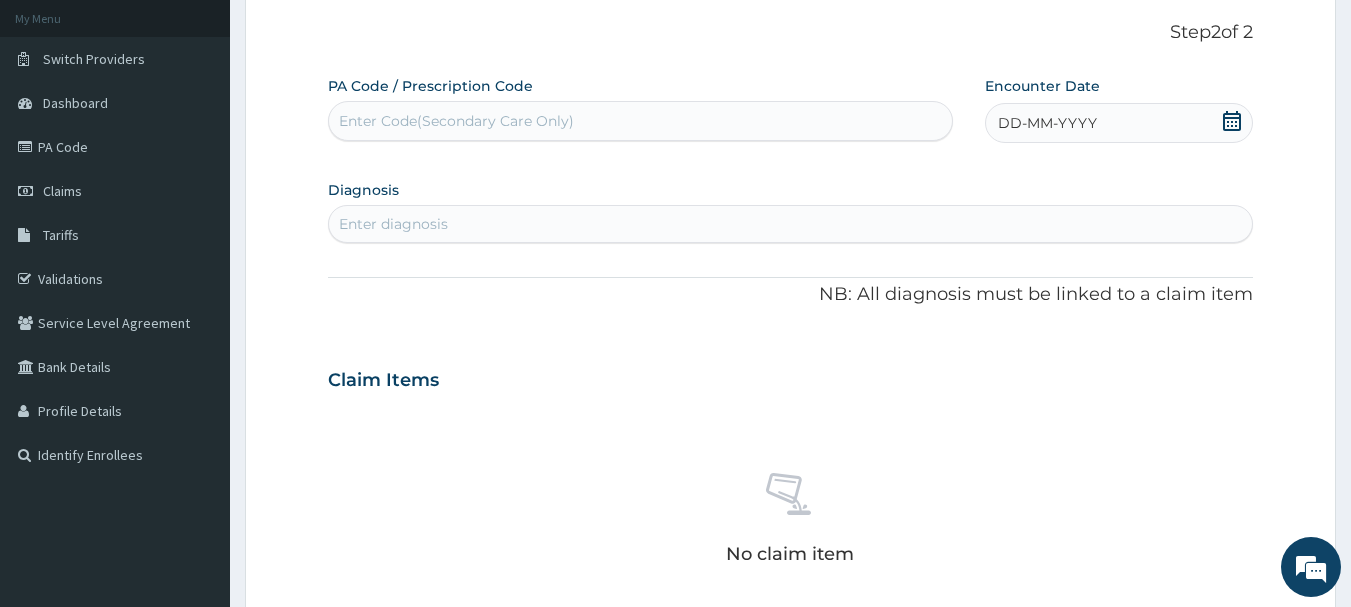 click 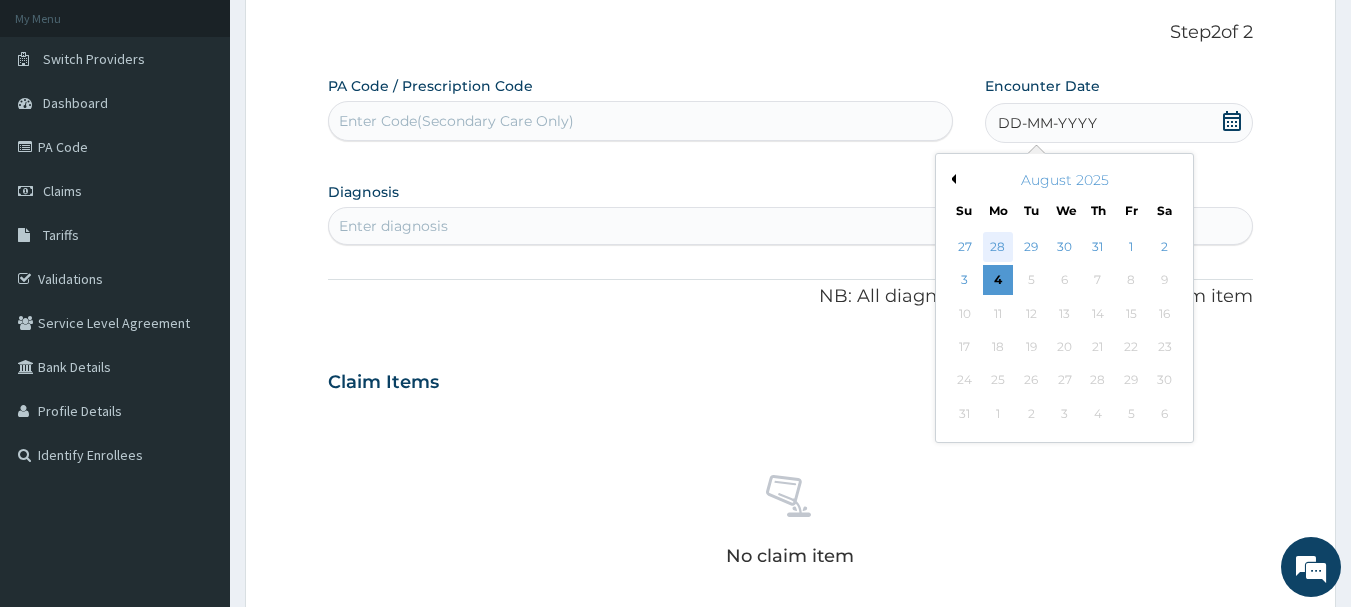 click on "28" at bounding box center (998, 247) 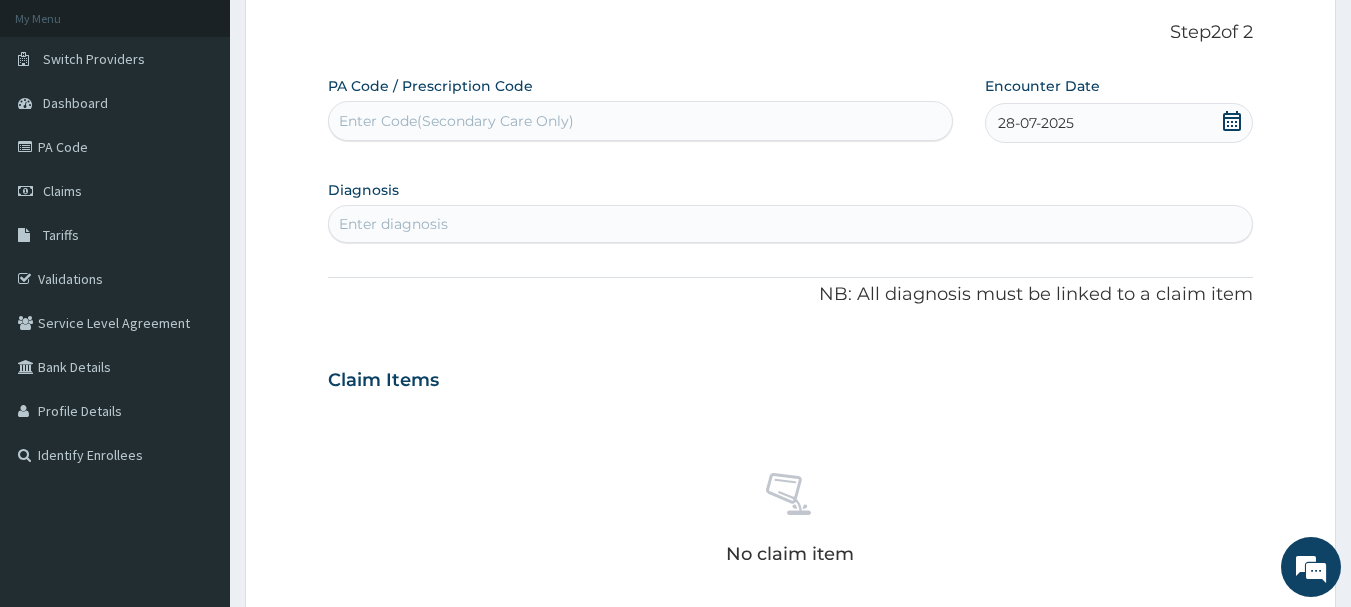 click on "Enter diagnosis" at bounding box center [791, 224] 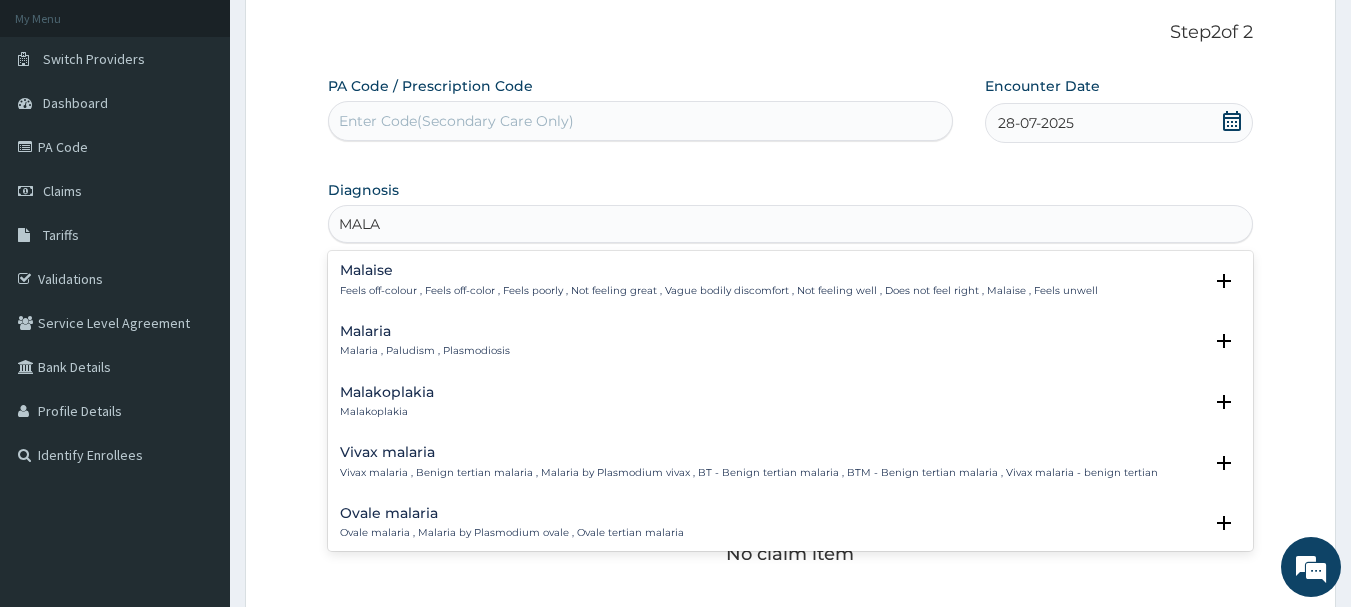 type on "MALAR" 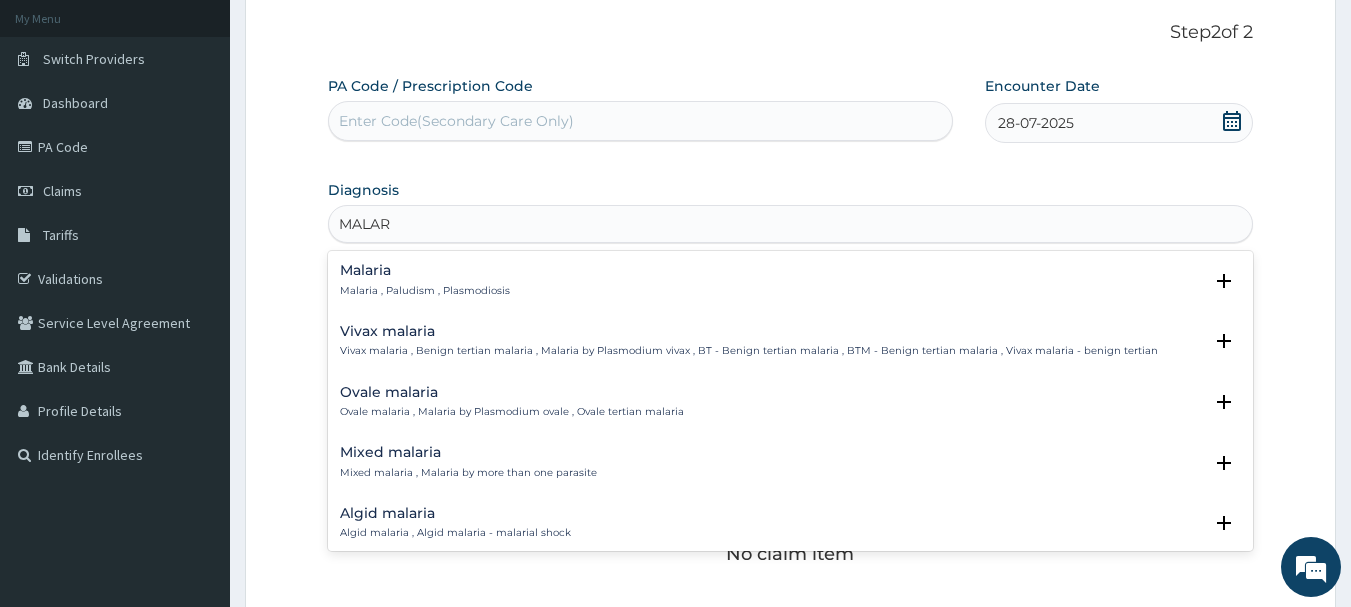 click on "Malaria" at bounding box center (425, 270) 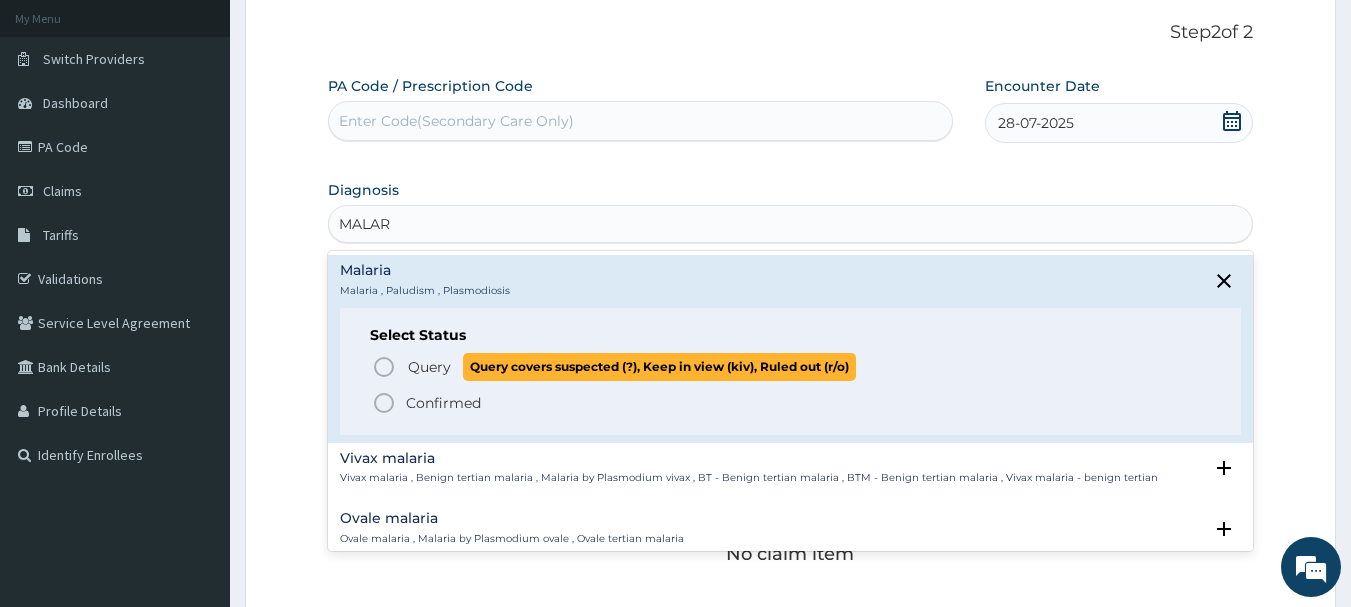 click on "Query" at bounding box center (429, 367) 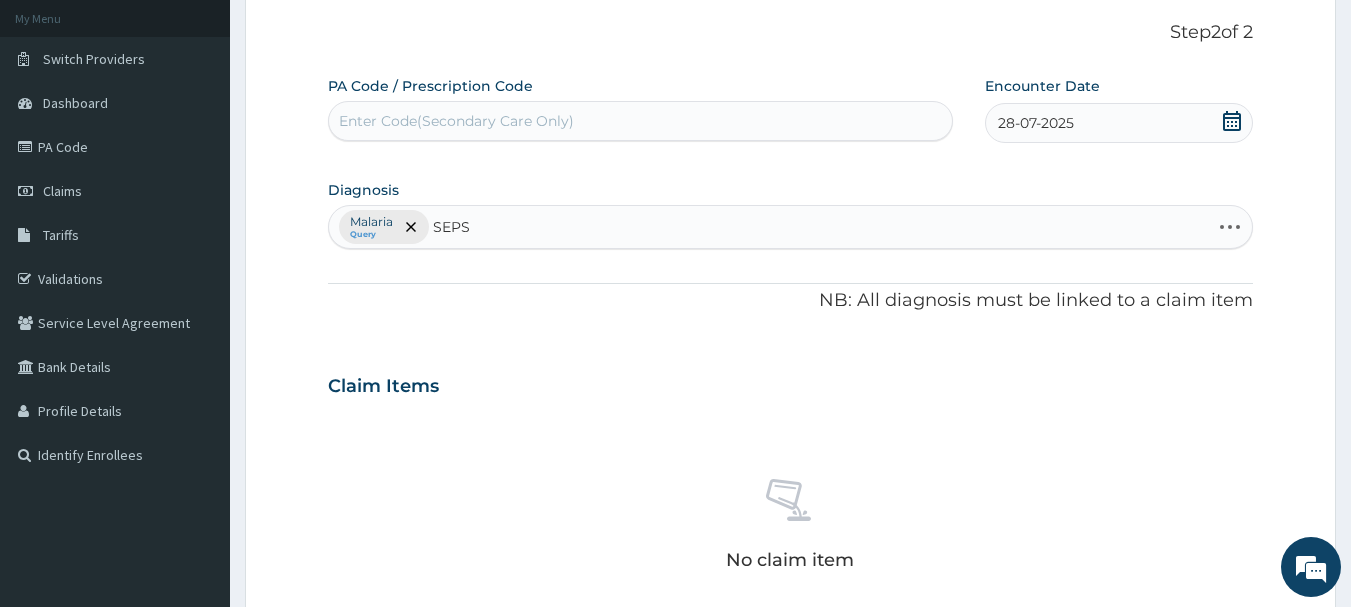 type on "SEPSI" 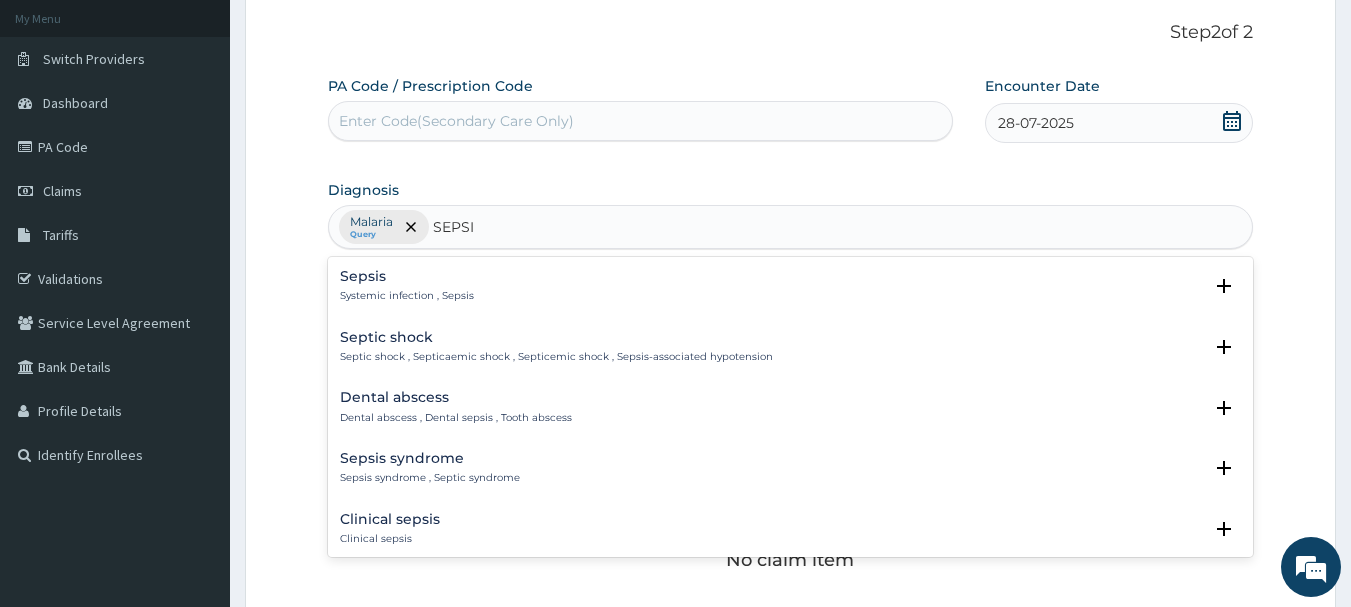 click on "Sepsis" at bounding box center [407, 276] 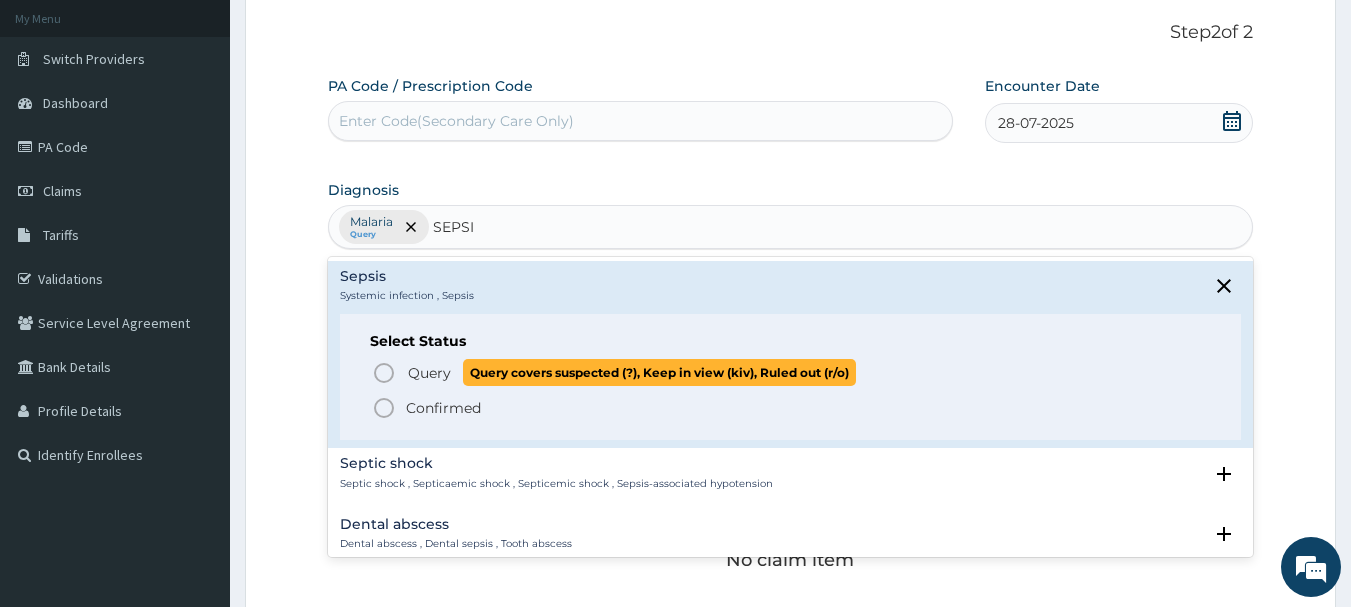 click on "Query" at bounding box center (429, 373) 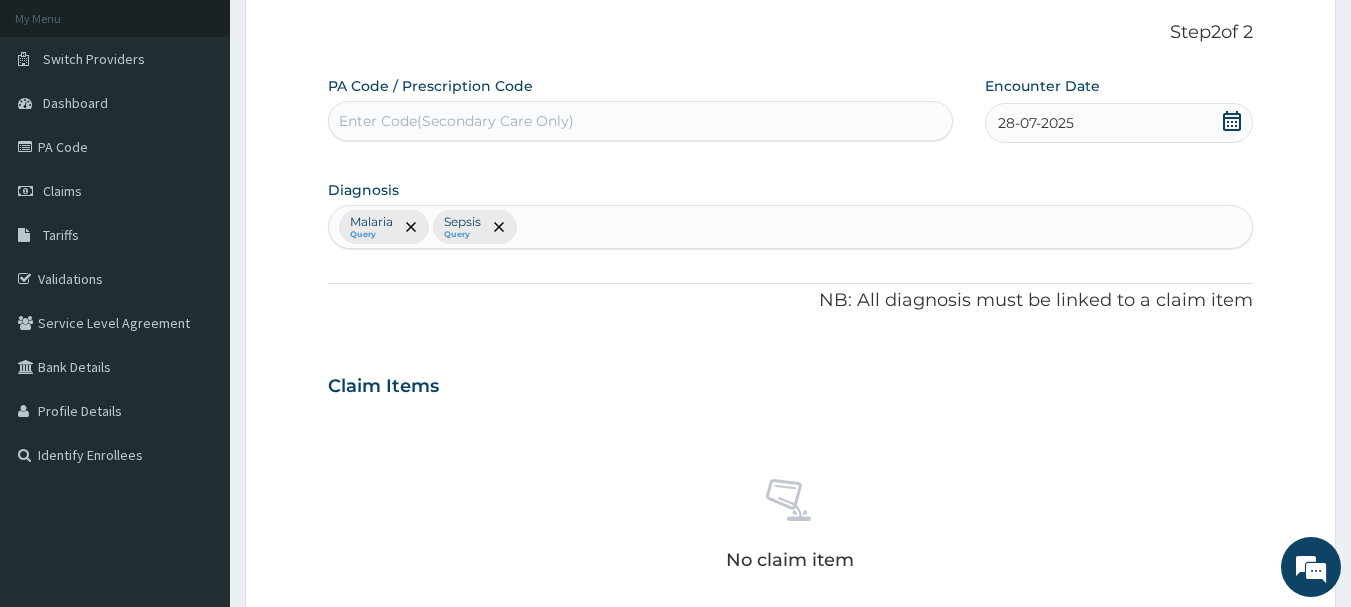 click on "Malaria Query Sepsis Query" at bounding box center (791, 227) 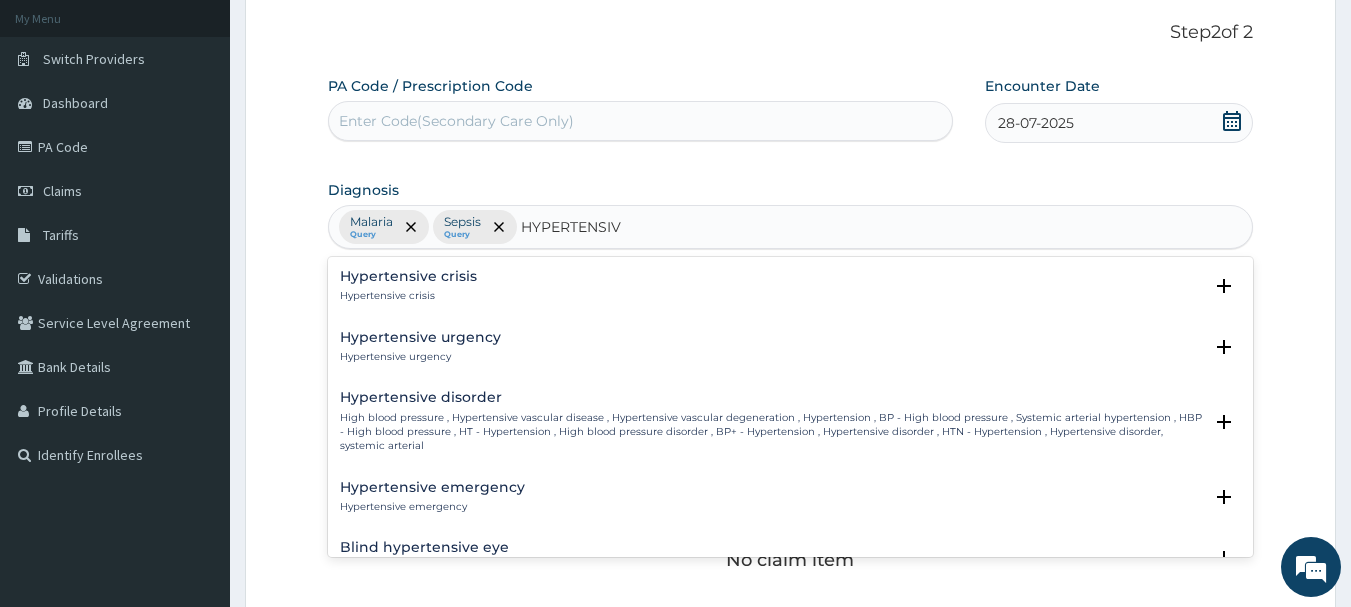 type on "HYPERTENSIVE" 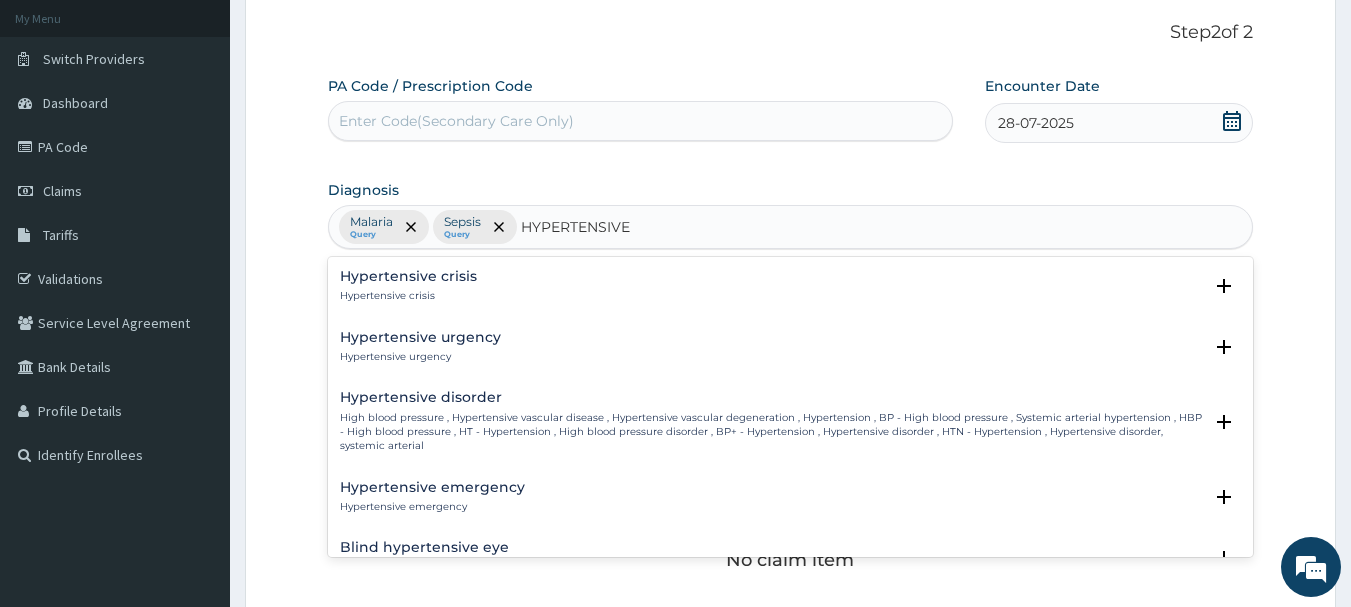click on "Hypertensive emergency" at bounding box center [432, 487] 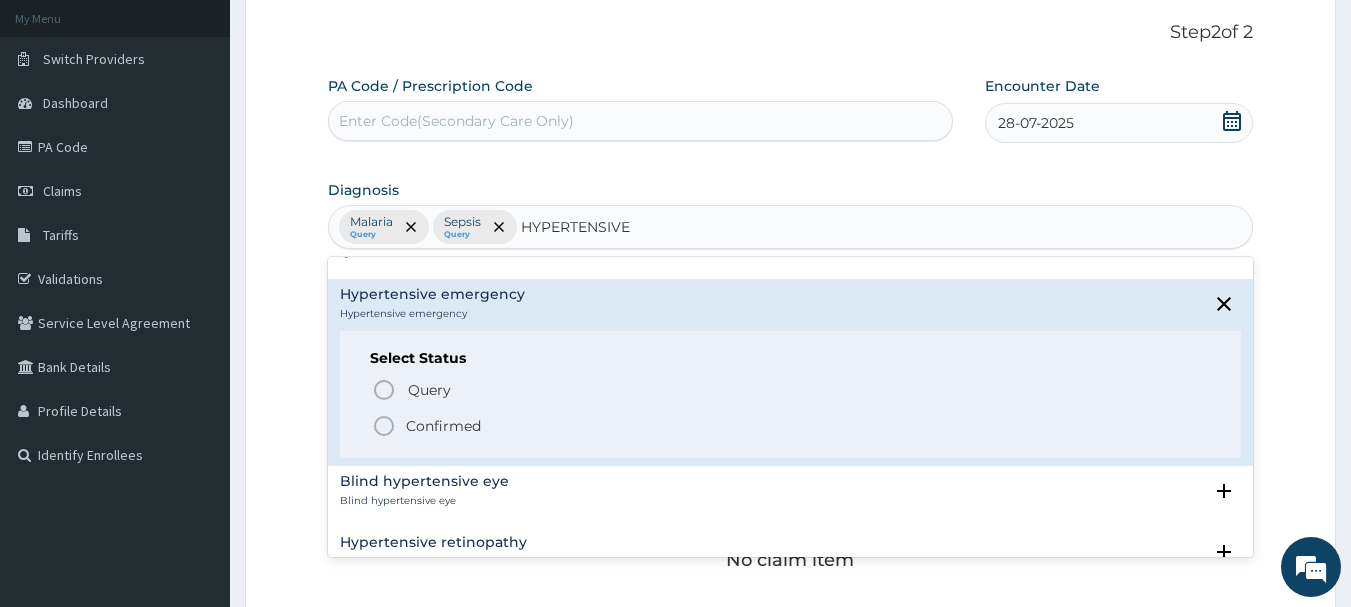 scroll, scrollTop: 200, scrollLeft: 0, axis: vertical 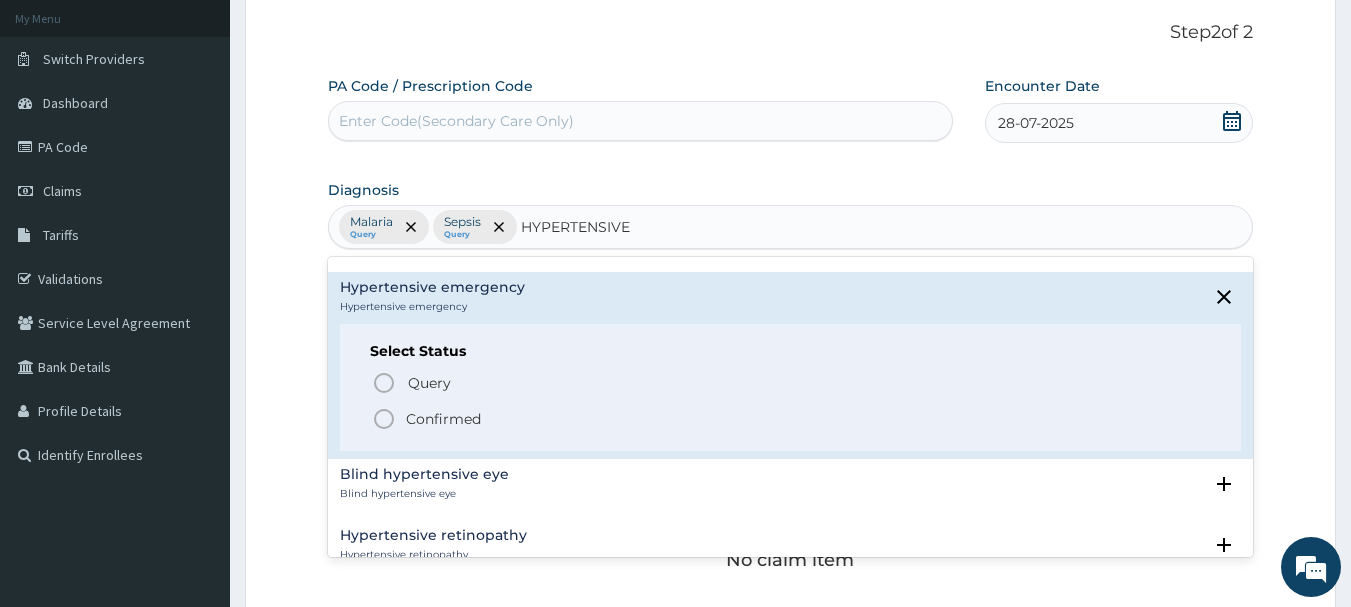 click on "Confirmed" at bounding box center [443, 419] 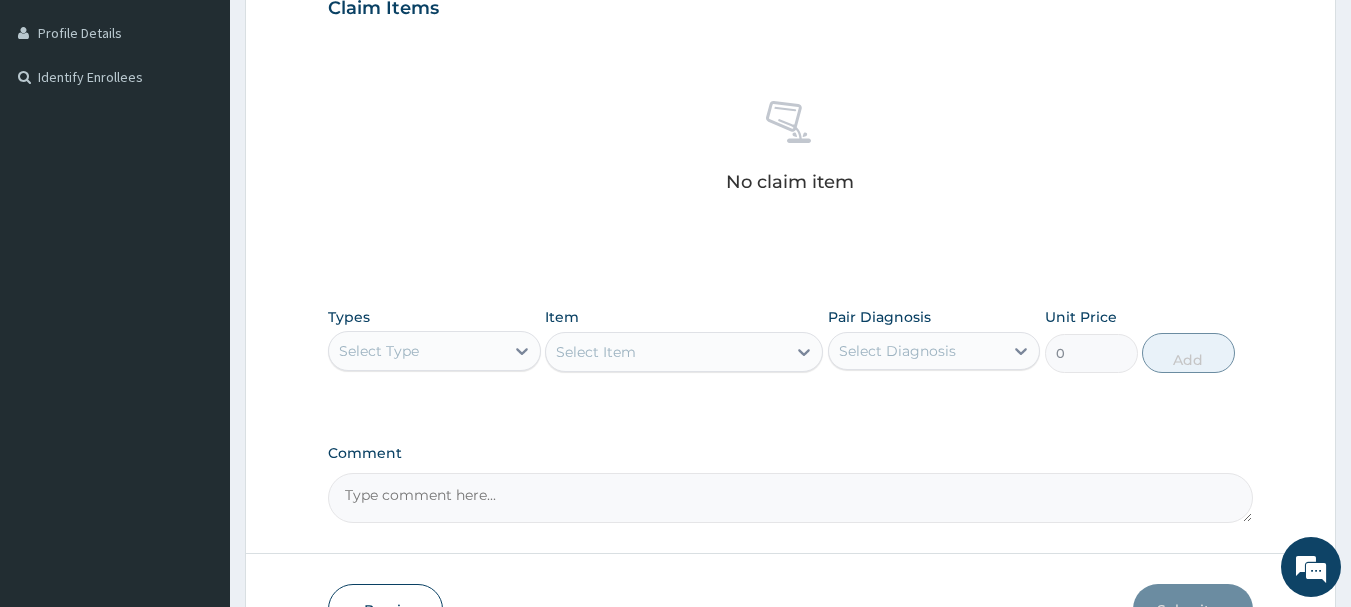scroll, scrollTop: 615, scrollLeft: 0, axis: vertical 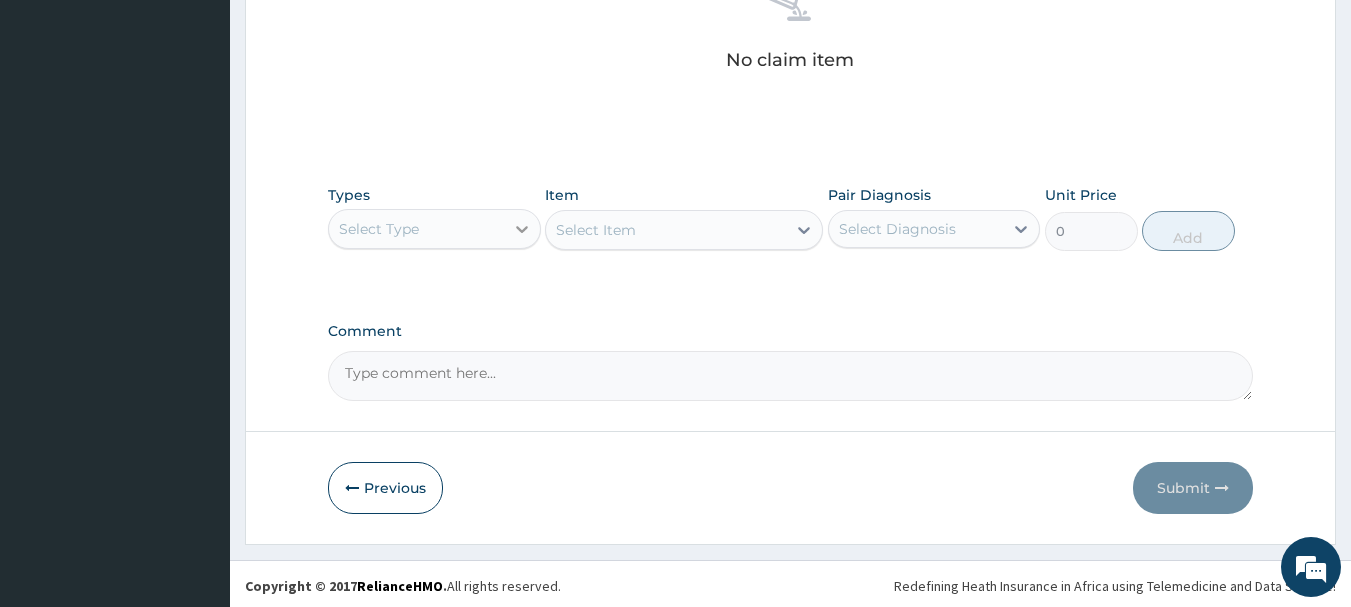 click 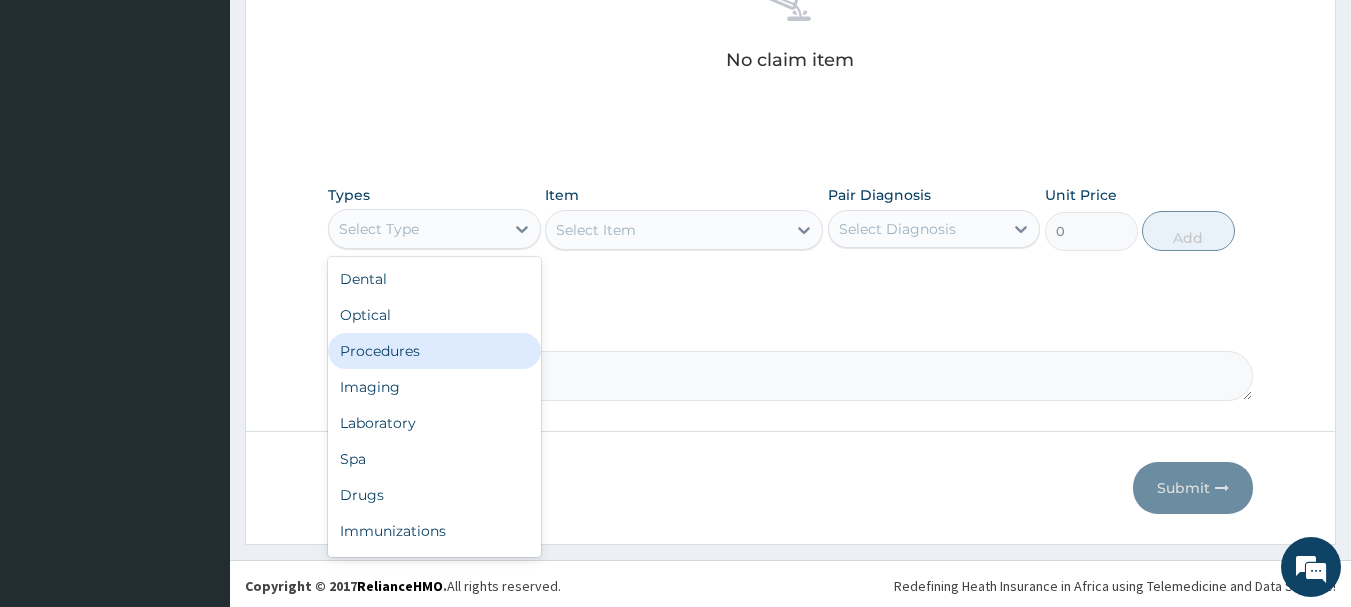click on "Procedures" at bounding box center [434, 351] 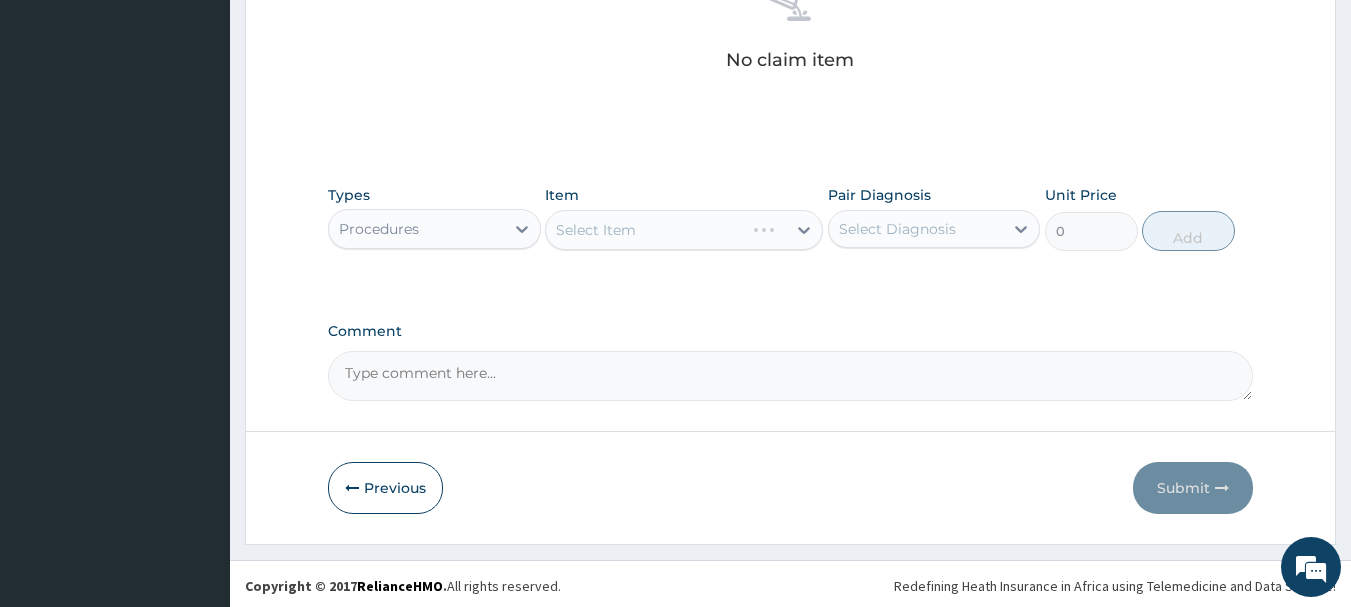 click on "Select Item" at bounding box center [684, 230] 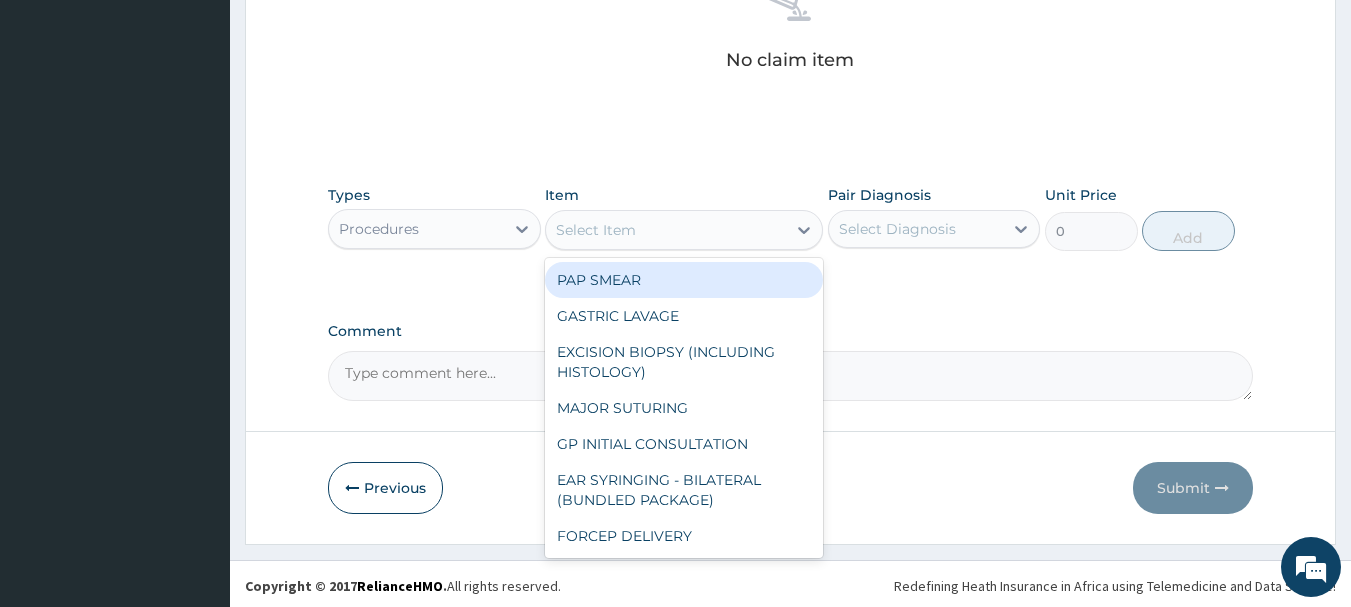 click on "Select Item" at bounding box center (666, 230) 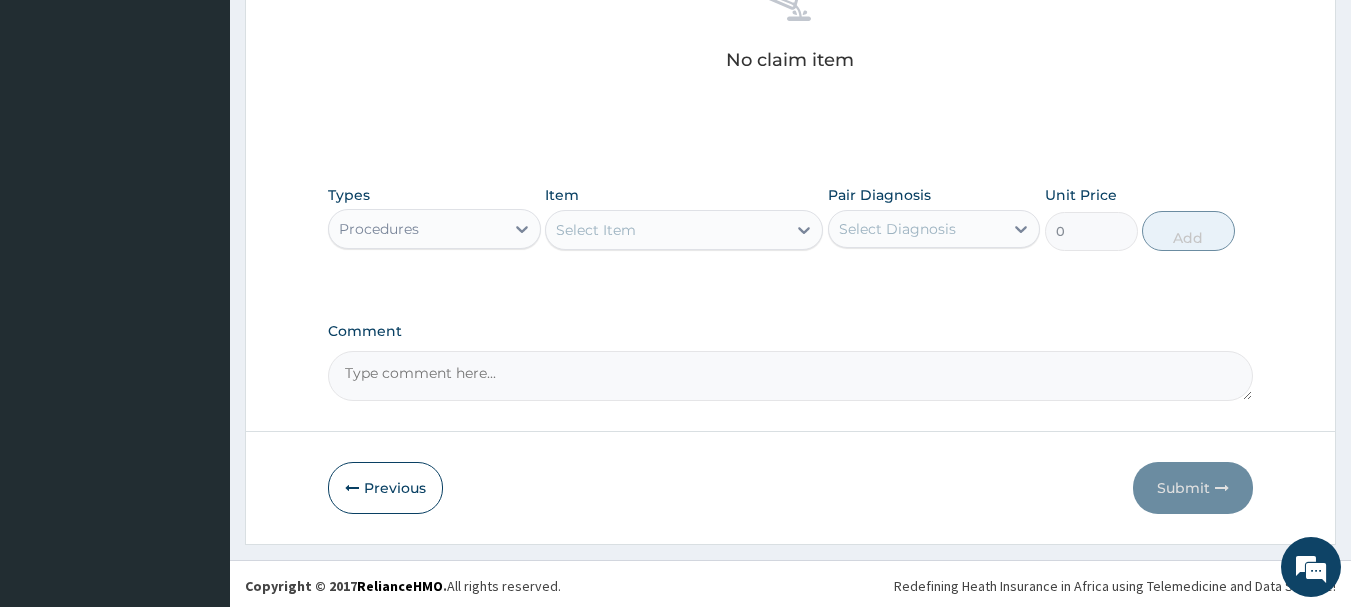 click on "Select Item" at bounding box center (666, 230) 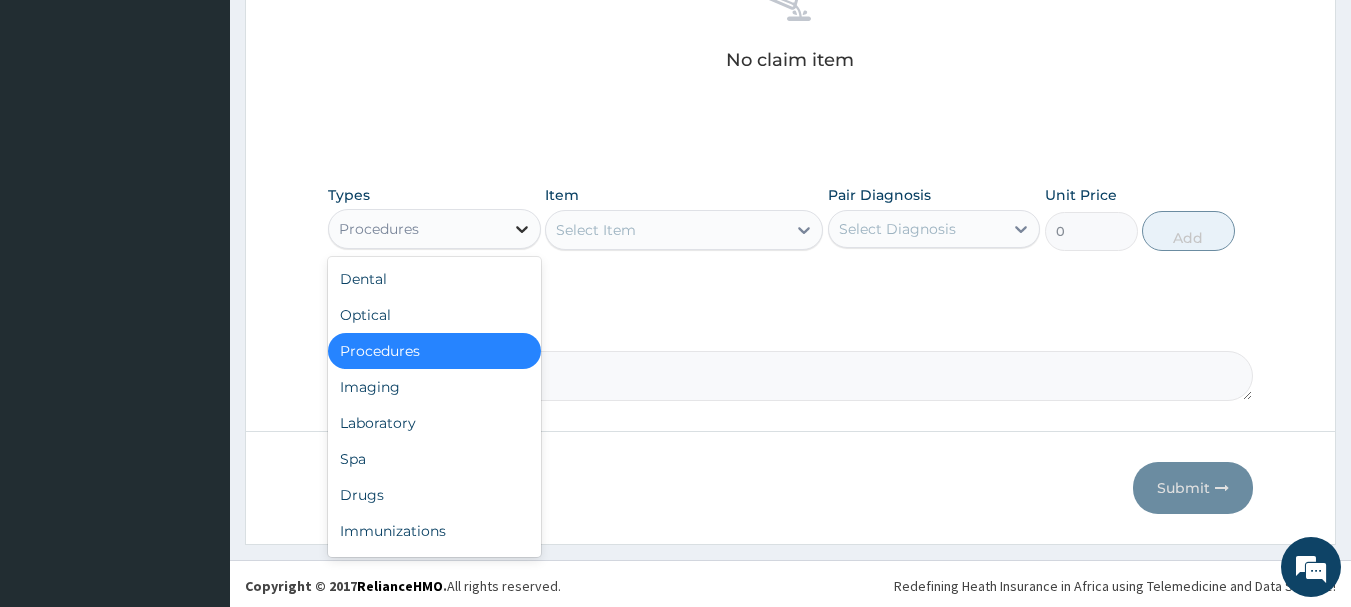 click 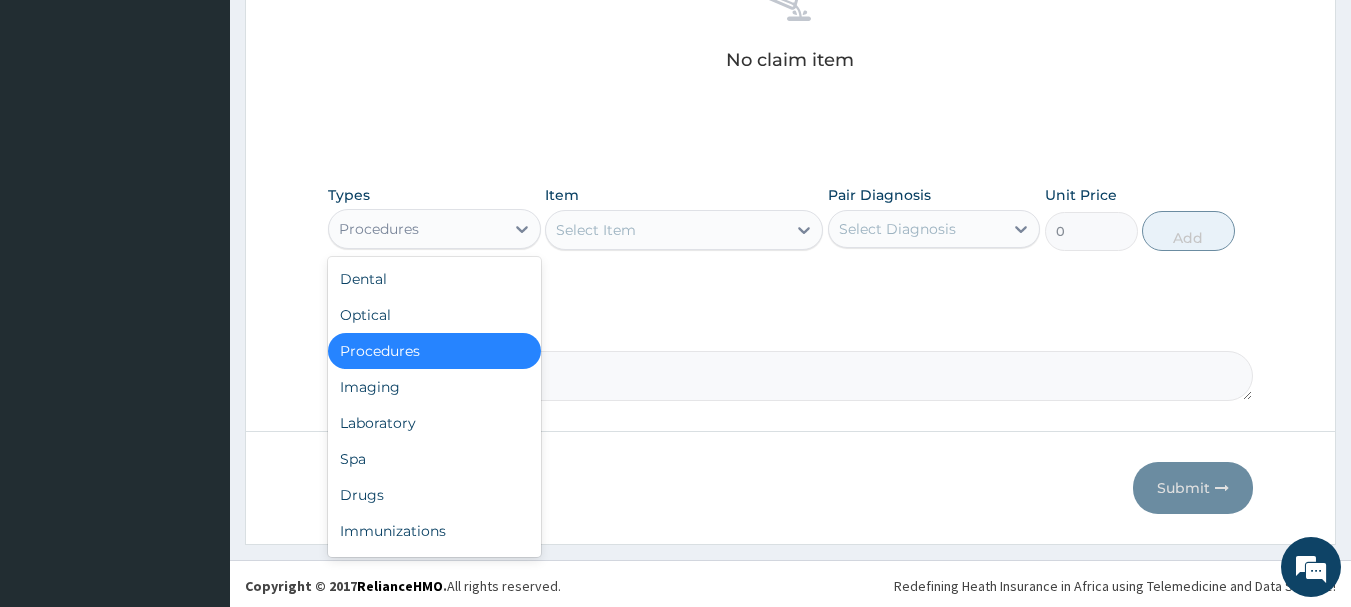 click on "Procedures" at bounding box center [434, 351] 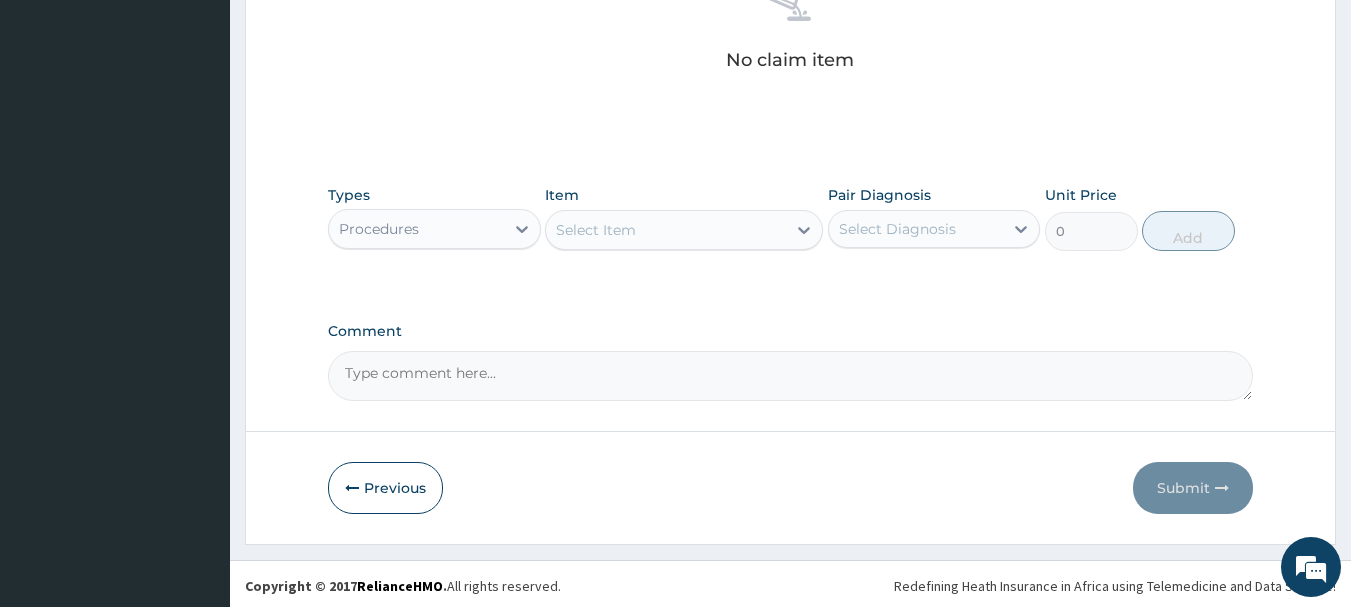 click on "PA Code / Prescription Code Enter Code(Secondary Care Only) Encounter Date 28-07-2025 Diagnosis Malaria Query Sepsis Query Hypertensive emergency Confirmed NB: All diagnosis must be linked to a claim item Claim Items No claim item Types Procedures Item Select Item Pair Diagnosis Select Diagnosis Unit Price 0 Add Comment" at bounding box center [791, -12] 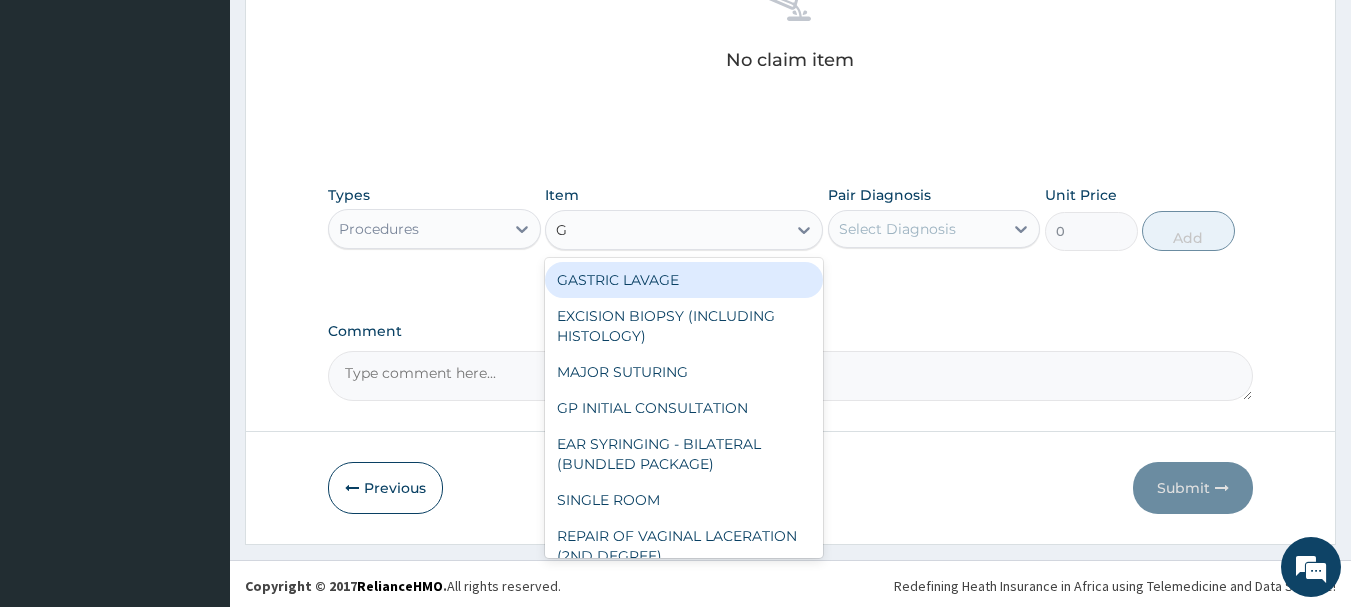 type on "GP" 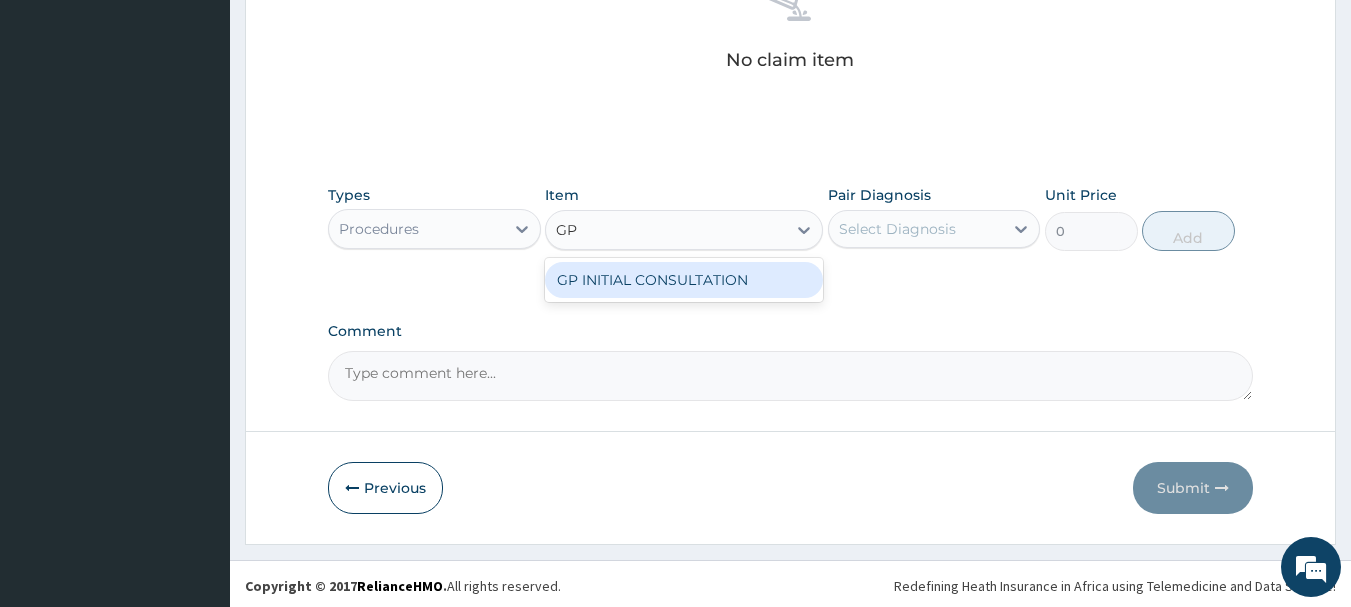 click on "GP INITIAL CONSULTATION" at bounding box center [684, 280] 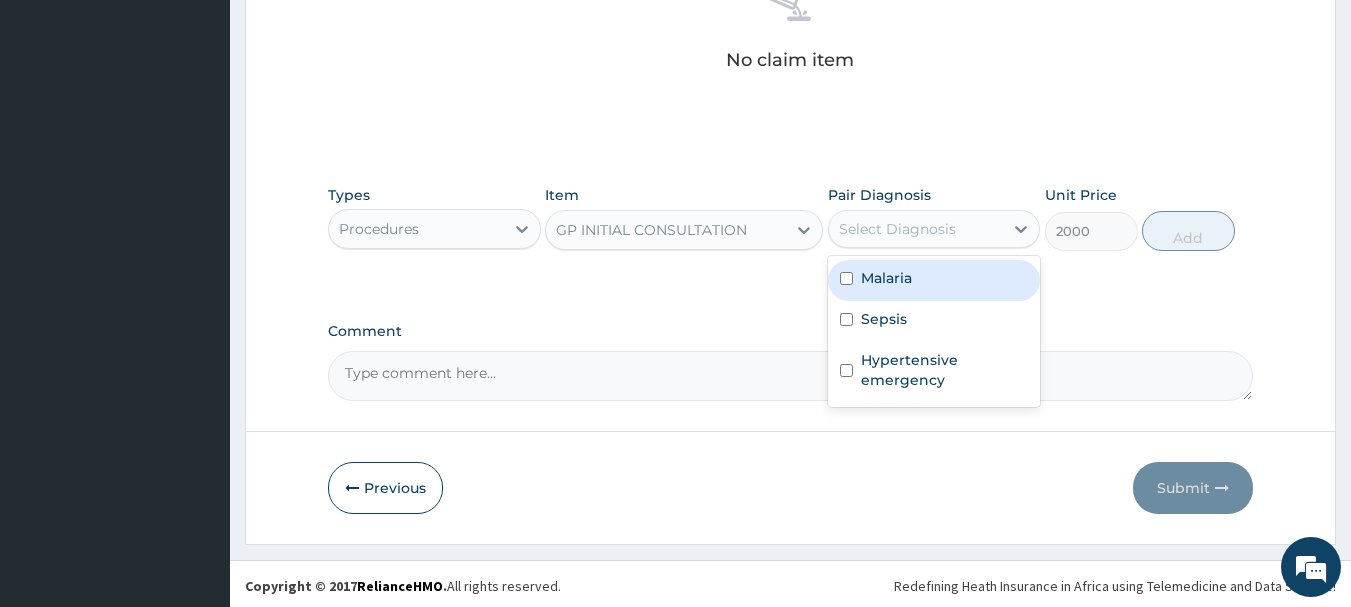 click on "Select Diagnosis" at bounding box center (916, 229) 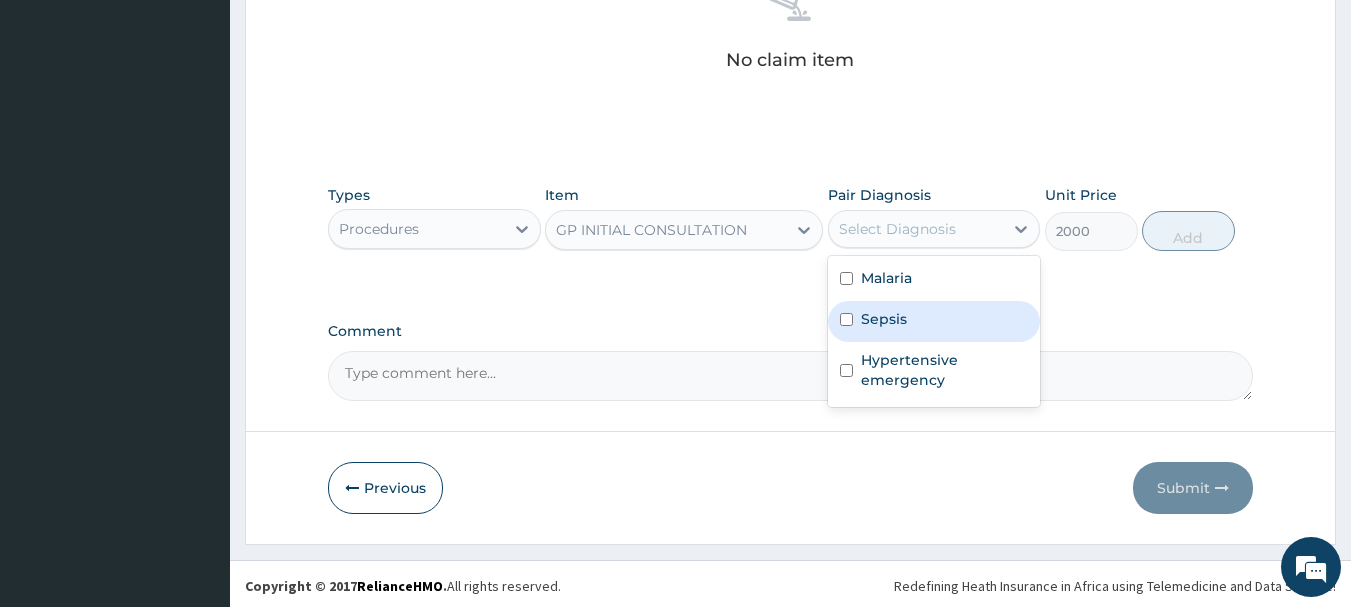 click on "Sepsis" at bounding box center (884, 319) 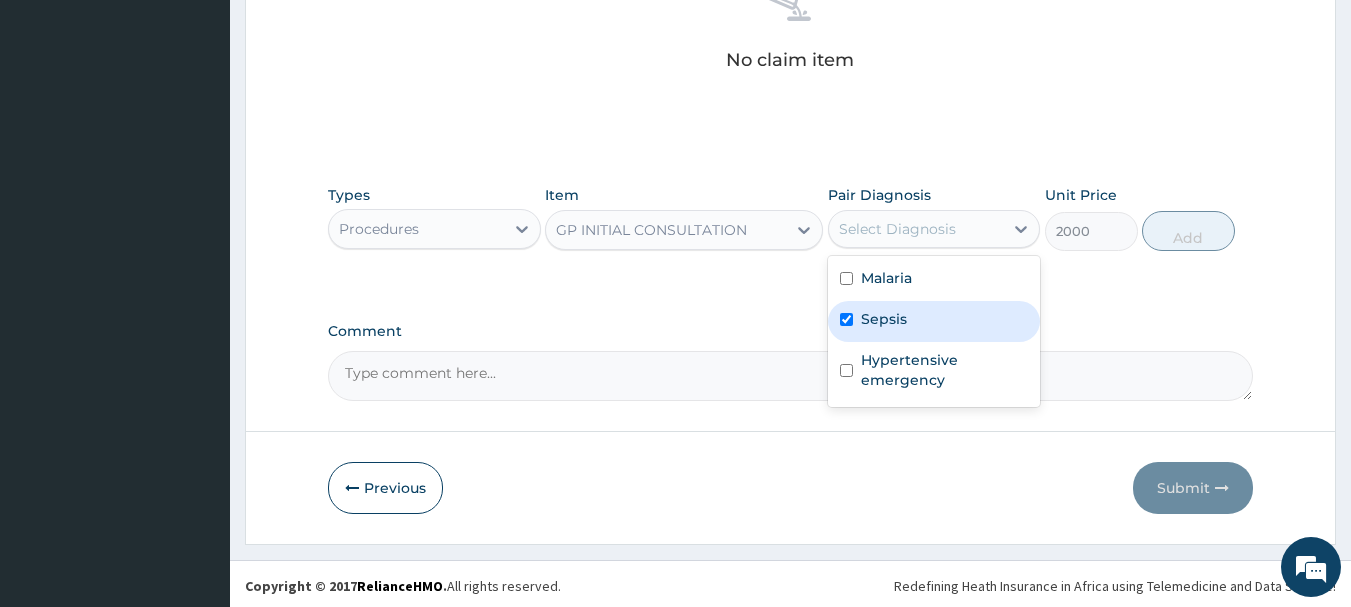 checkbox on "true" 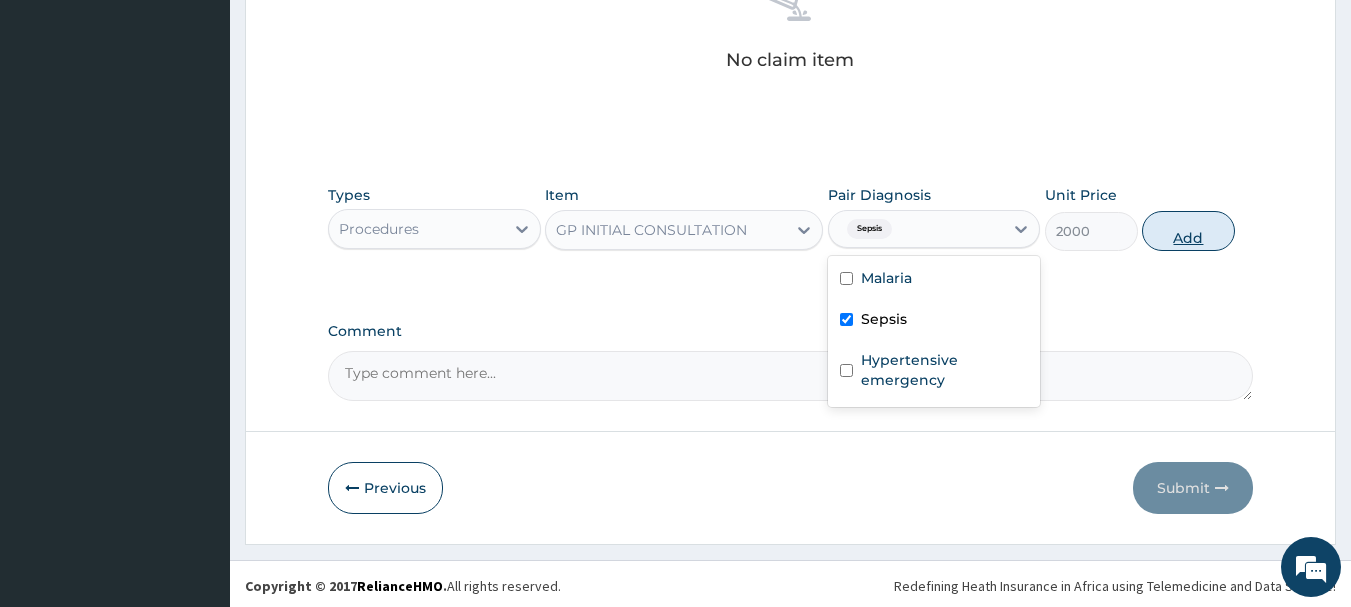 click on "Add" at bounding box center [1188, 231] 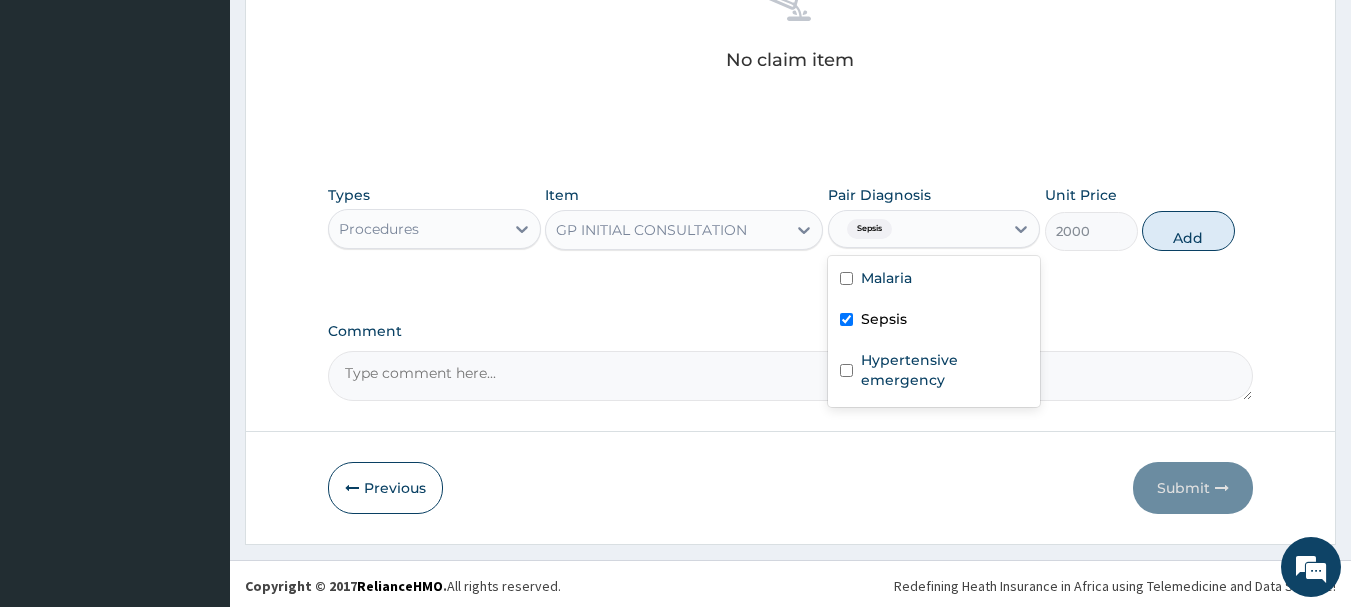 scroll, scrollTop: 539, scrollLeft: 0, axis: vertical 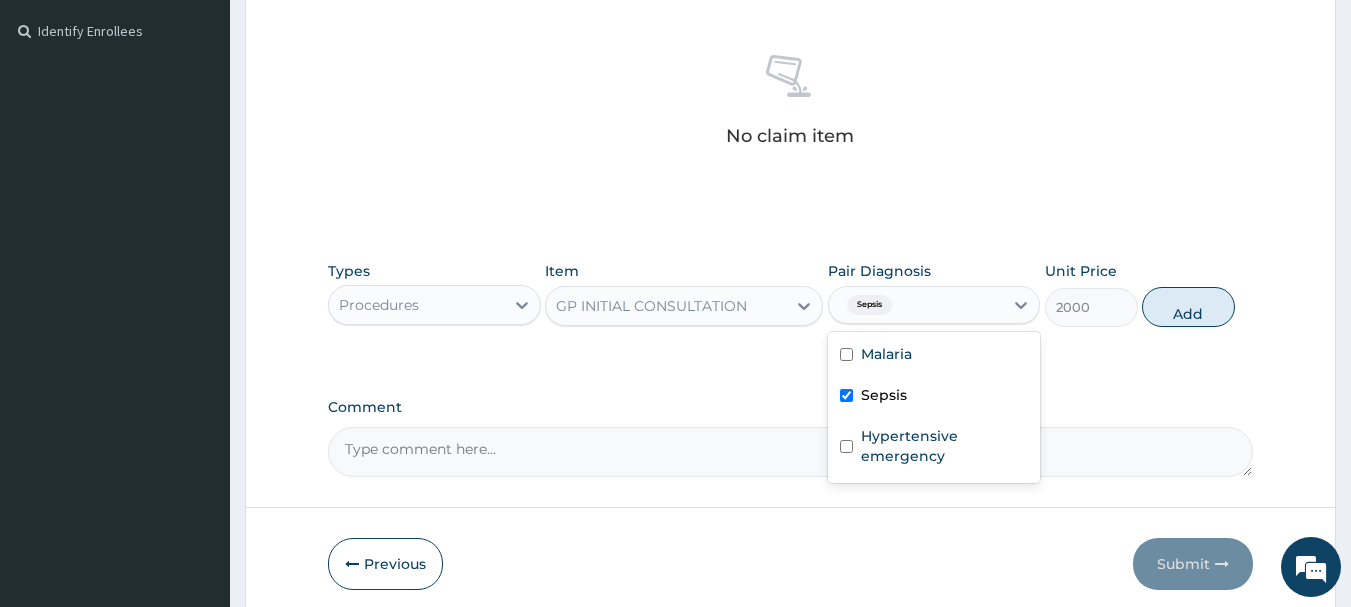 type on "0" 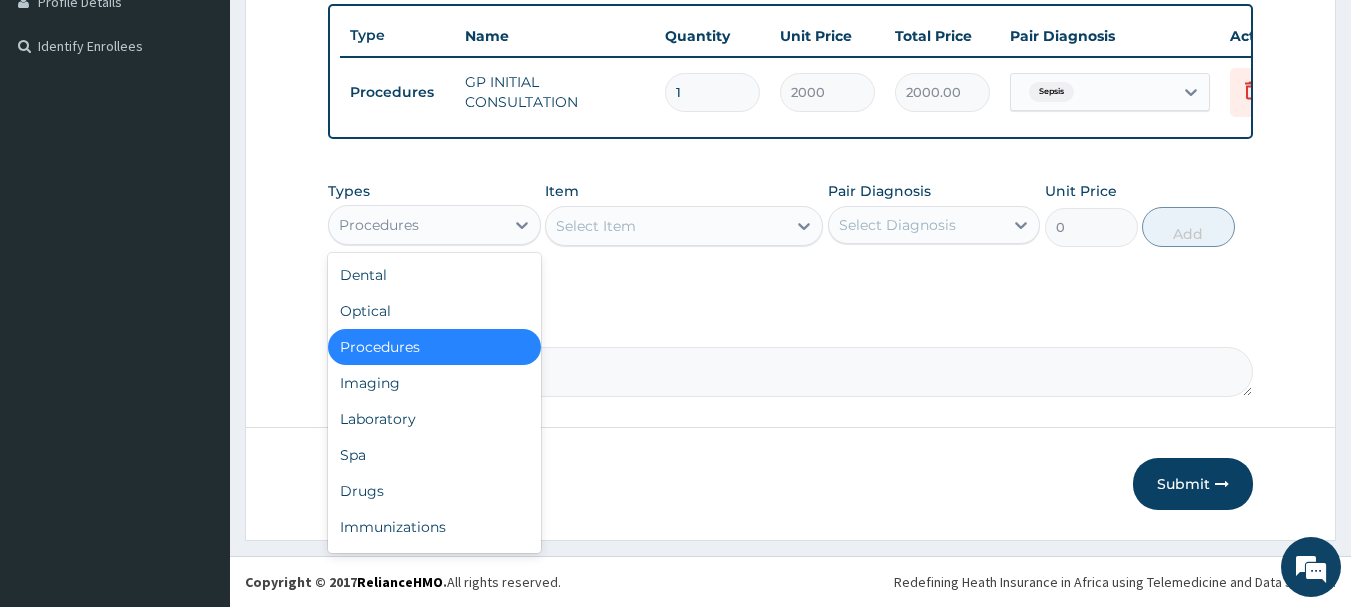 click on "Procedures" at bounding box center [416, 225] 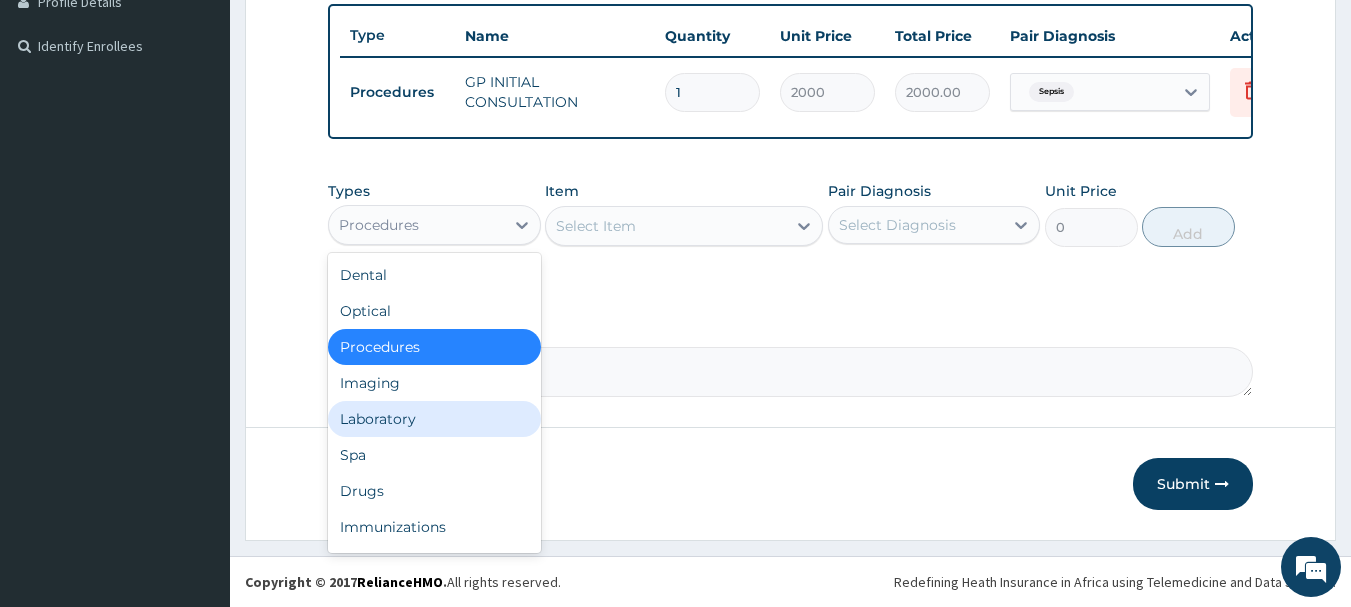 drag, startPoint x: 457, startPoint y: 427, endPoint x: 504, endPoint y: 388, distance: 61.073727 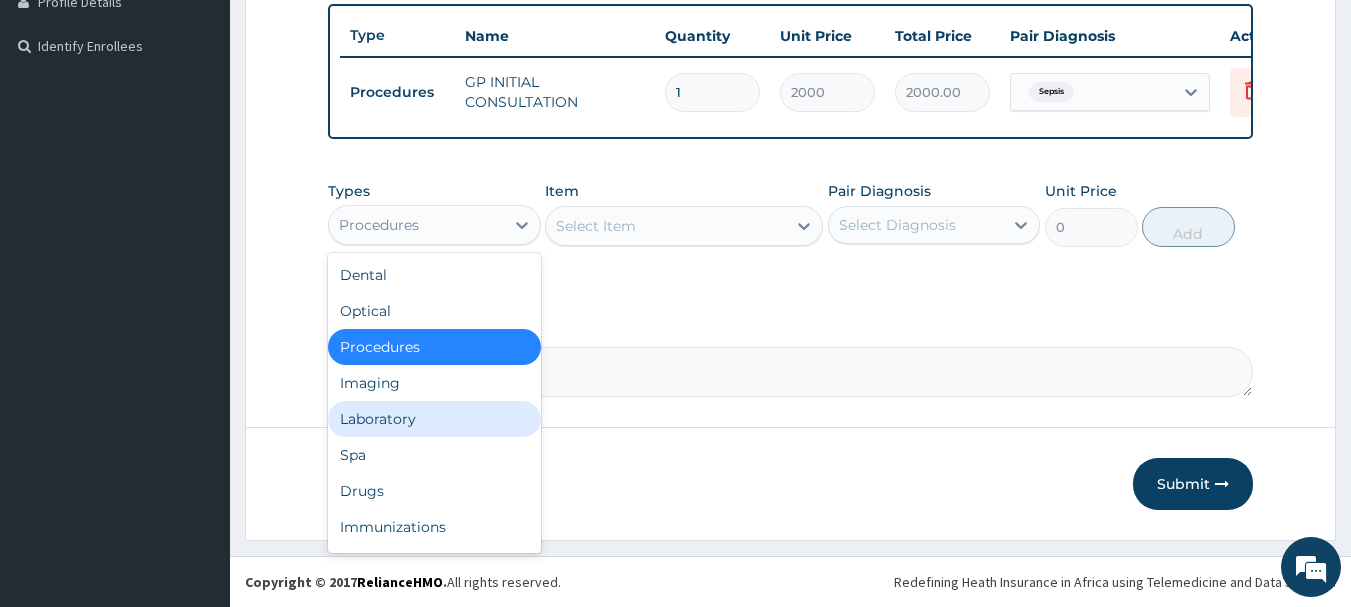 click on "Laboratory" at bounding box center [434, 419] 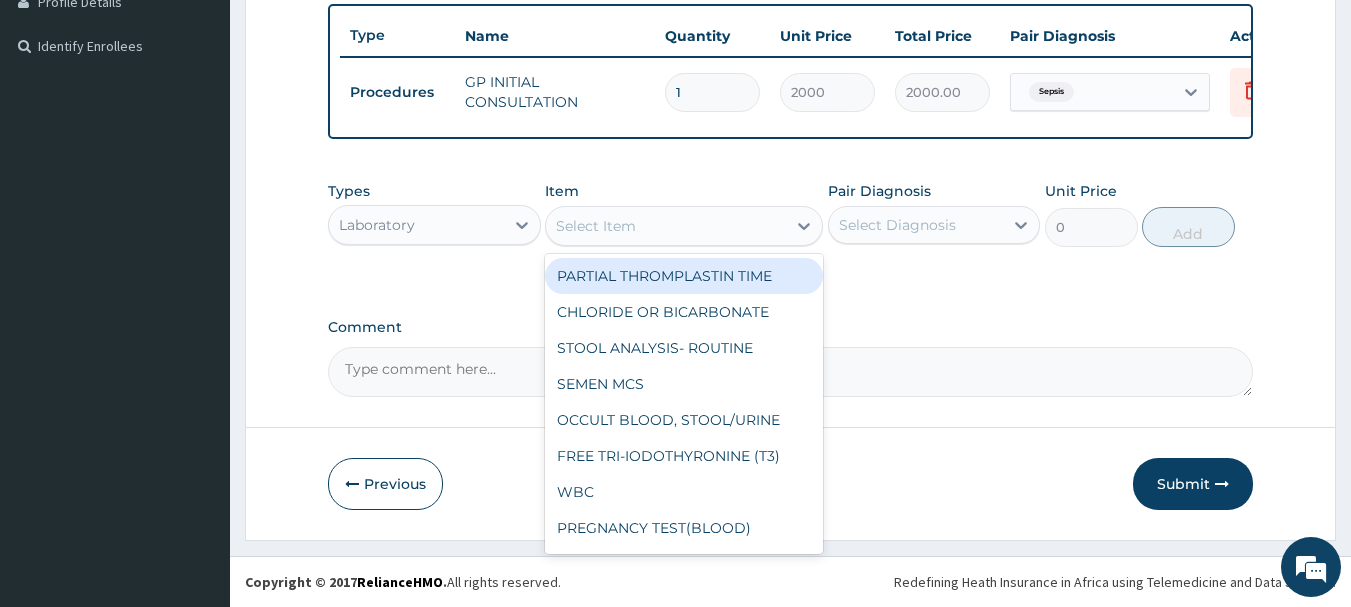 click on "Select Item" at bounding box center (666, 226) 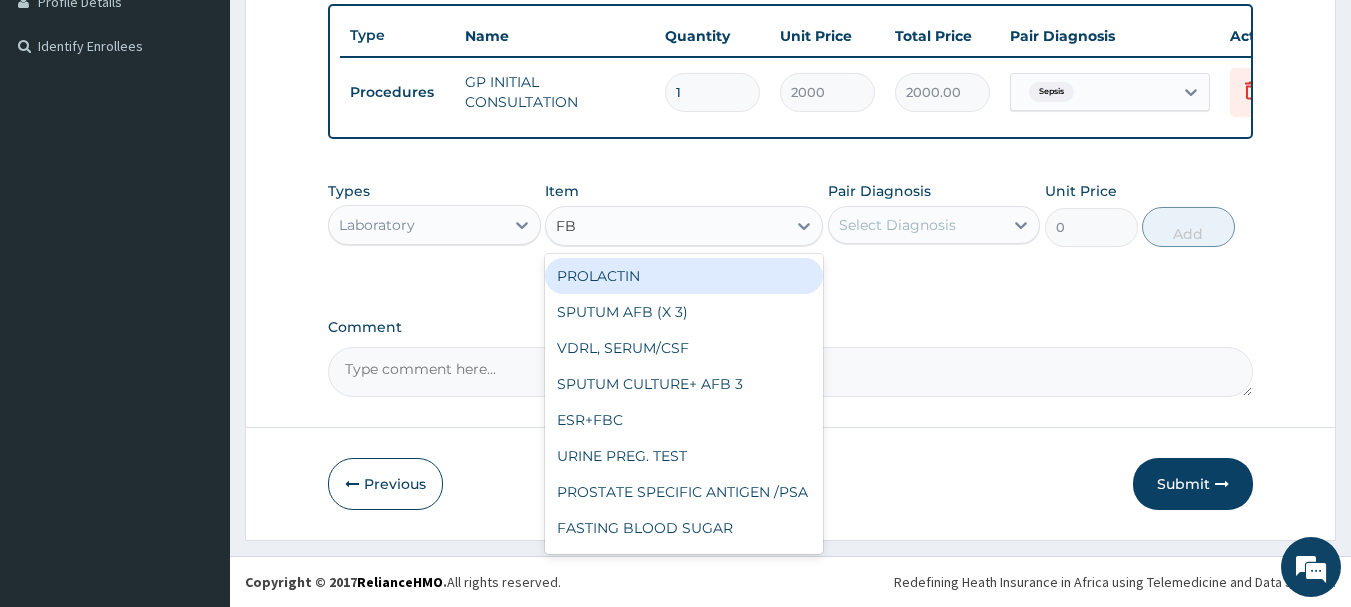 type on "FBC" 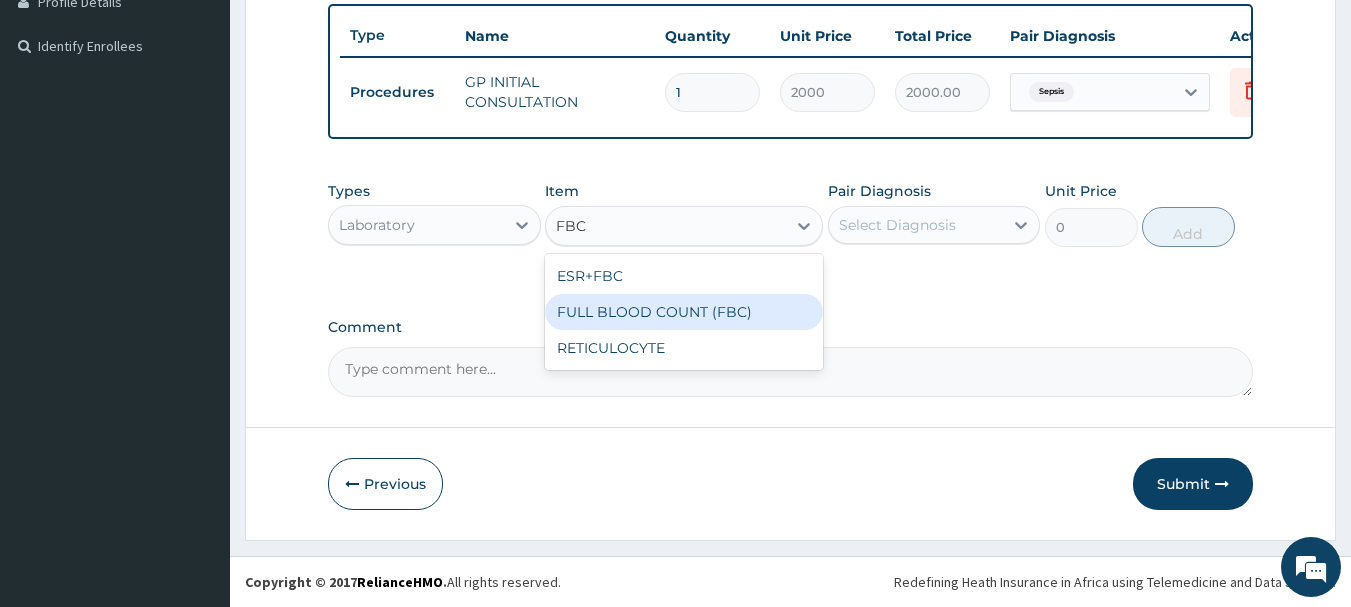 click on "FULL BLOOD COUNT (FBC)" at bounding box center (684, 312) 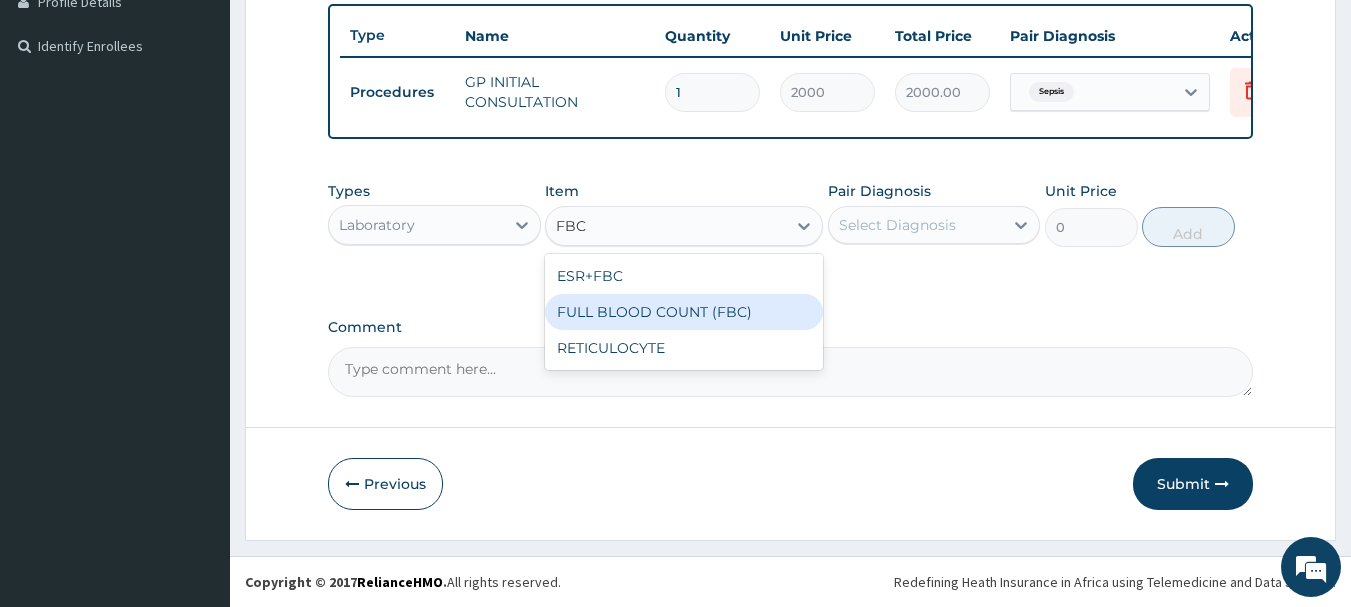 type 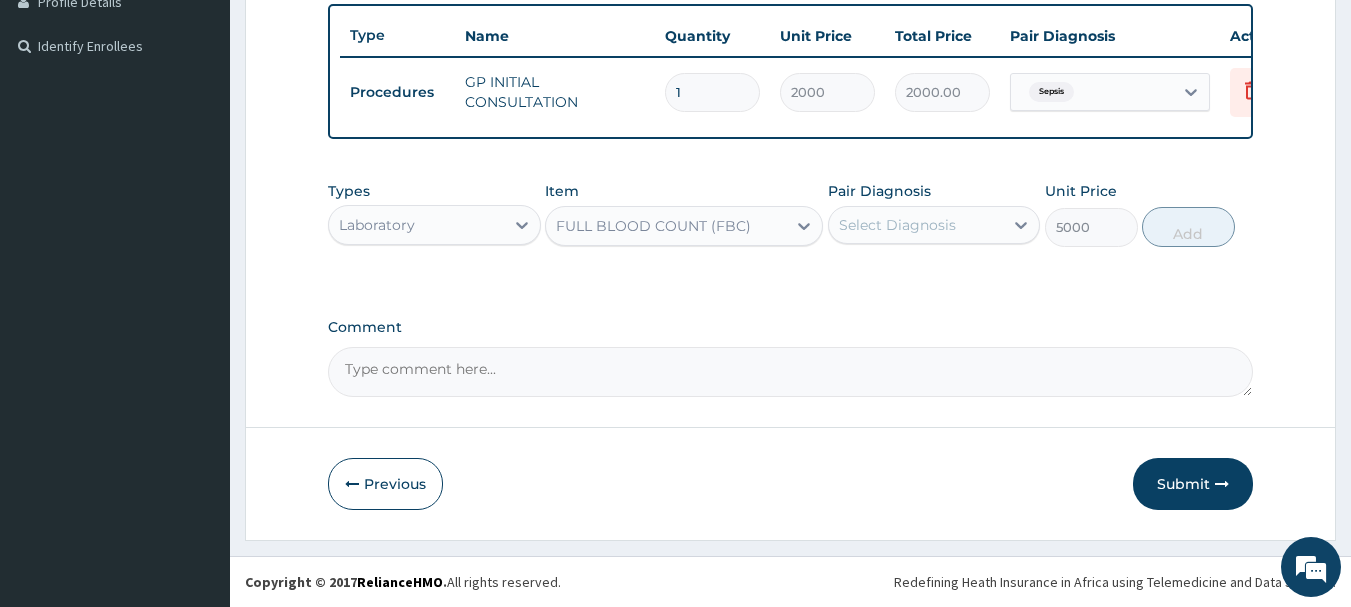 click on "Select Diagnosis" at bounding box center [897, 225] 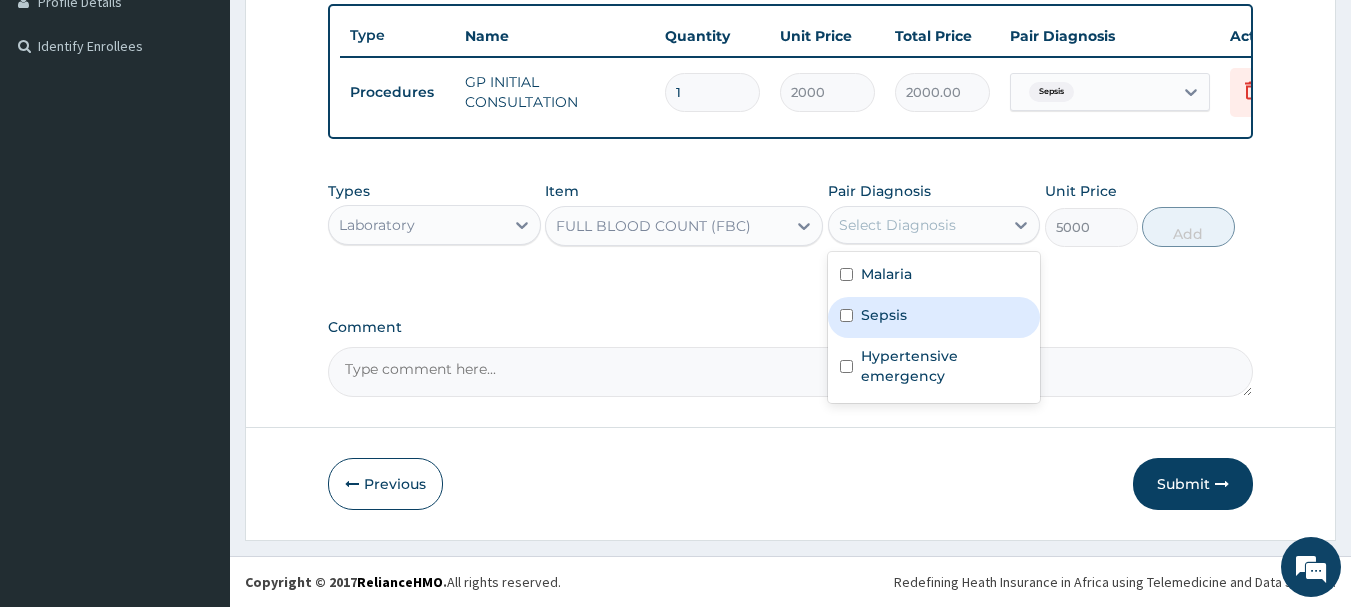 click on "Sepsis" at bounding box center [934, 317] 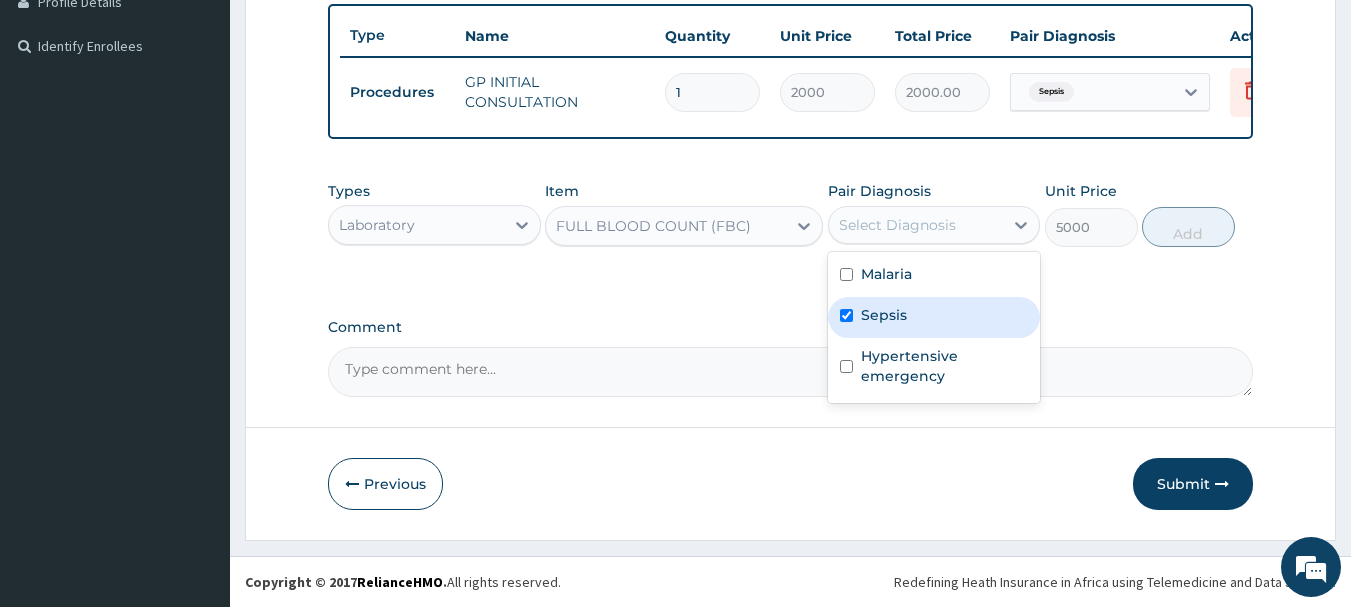 checkbox on "true" 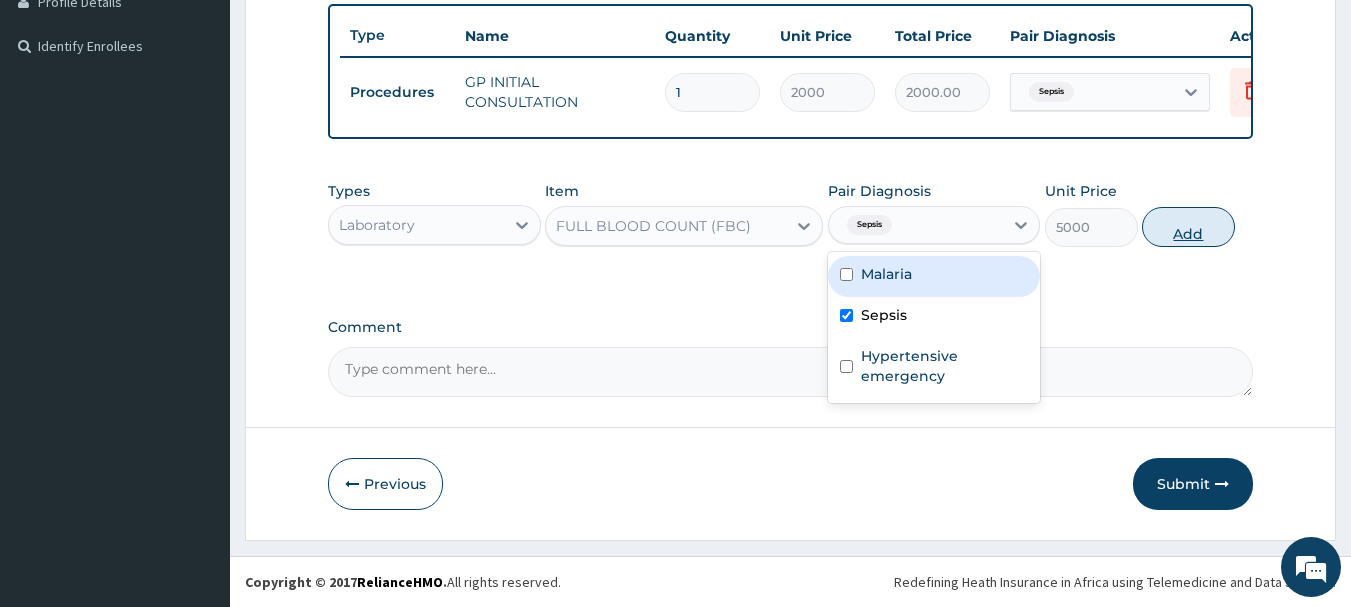 click on "Add" at bounding box center [1188, 227] 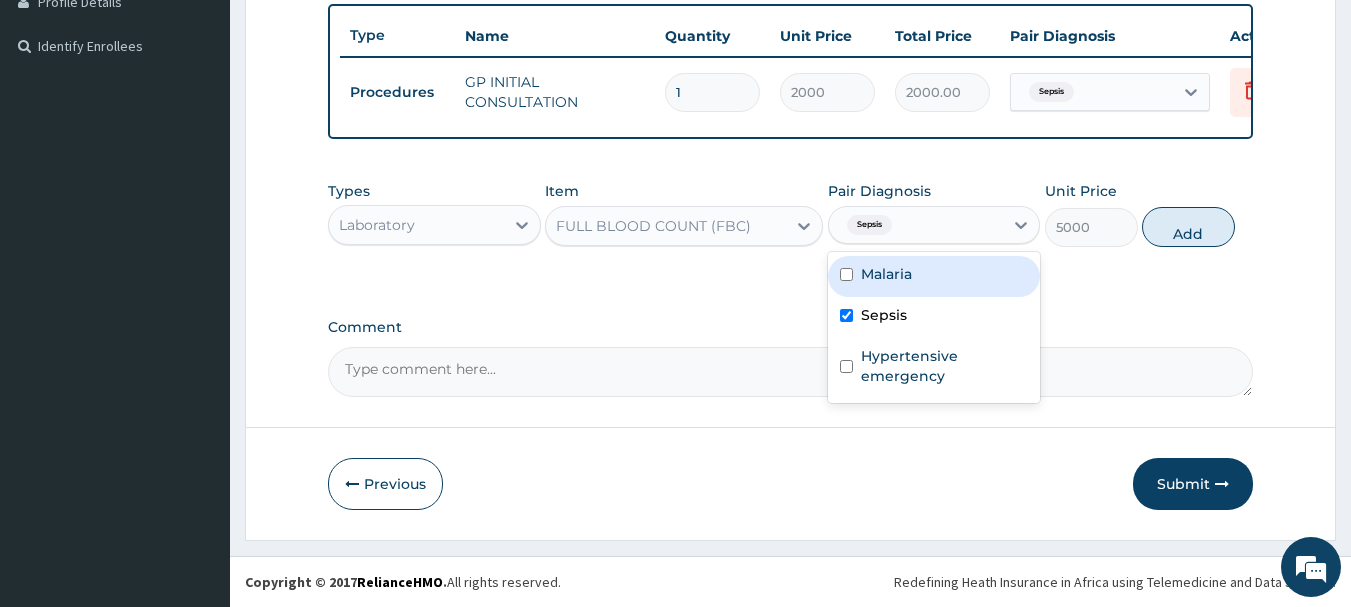 type on "0" 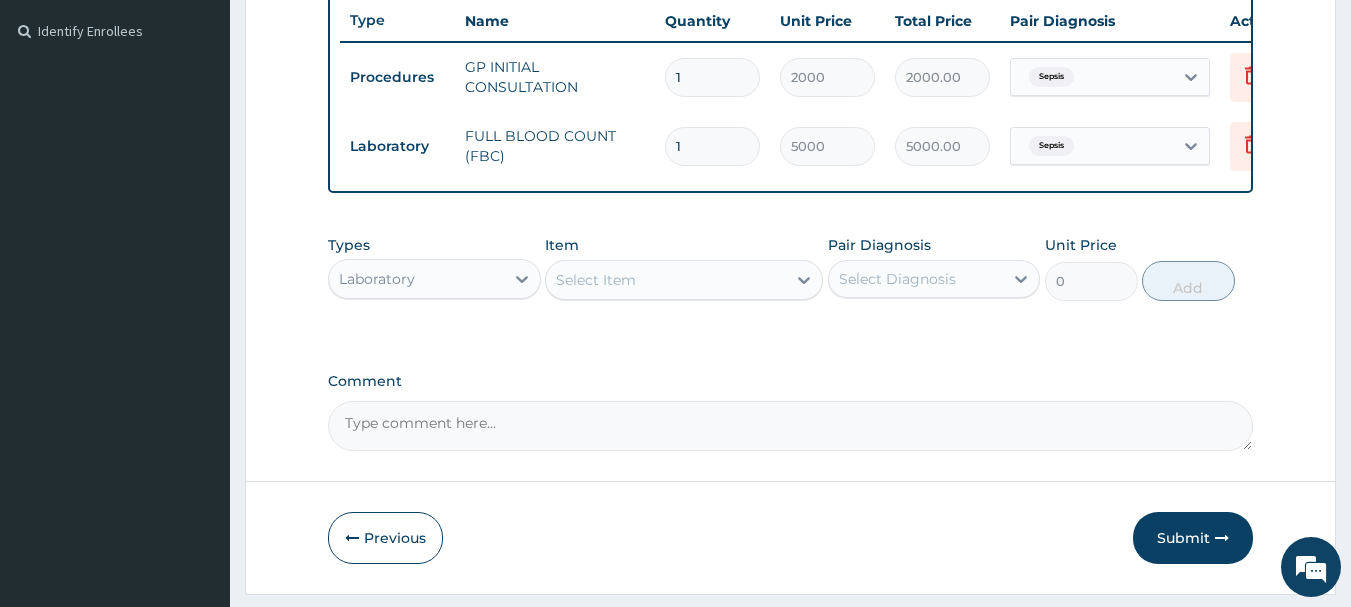 click on "Select Item" at bounding box center [596, 280] 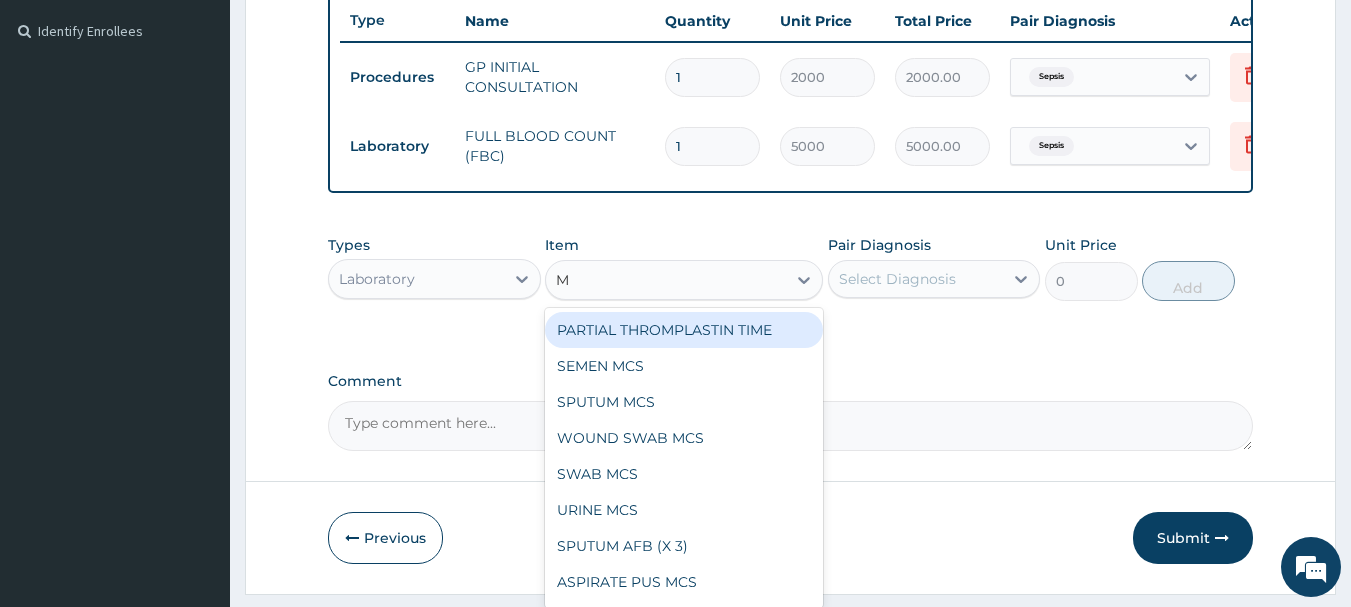 type on "MP" 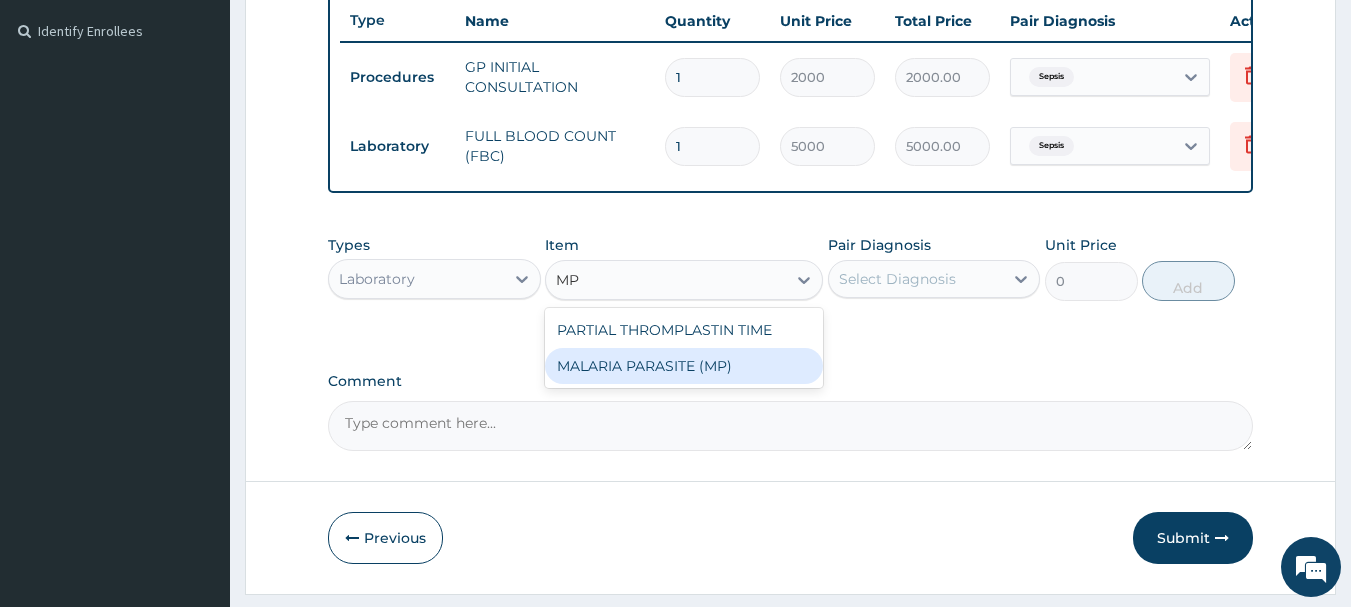 drag, startPoint x: 619, startPoint y: 374, endPoint x: 984, endPoint y: 308, distance: 370.91913 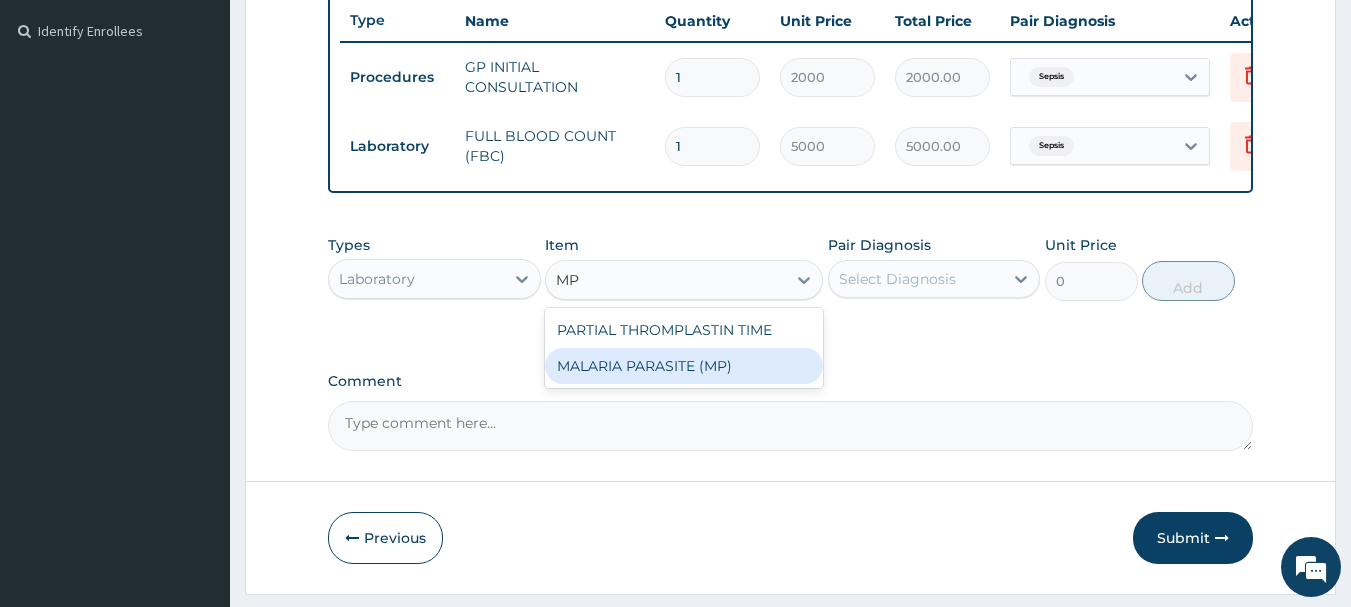 click on "MALARIA PARASITE (MP)" at bounding box center (684, 366) 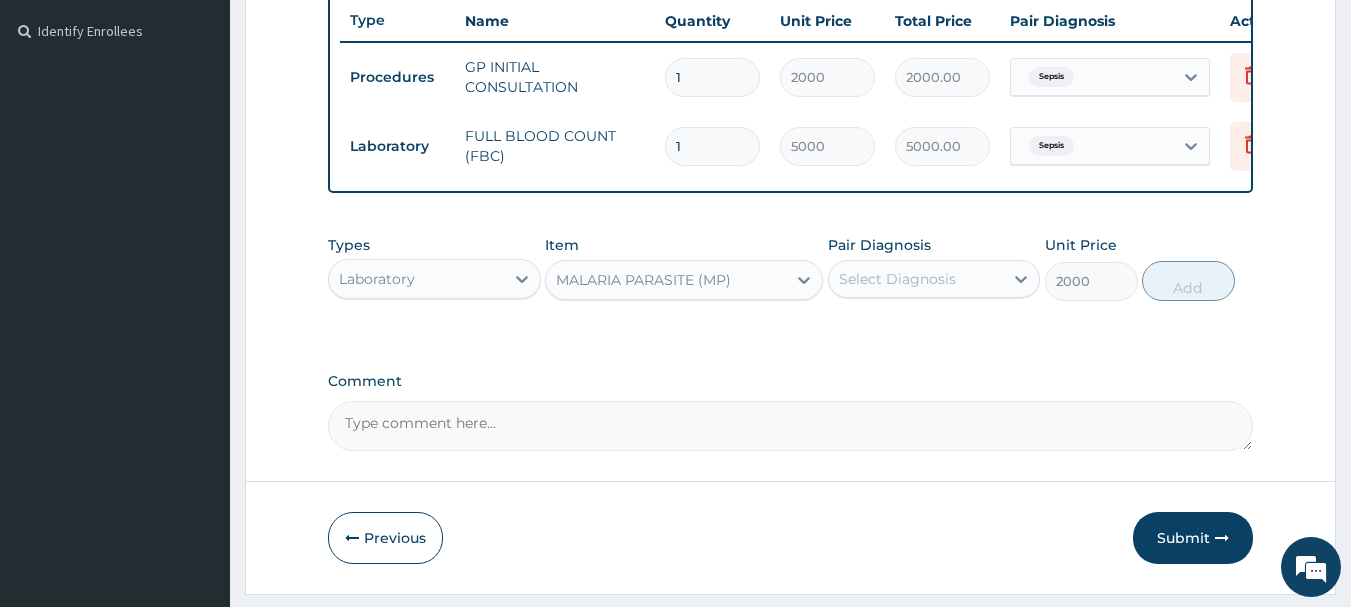 click on "Select Diagnosis" at bounding box center (916, 279) 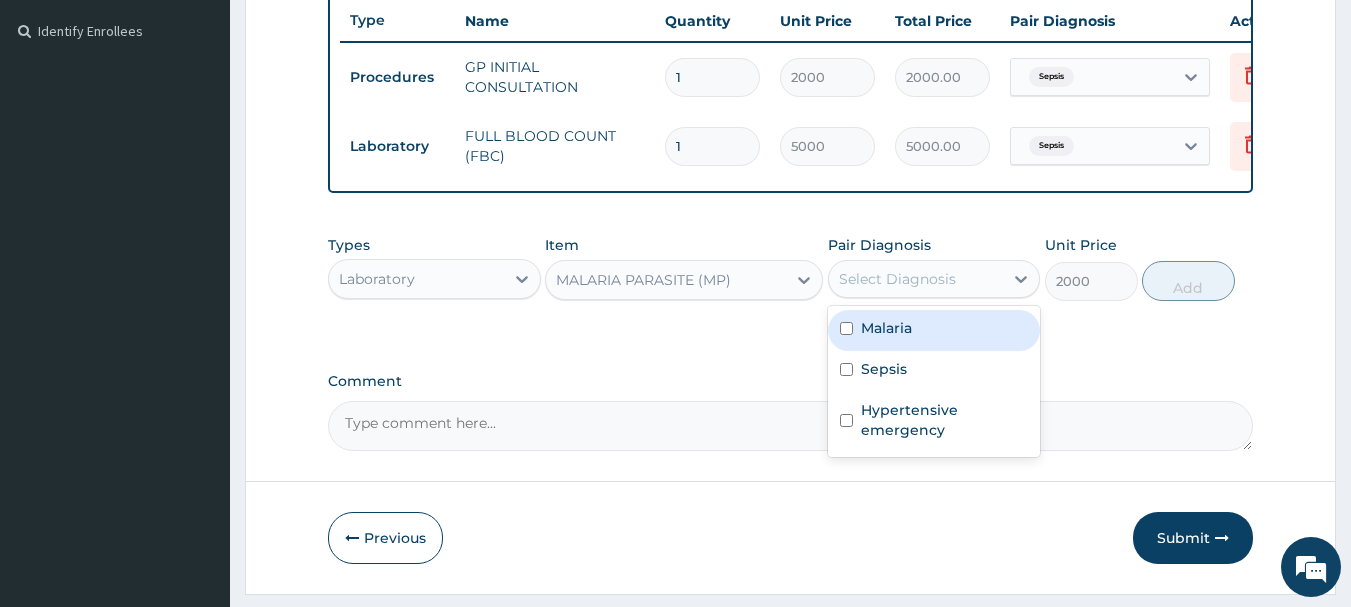 click on "Malaria" at bounding box center (934, 330) 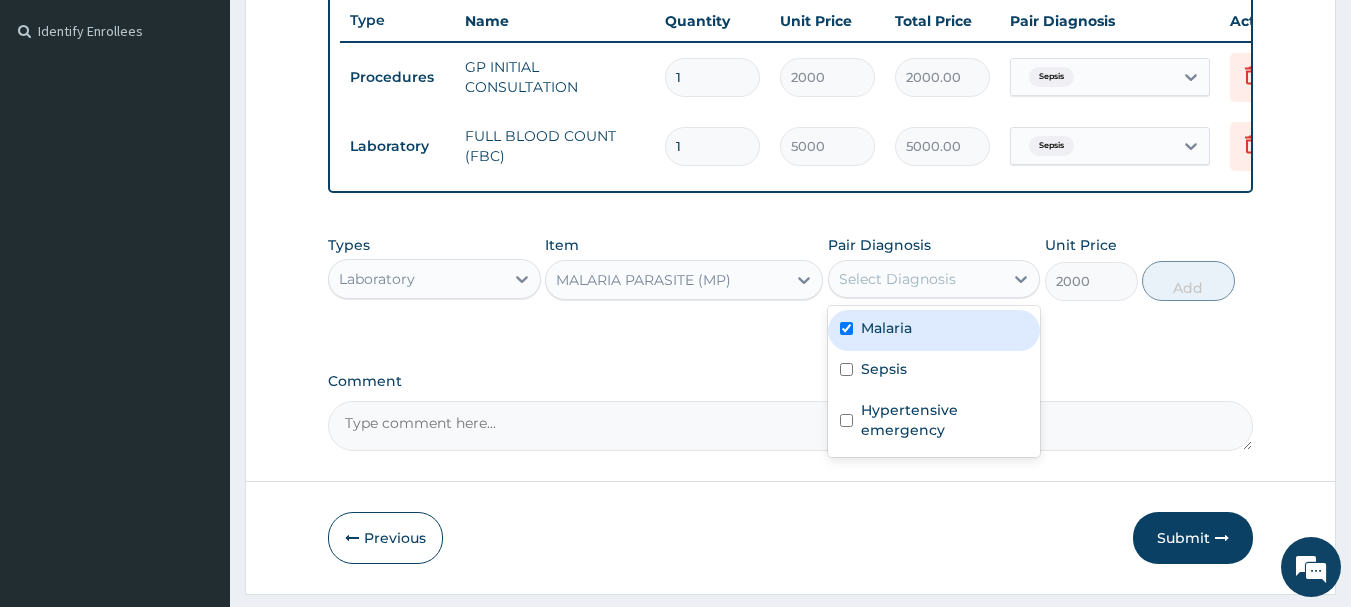 checkbox on "true" 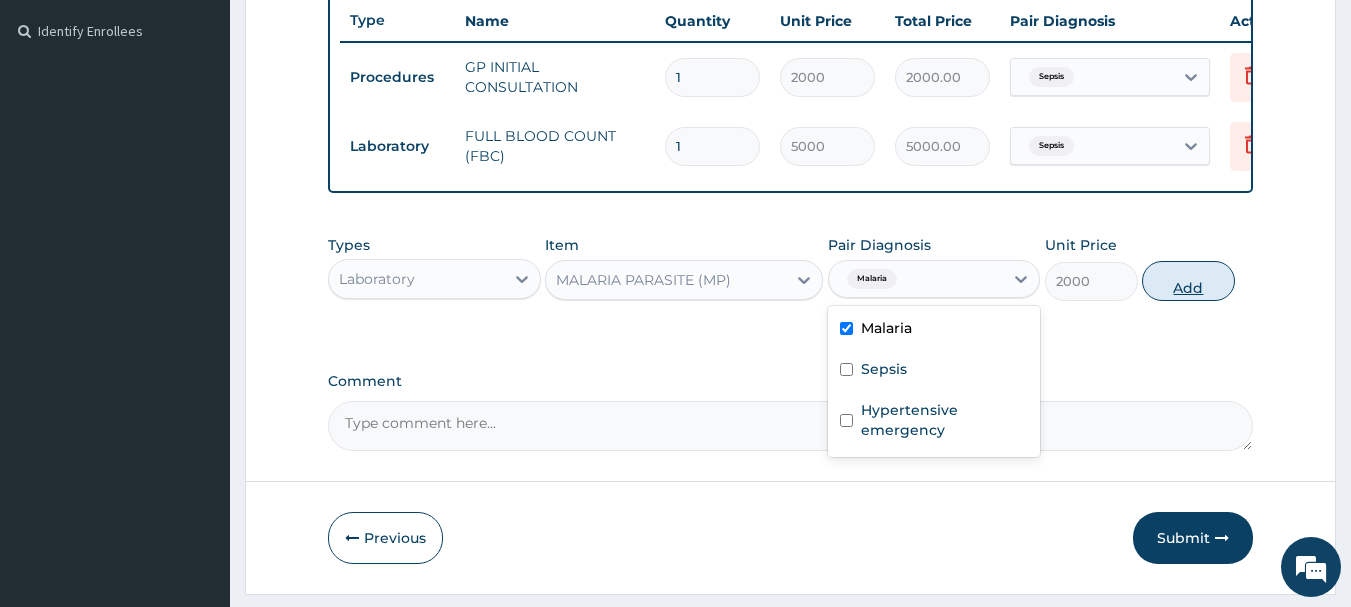 click on "Add" at bounding box center [1188, 281] 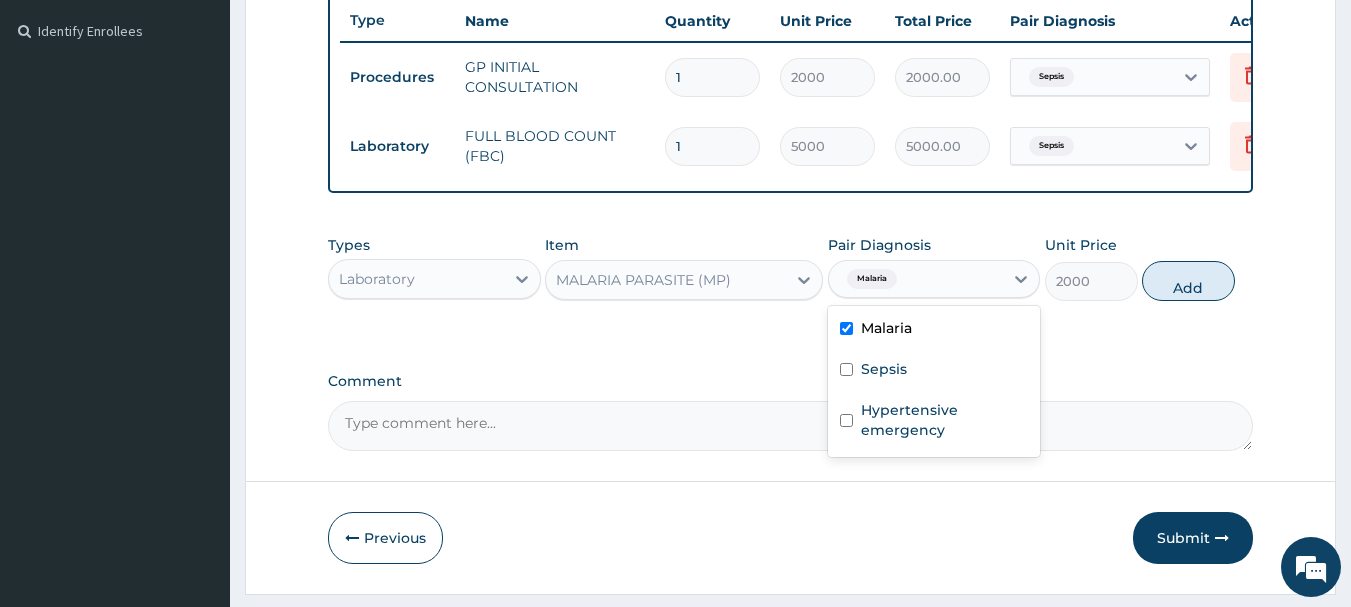 type on "0" 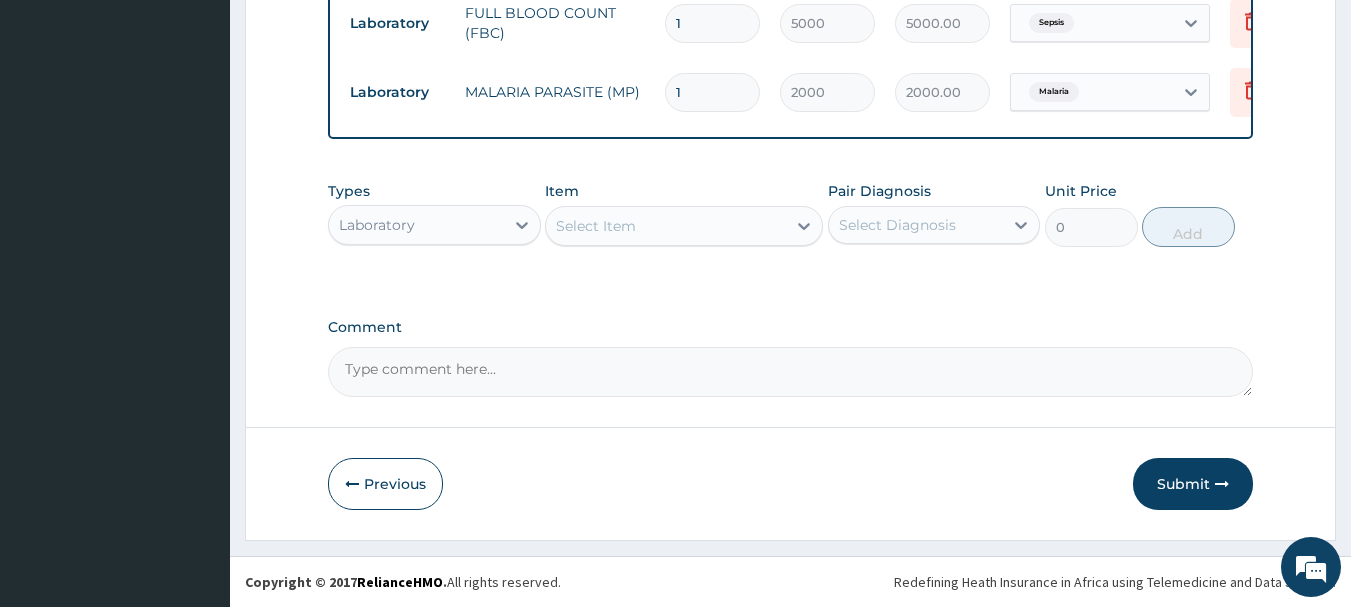 scroll, scrollTop: 677, scrollLeft: 0, axis: vertical 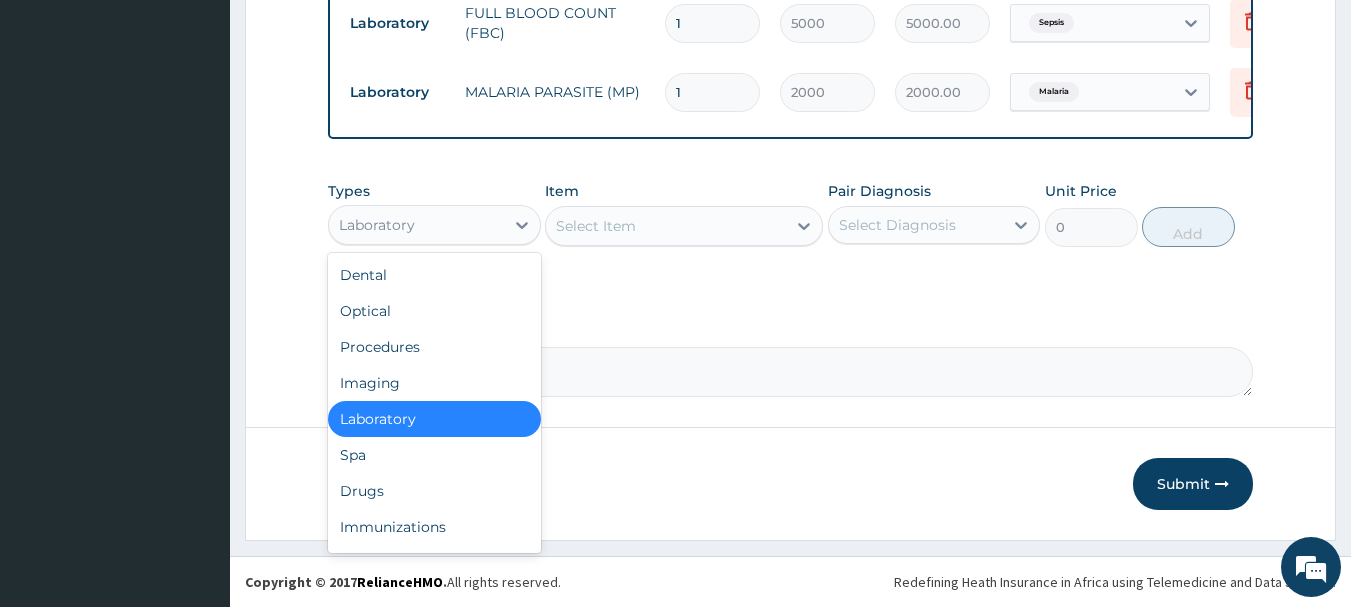 click on "Laboratory" at bounding box center [416, 225] 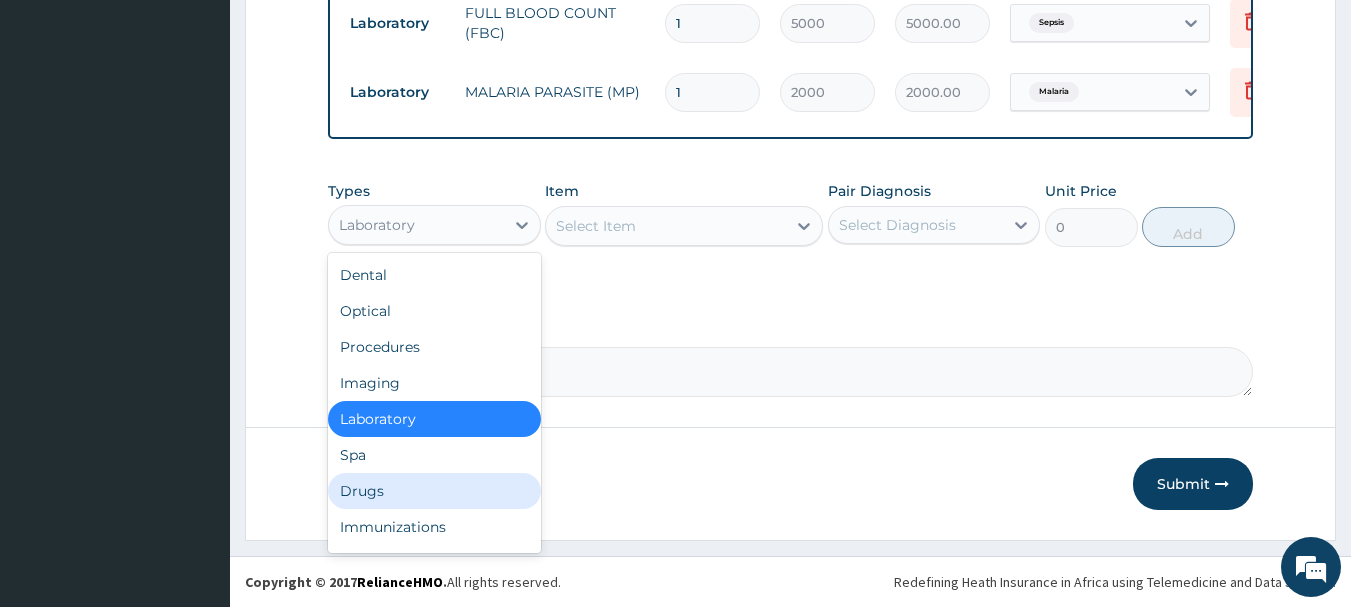 click on "Drugs" at bounding box center (434, 491) 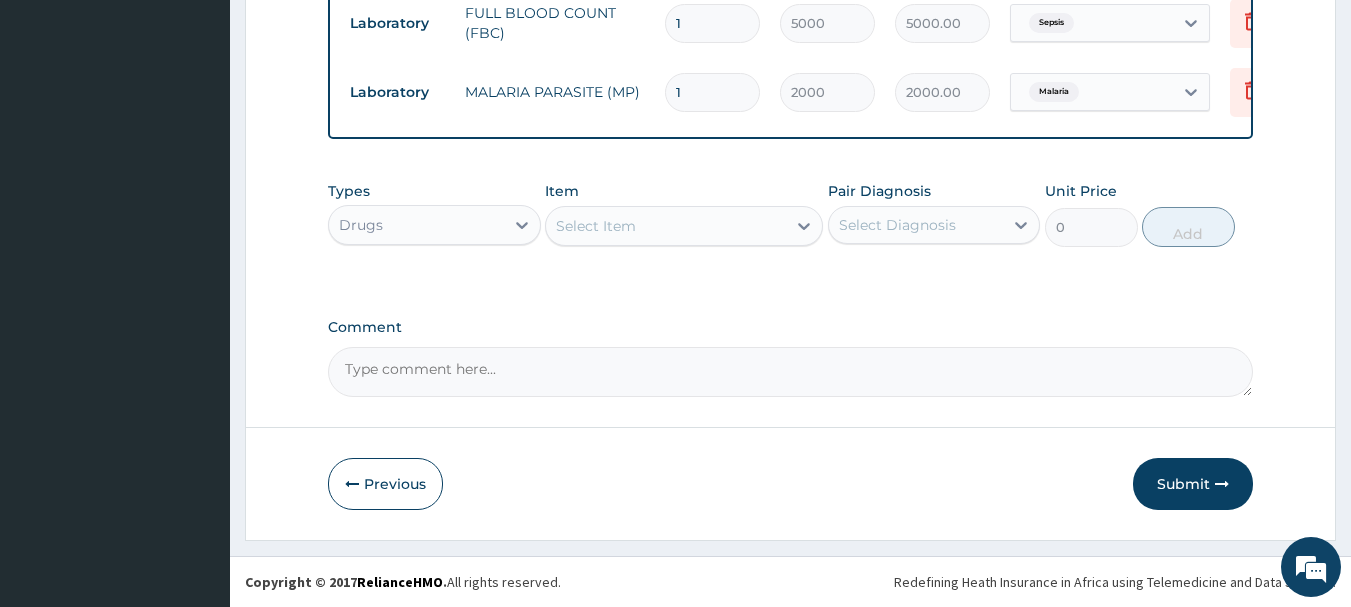 click on "Select Item" at bounding box center [666, 226] 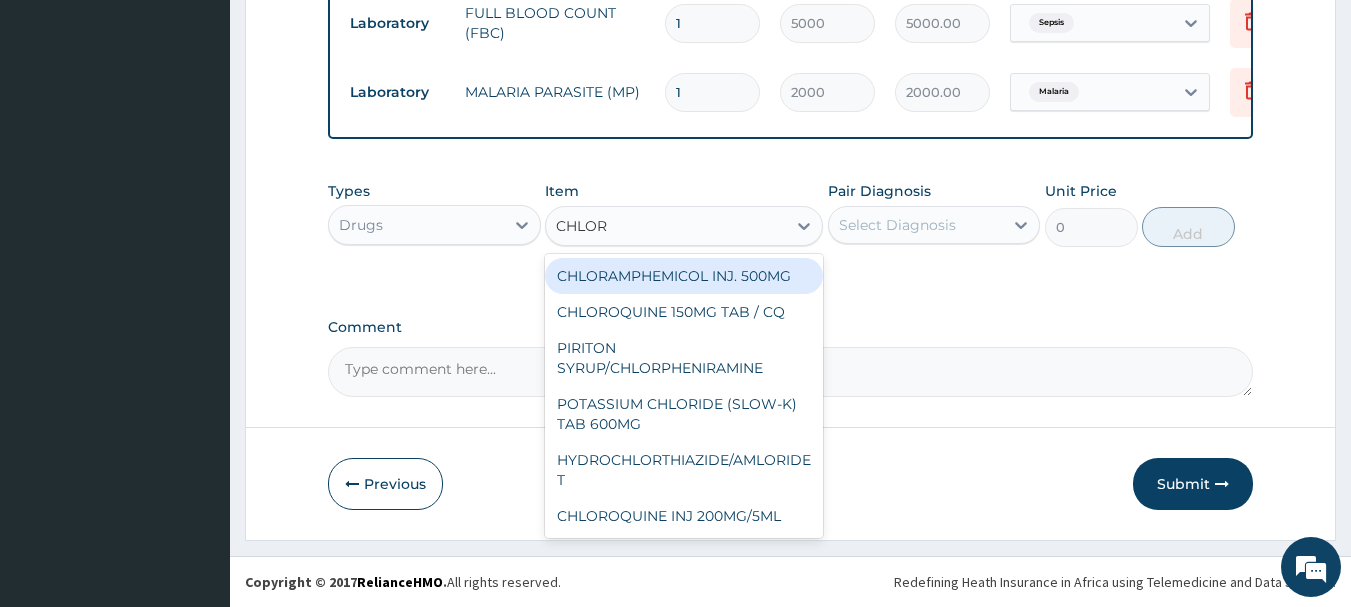 type on "CHLORO" 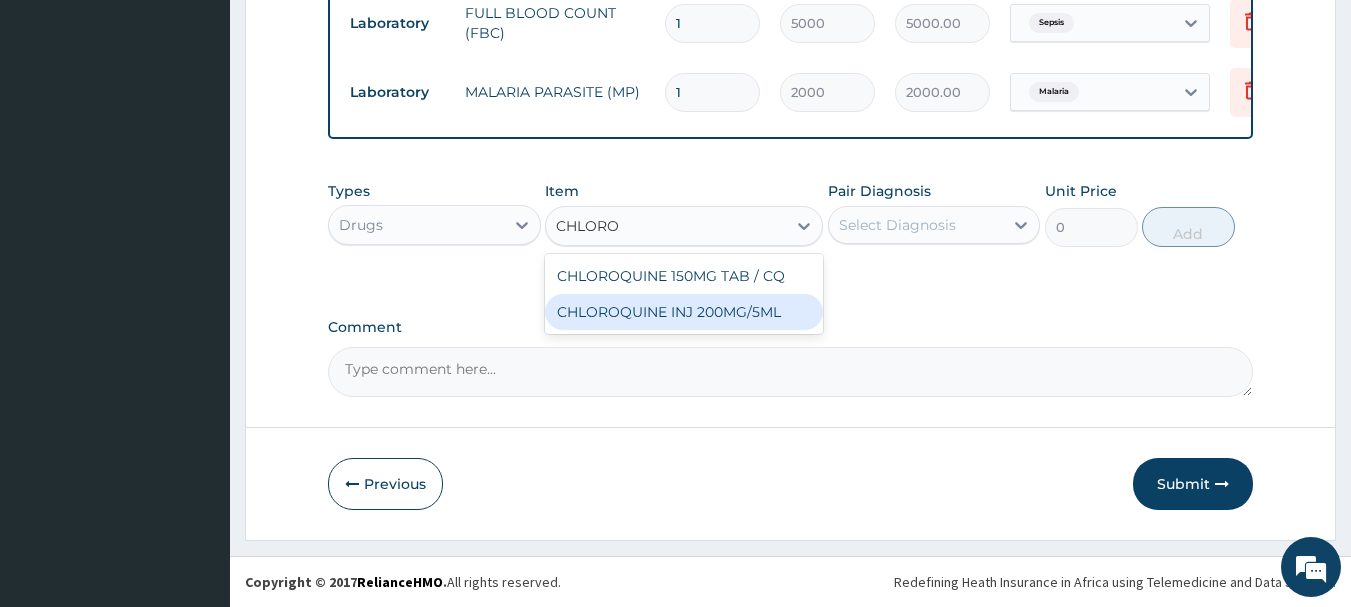 click on "CHLOROQUINE INJ 200MG/5ML" at bounding box center (684, 312) 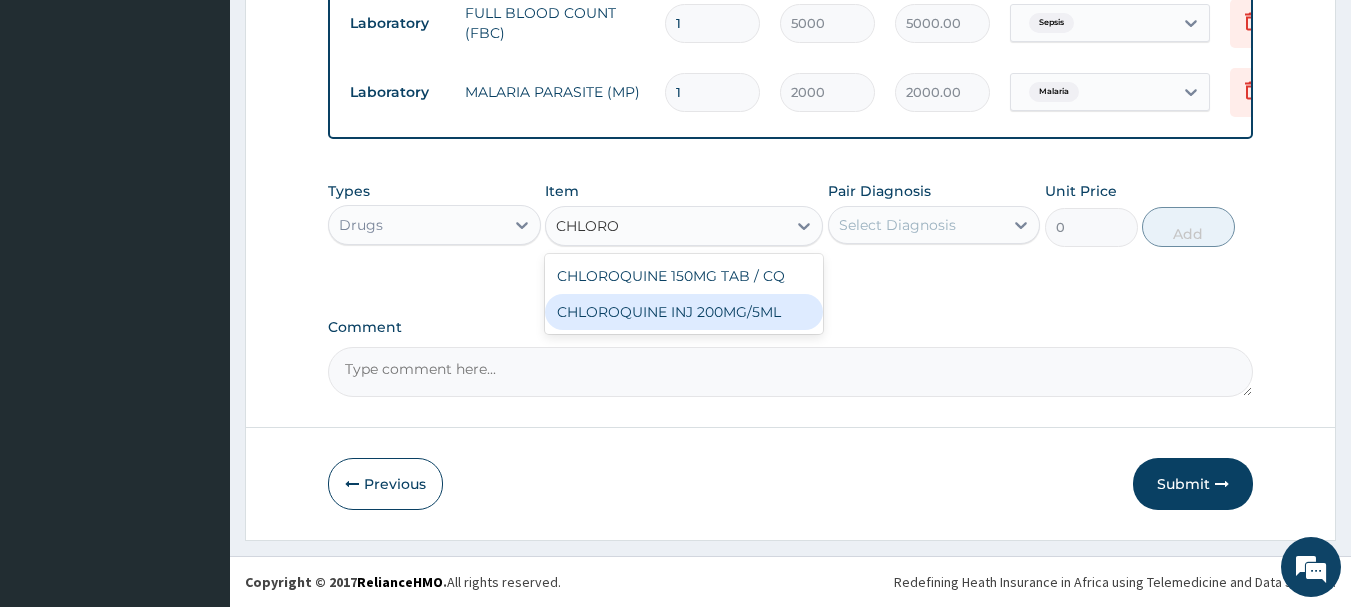 type 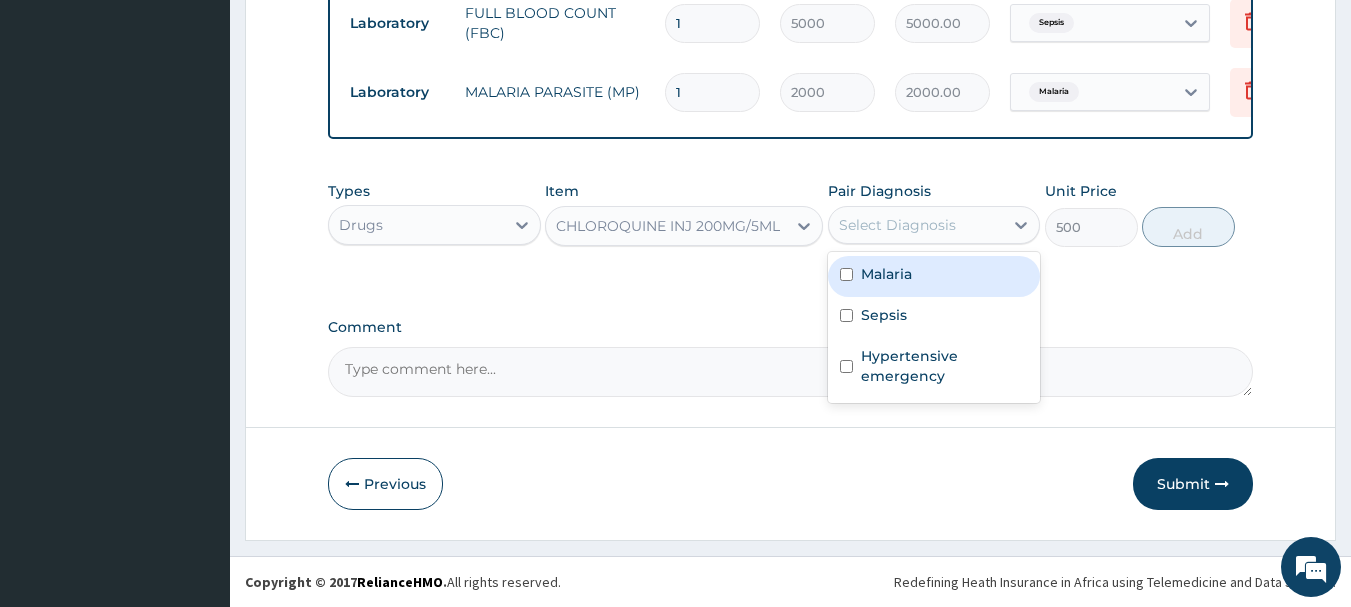 click on "Select Diagnosis" at bounding box center [916, 225] 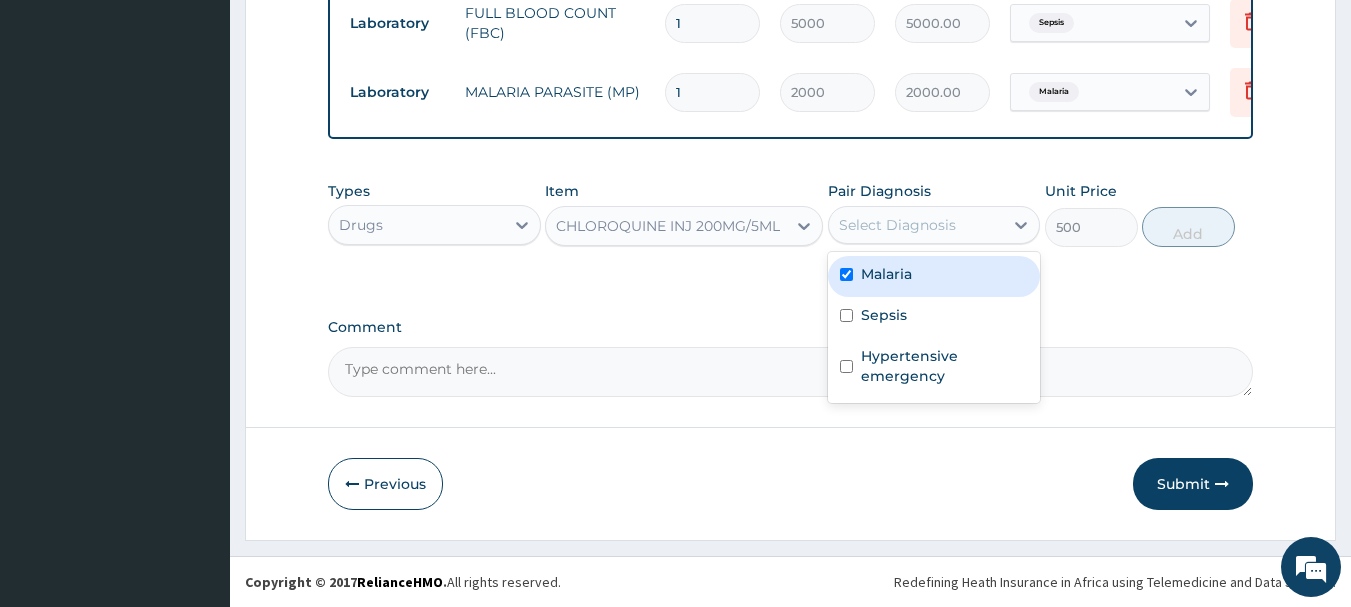 checkbox on "true" 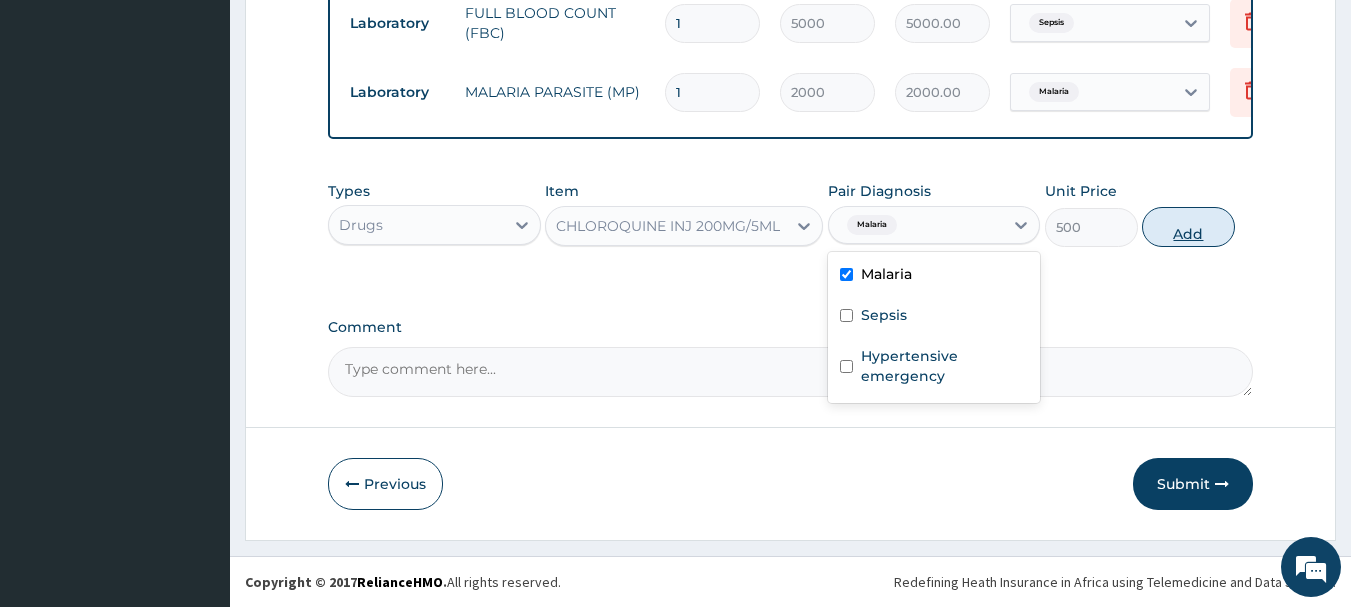 click on "Add" at bounding box center (1188, 227) 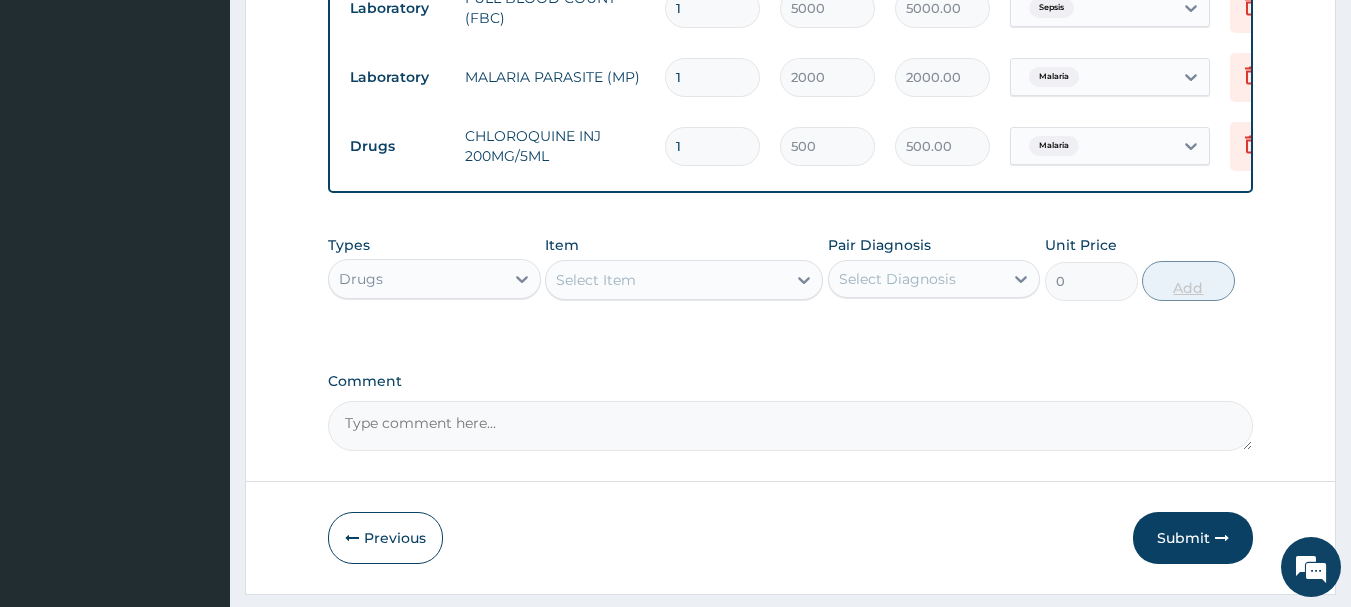 type 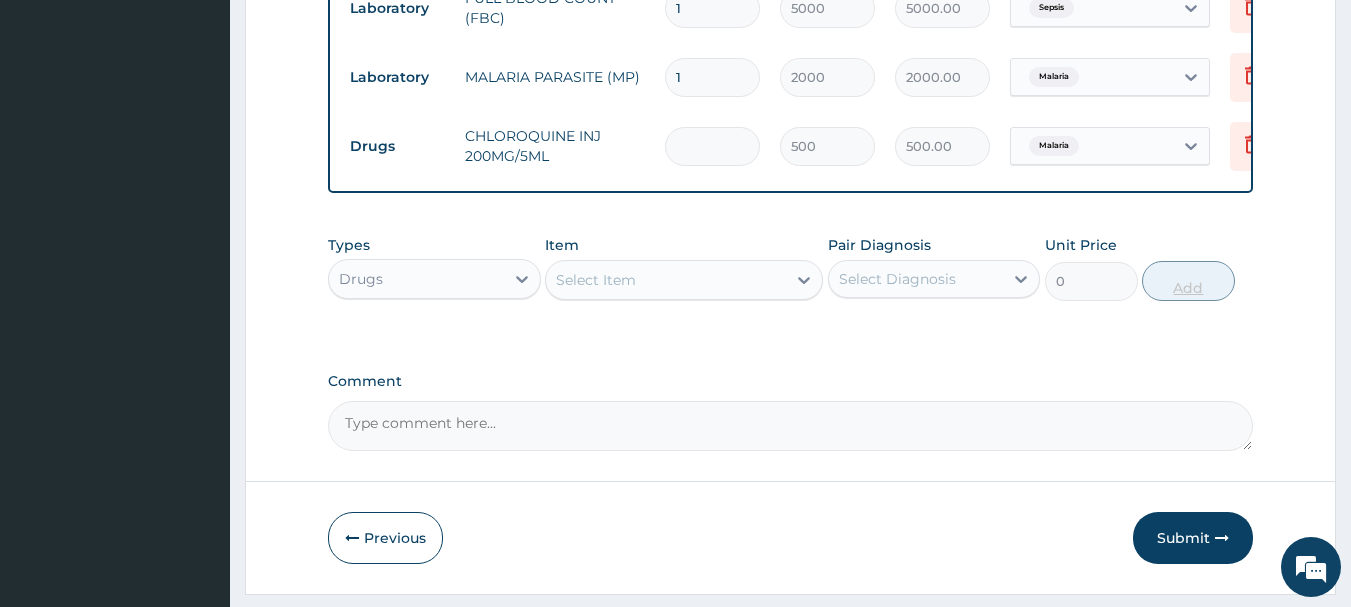 type on "0.00" 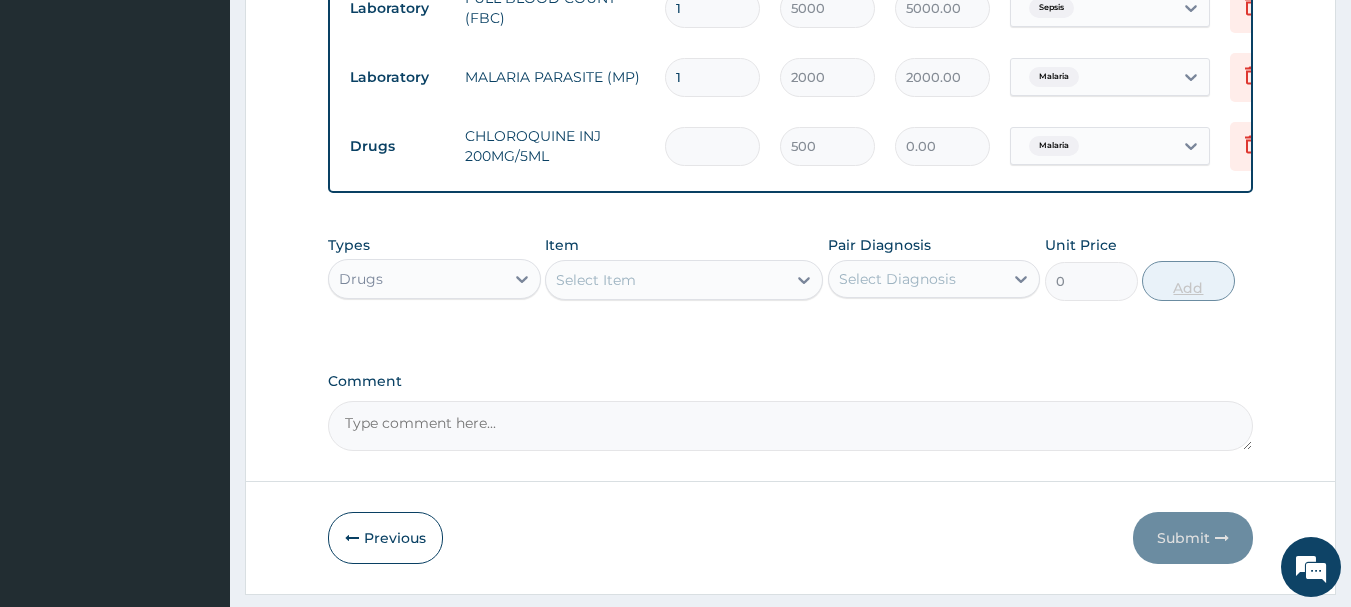 type on "2" 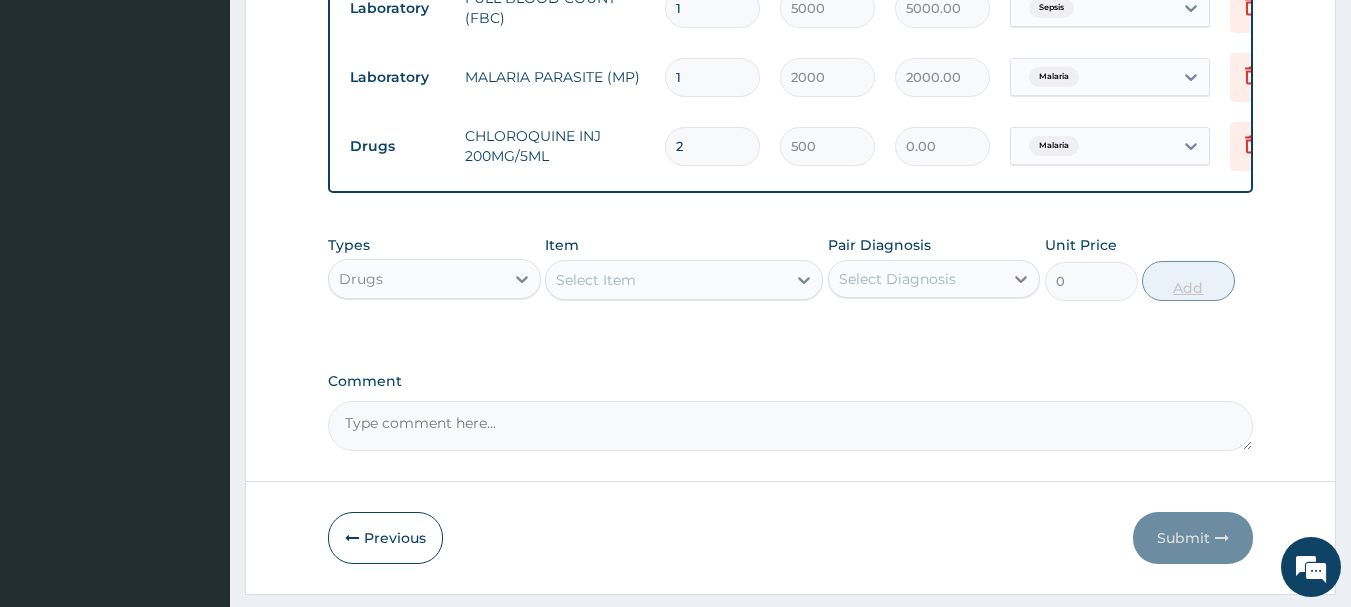 type on "1000.00" 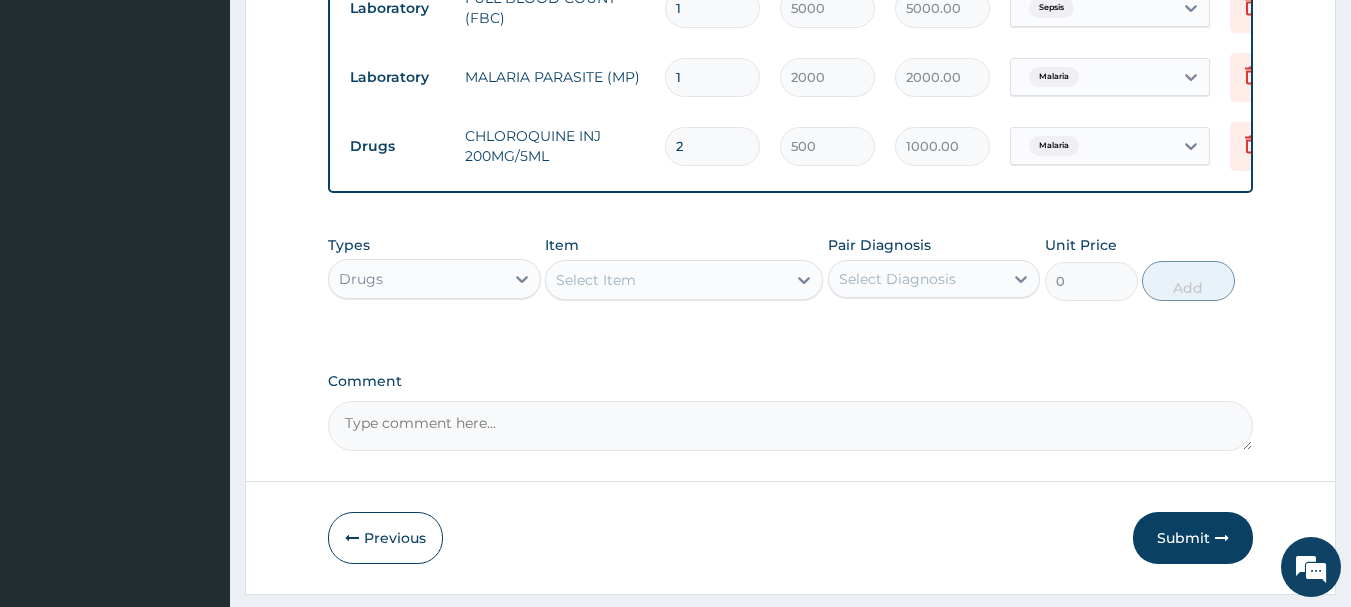 type on "2" 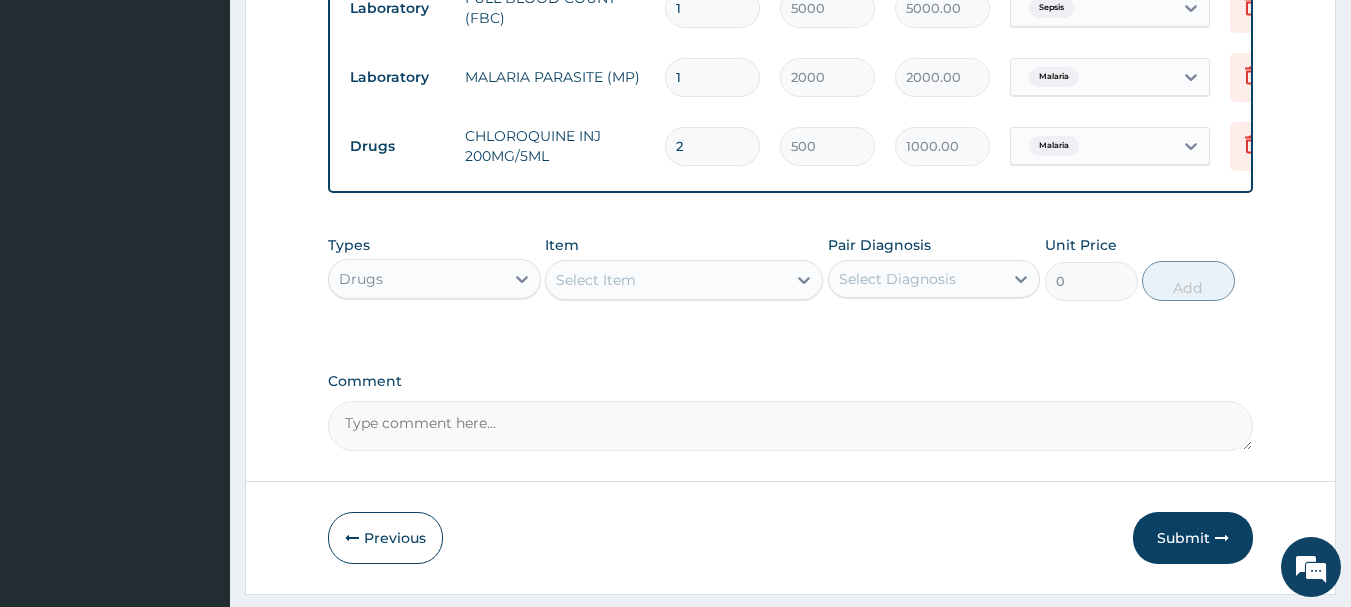 click on "Select Item" at bounding box center [596, 280] 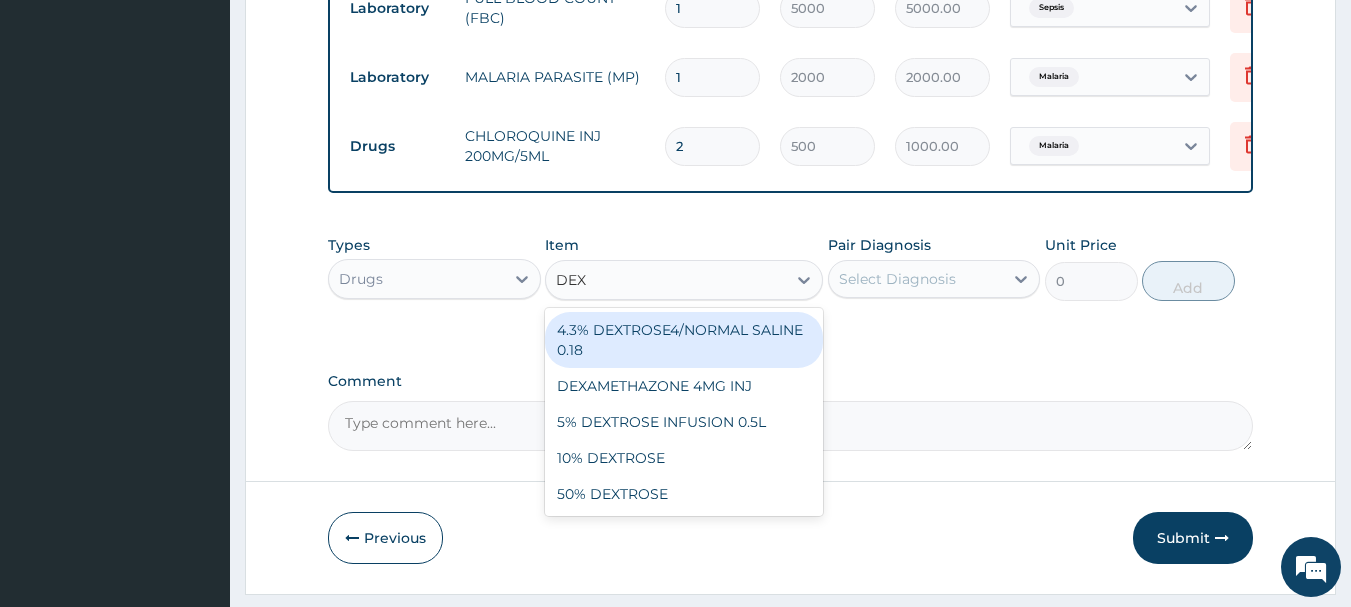 type on "DEXA" 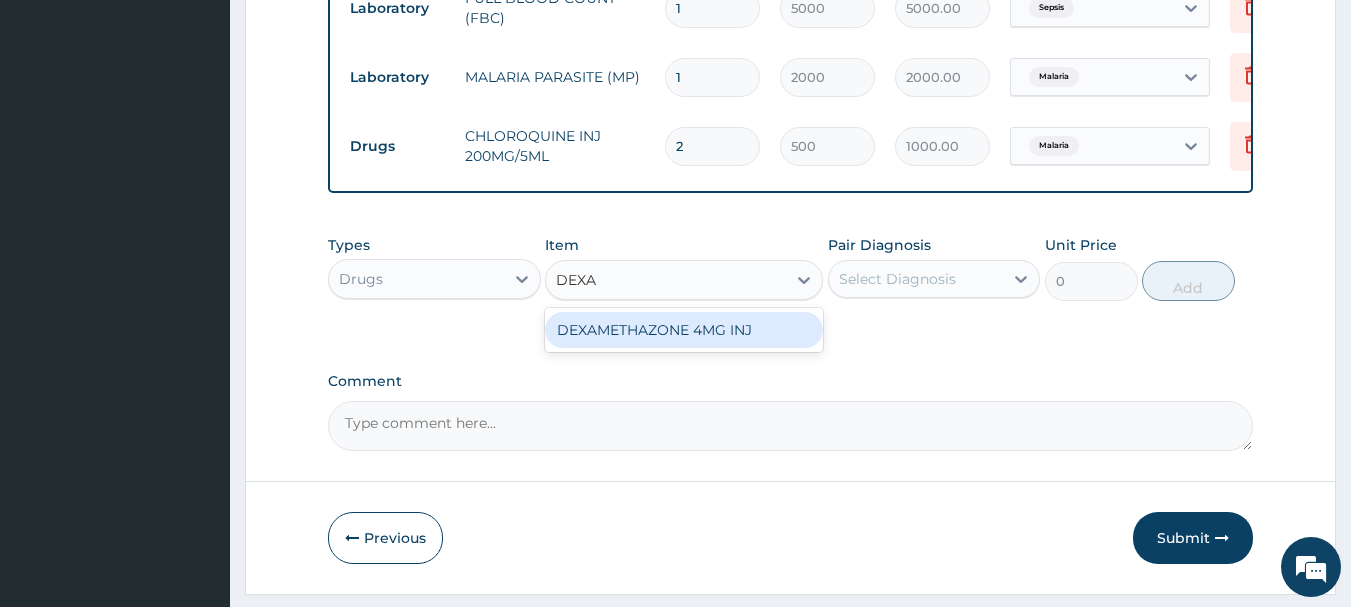 click on "DEXAMETHAZONE 4MG INJ" at bounding box center (684, 330) 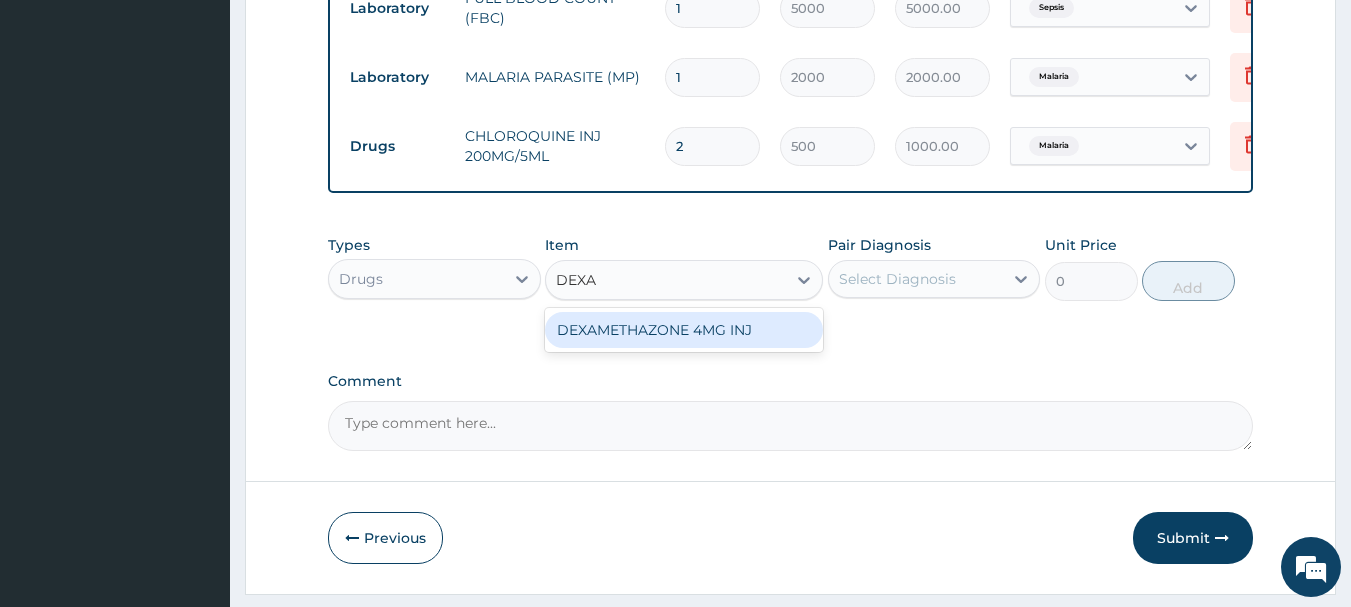 type 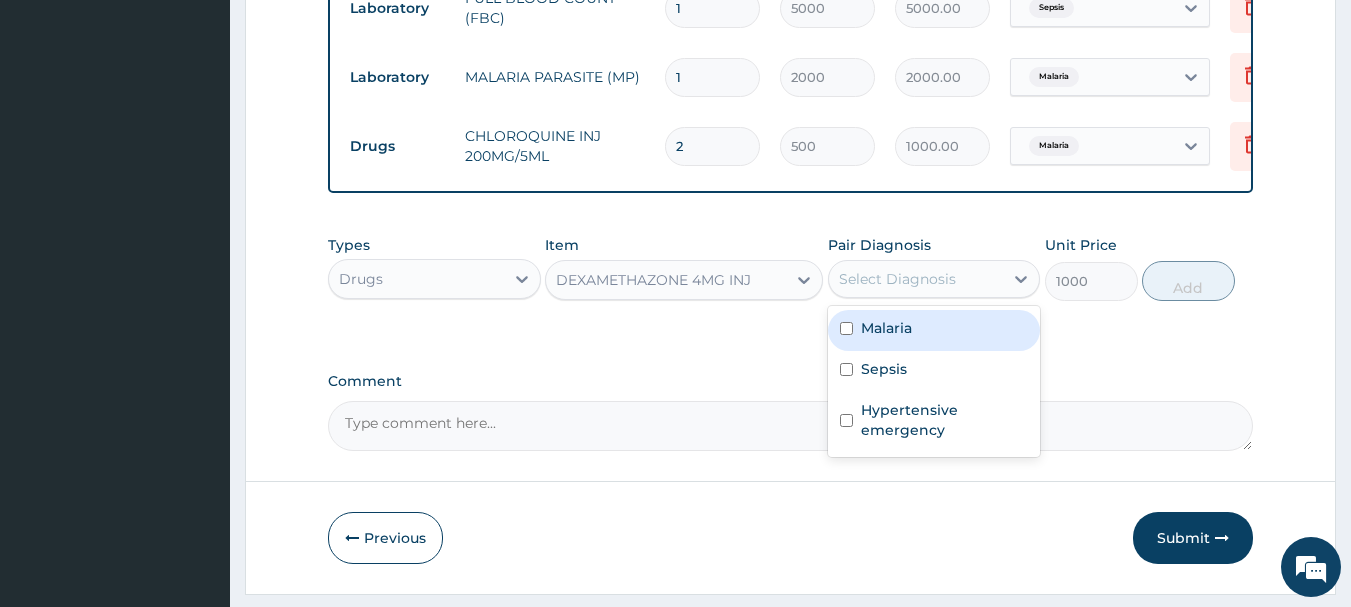 click on "Select Diagnosis" at bounding box center (897, 279) 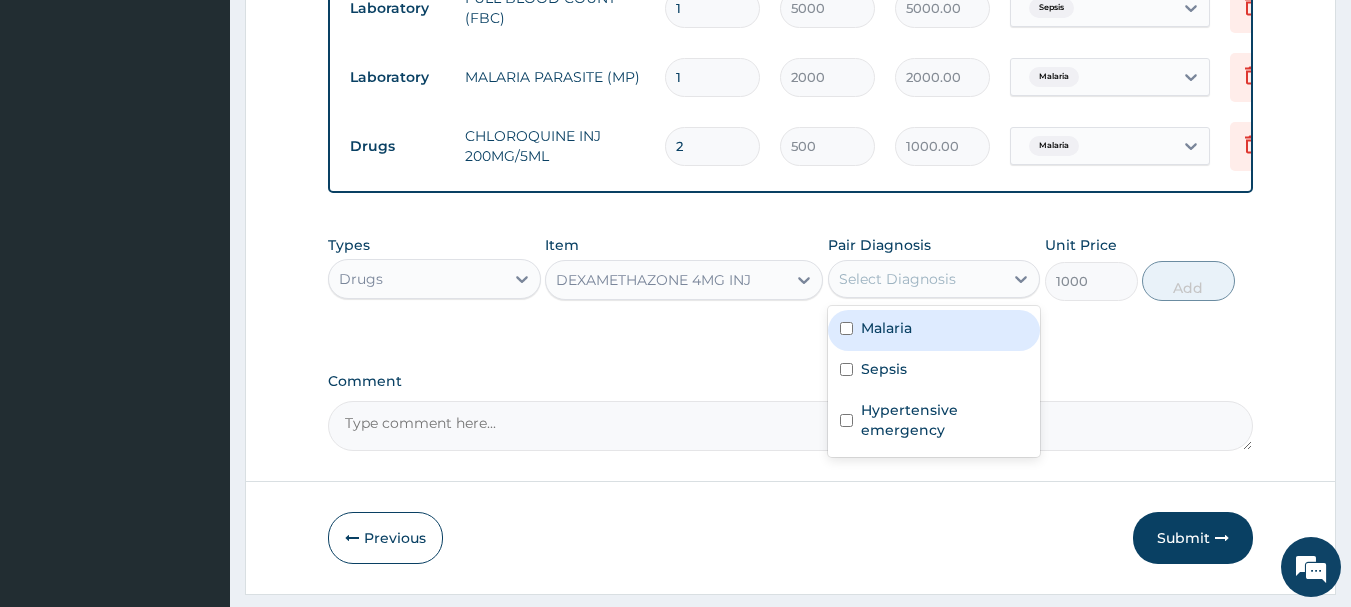 click on "Malaria" at bounding box center [934, 330] 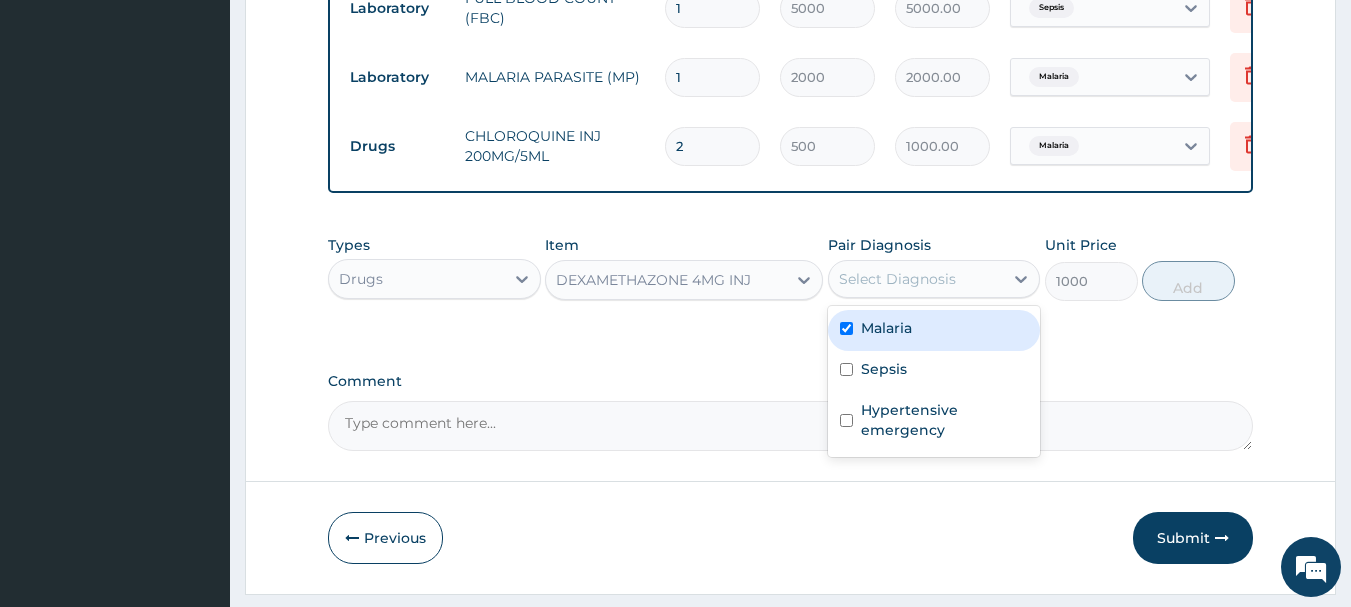 checkbox on "true" 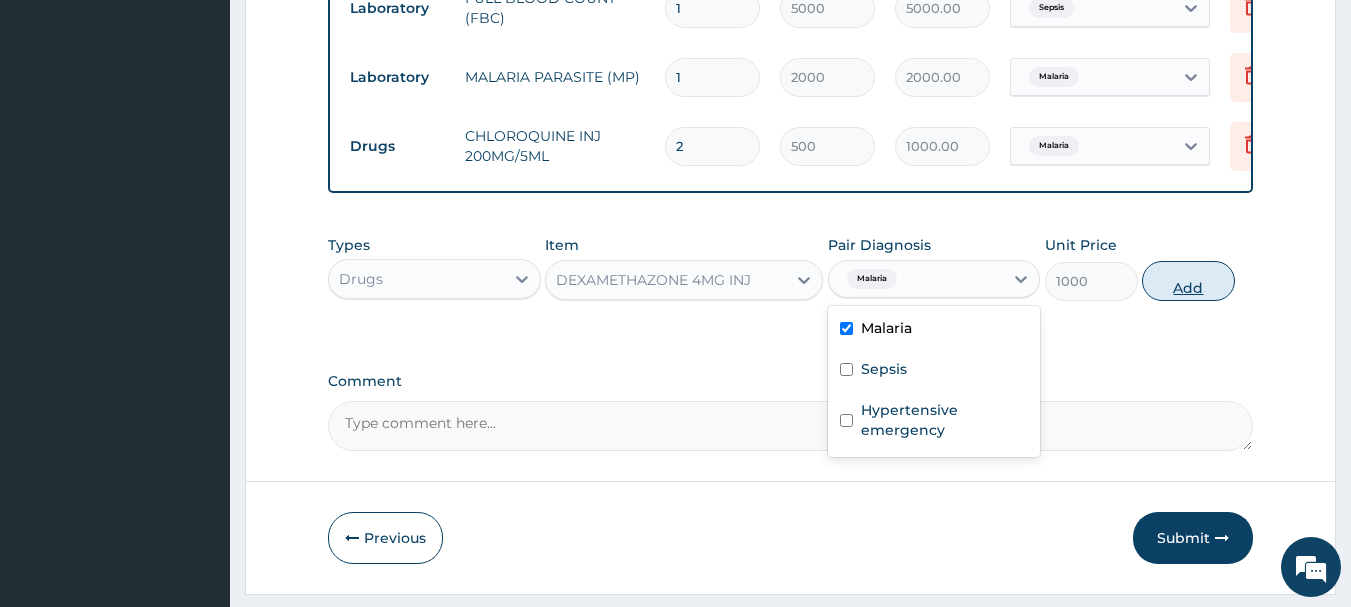 click on "Add" at bounding box center (1188, 281) 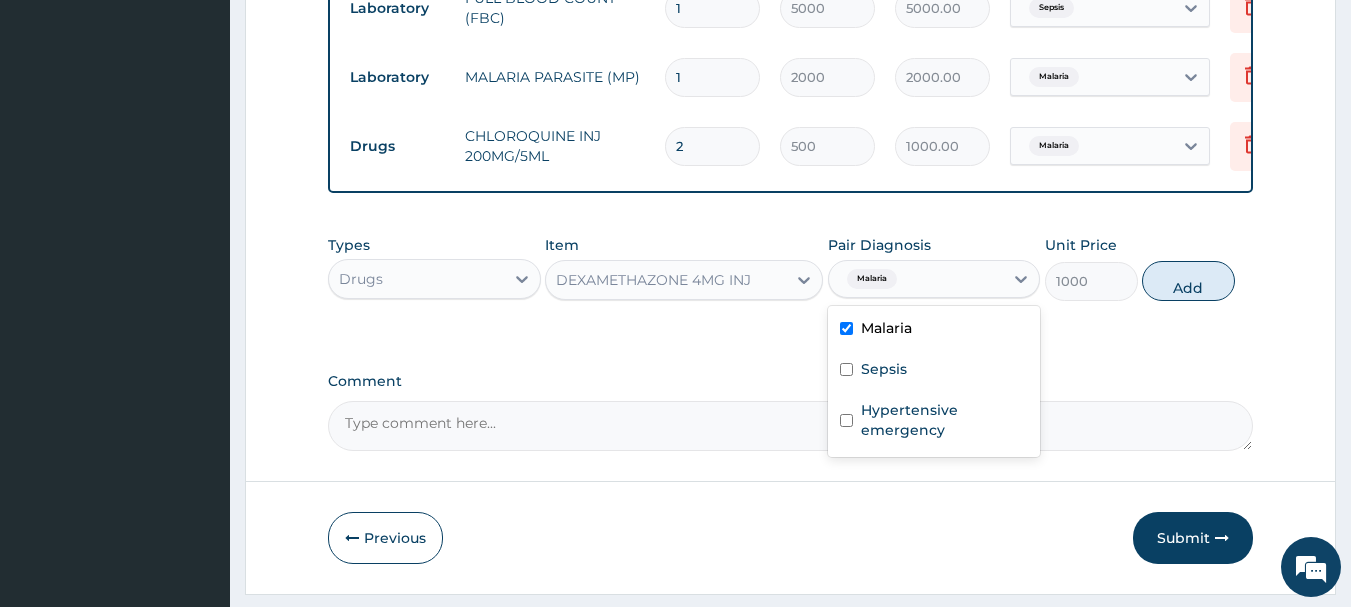 type on "0" 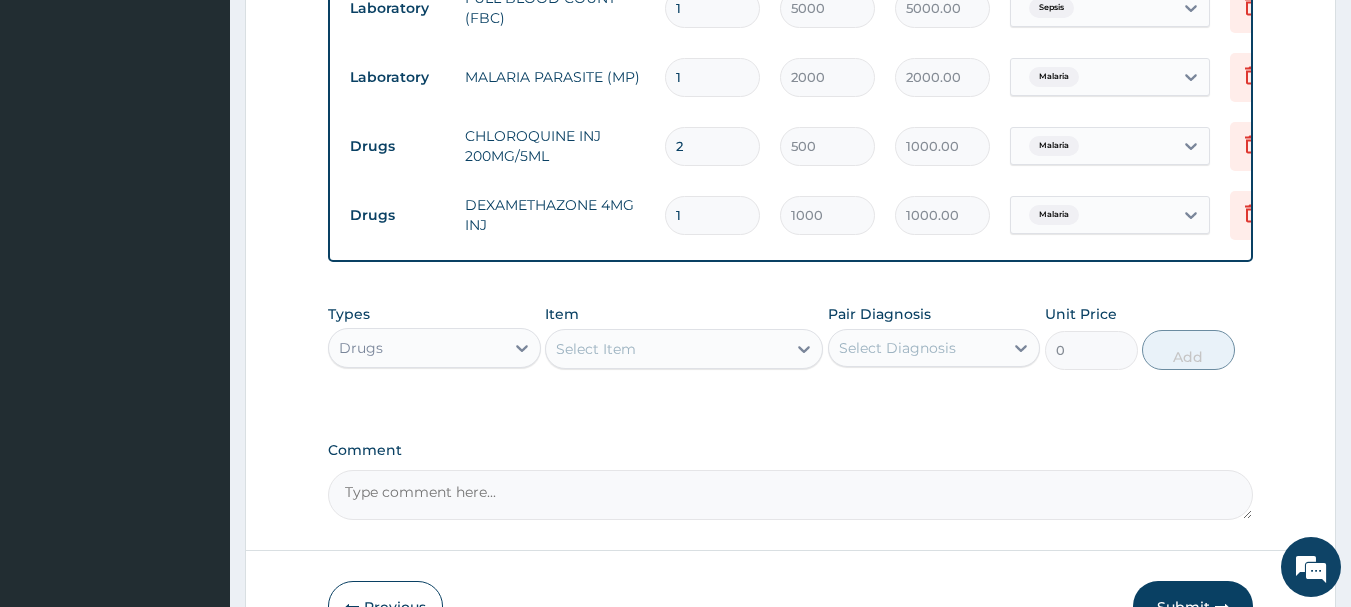 type 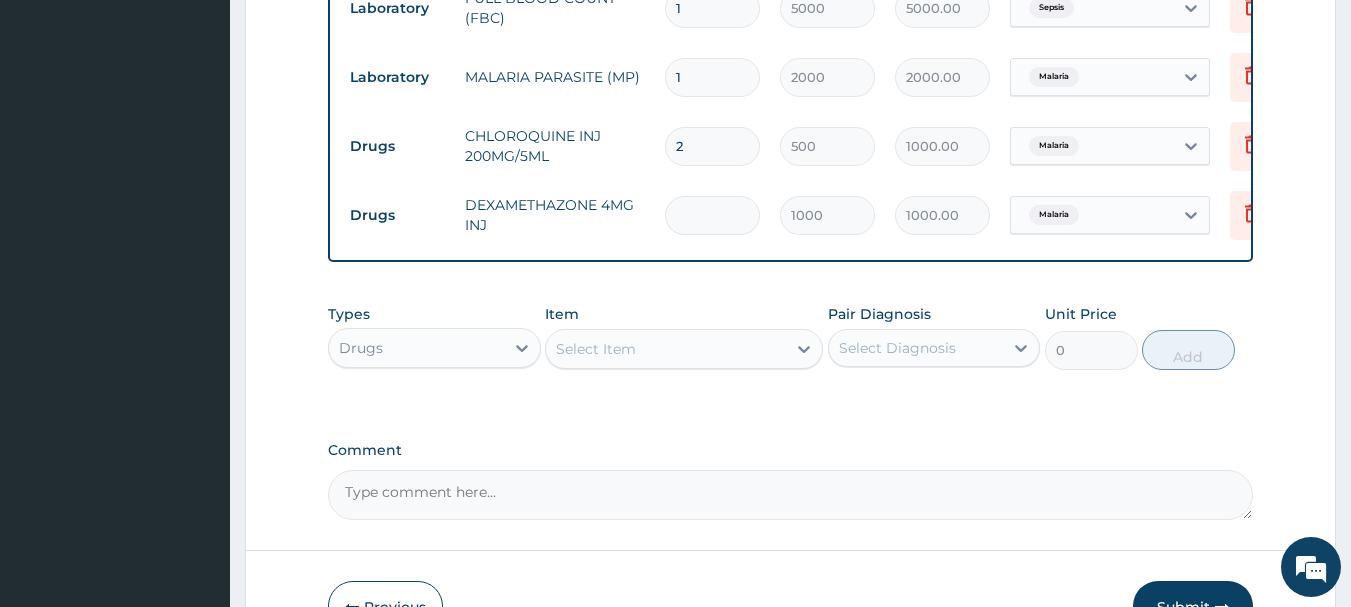 type on "0.00" 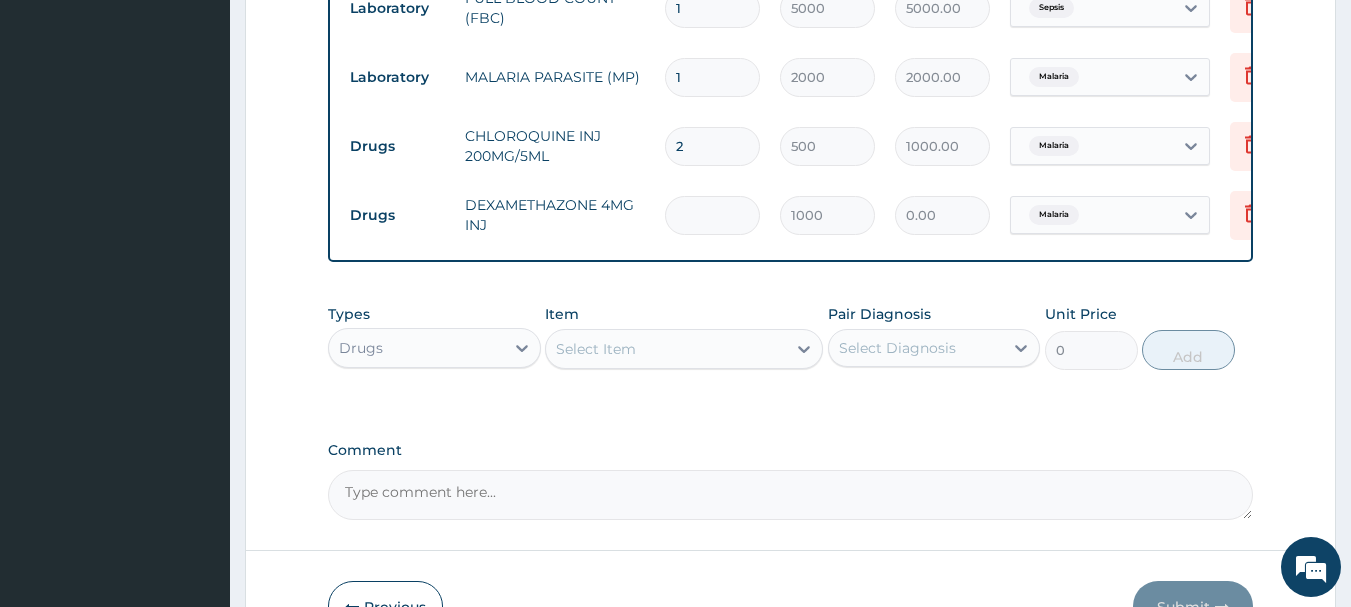 type on "2" 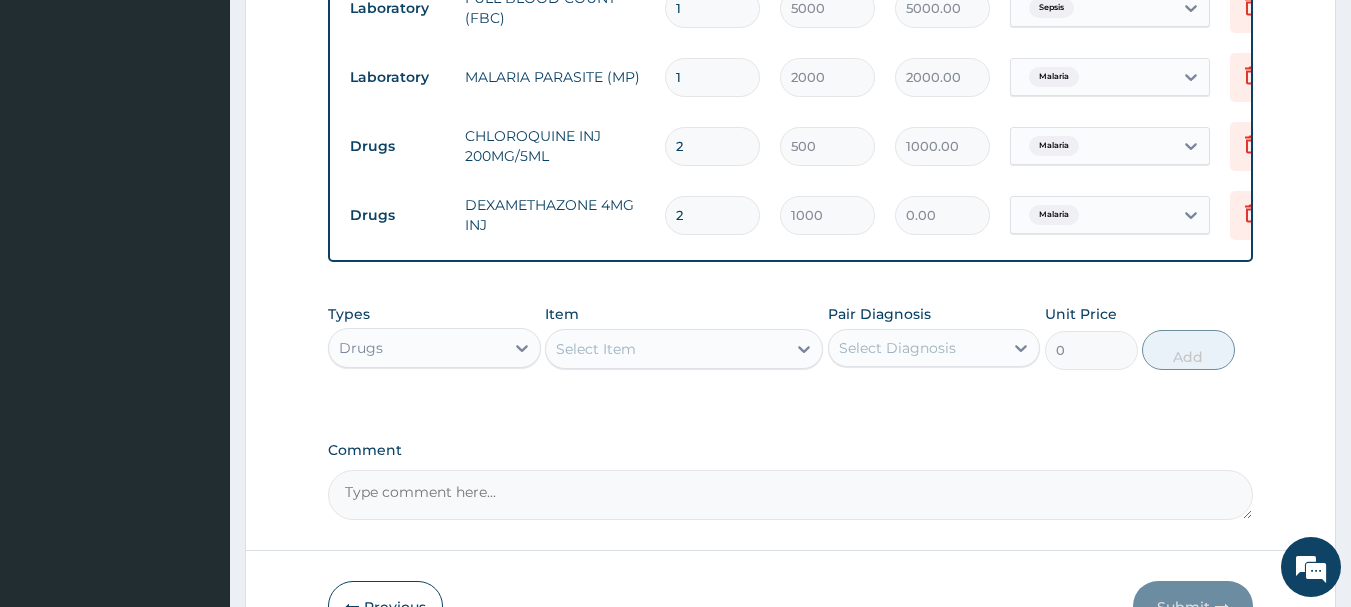 type on "2000.00" 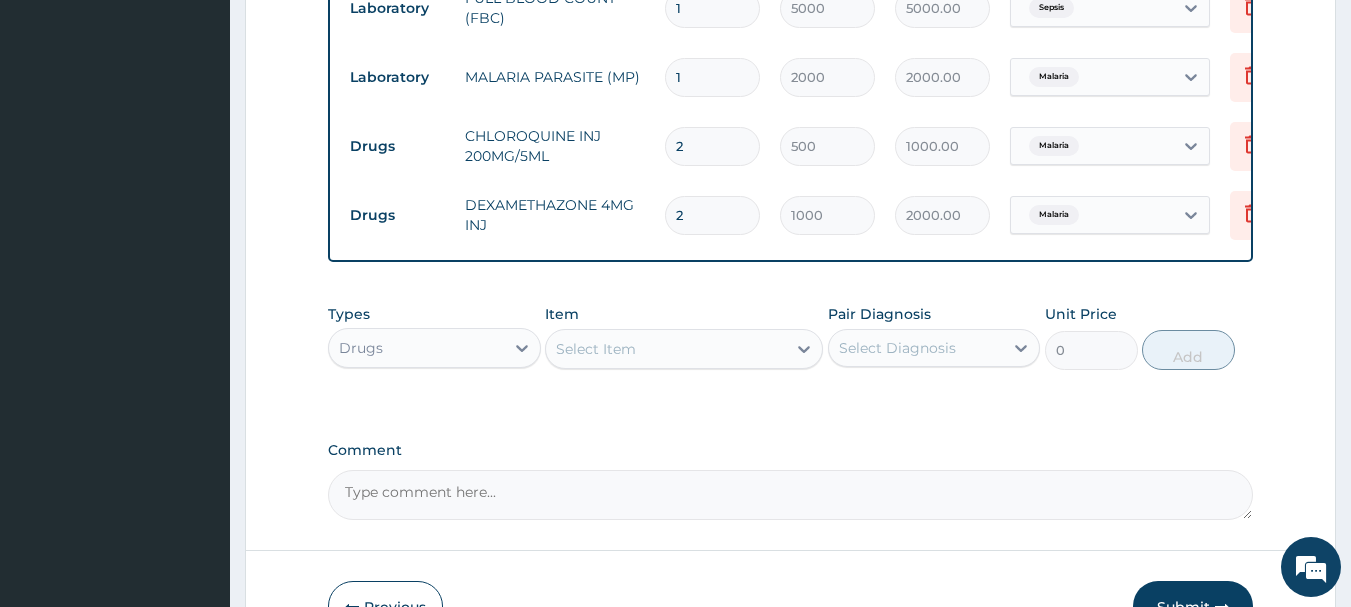 type on "2" 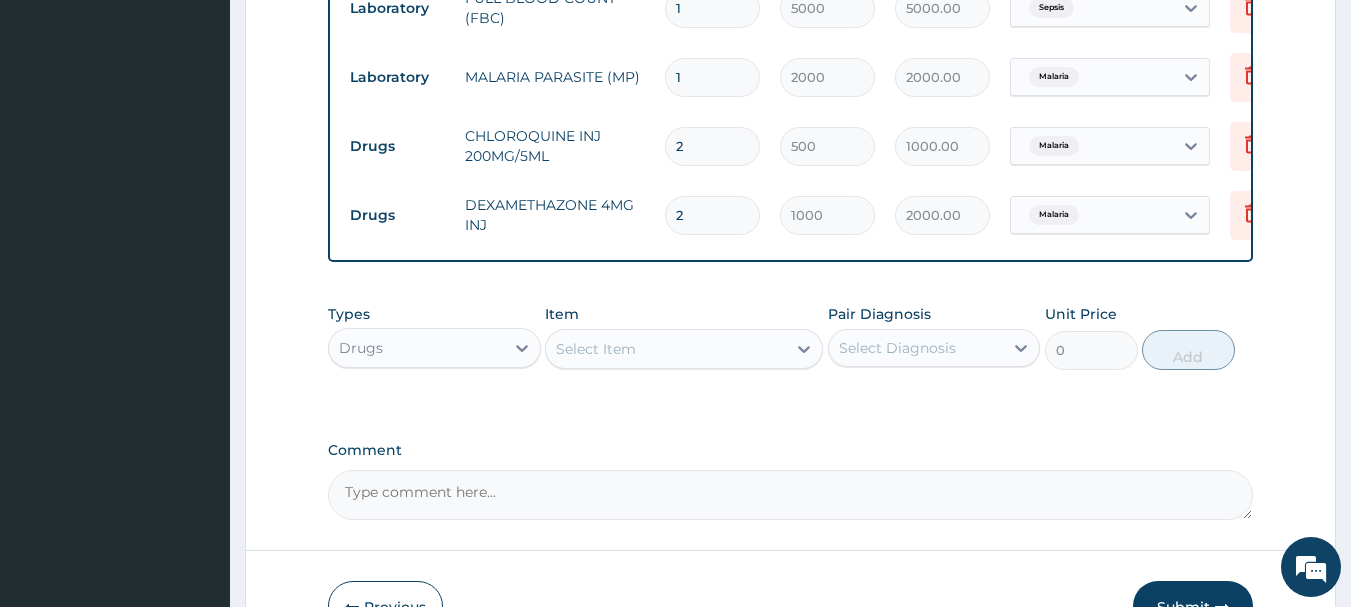 click on "Select Item" at bounding box center (596, 349) 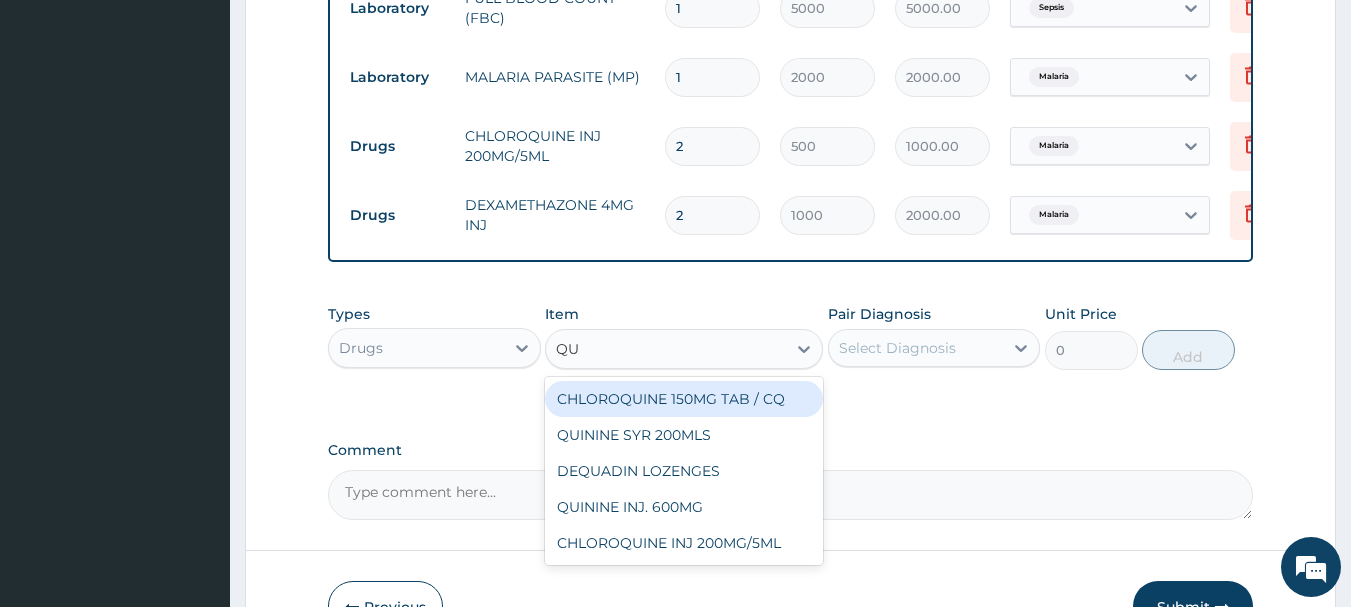 type on "Q" 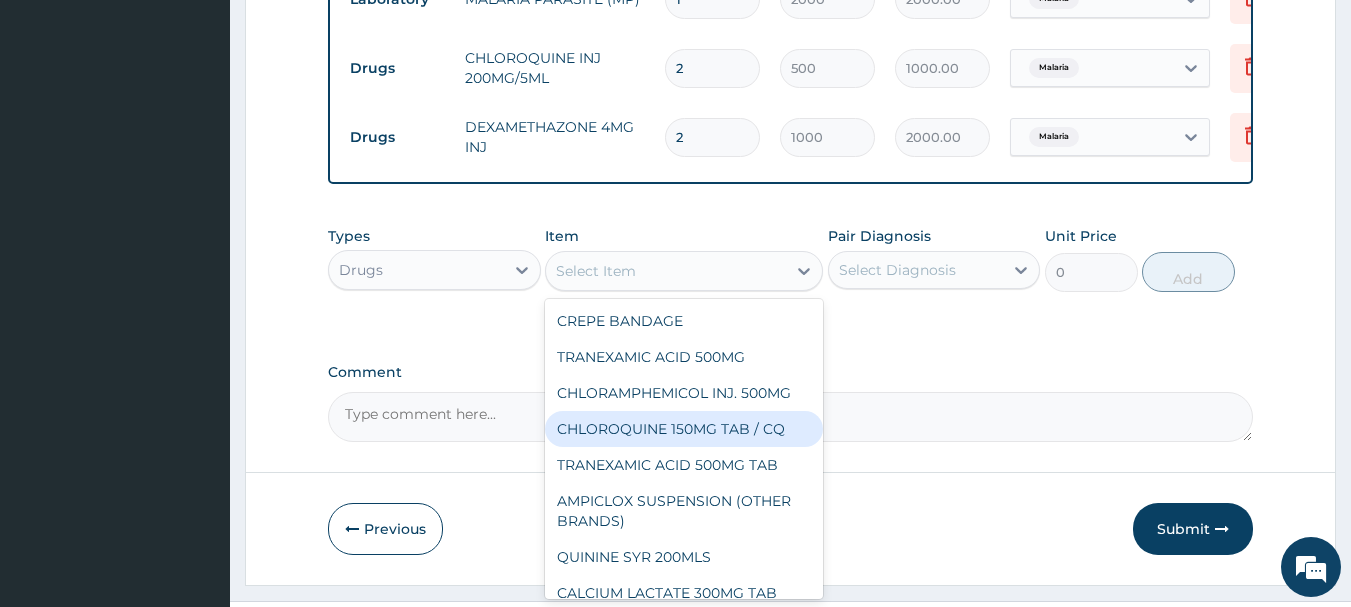 scroll, scrollTop: 815, scrollLeft: 0, axis: vertical 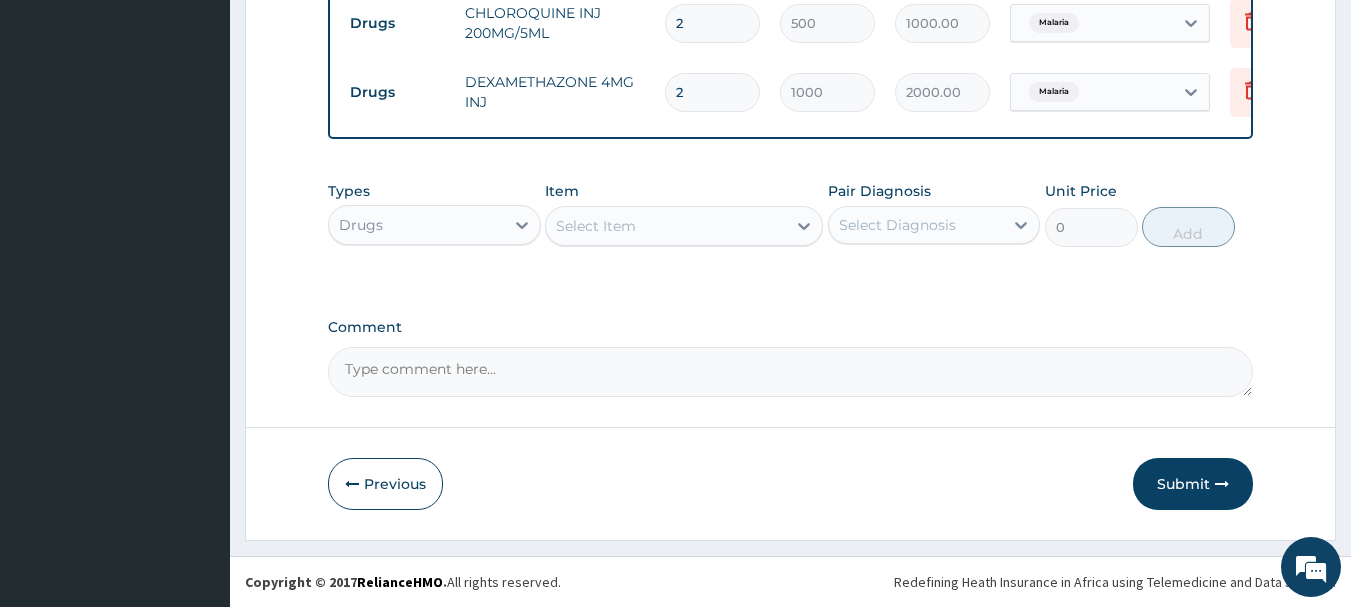 click on "Select Item" at bounding box center (596, 226) 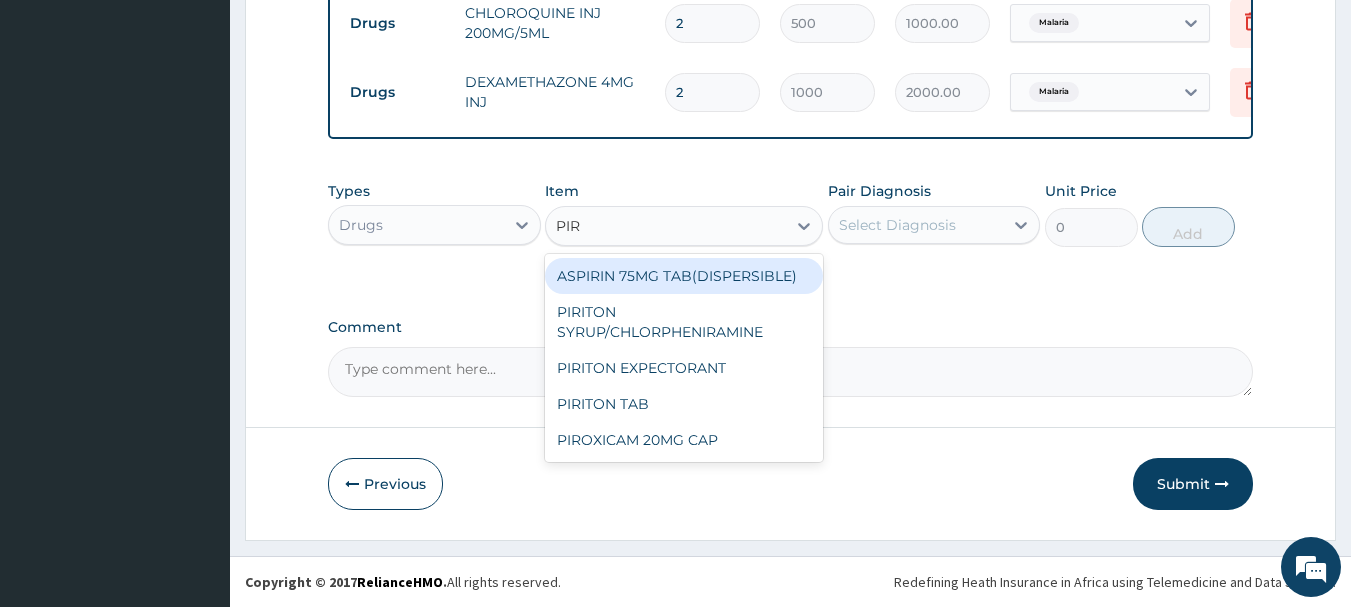 type on "PIRI" 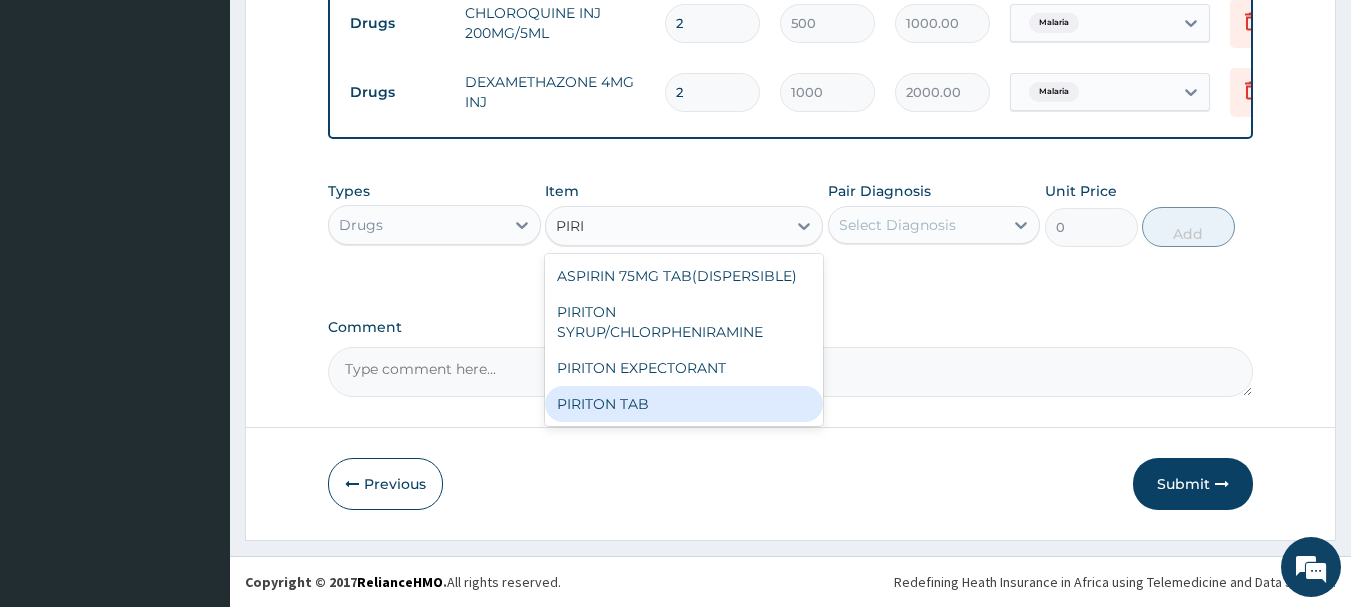 click on "PIRITON TAB" at bounding box center (684, 404) 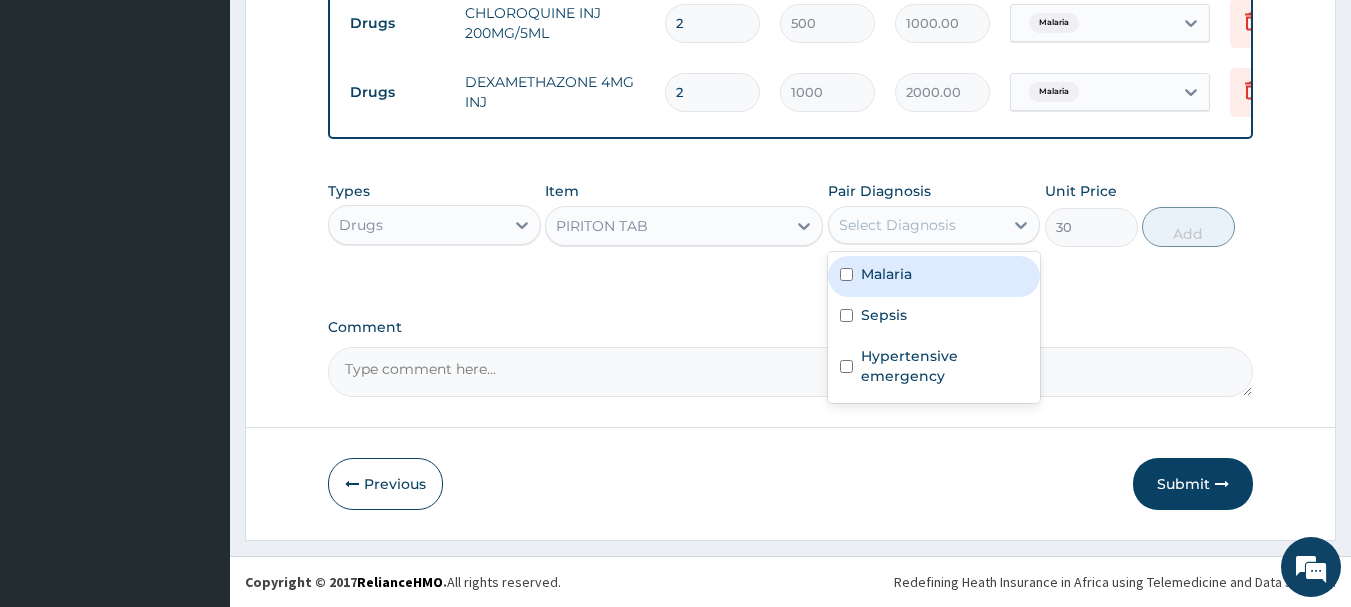 click on "Select Diagnosis" at bounding box center [916, 225] 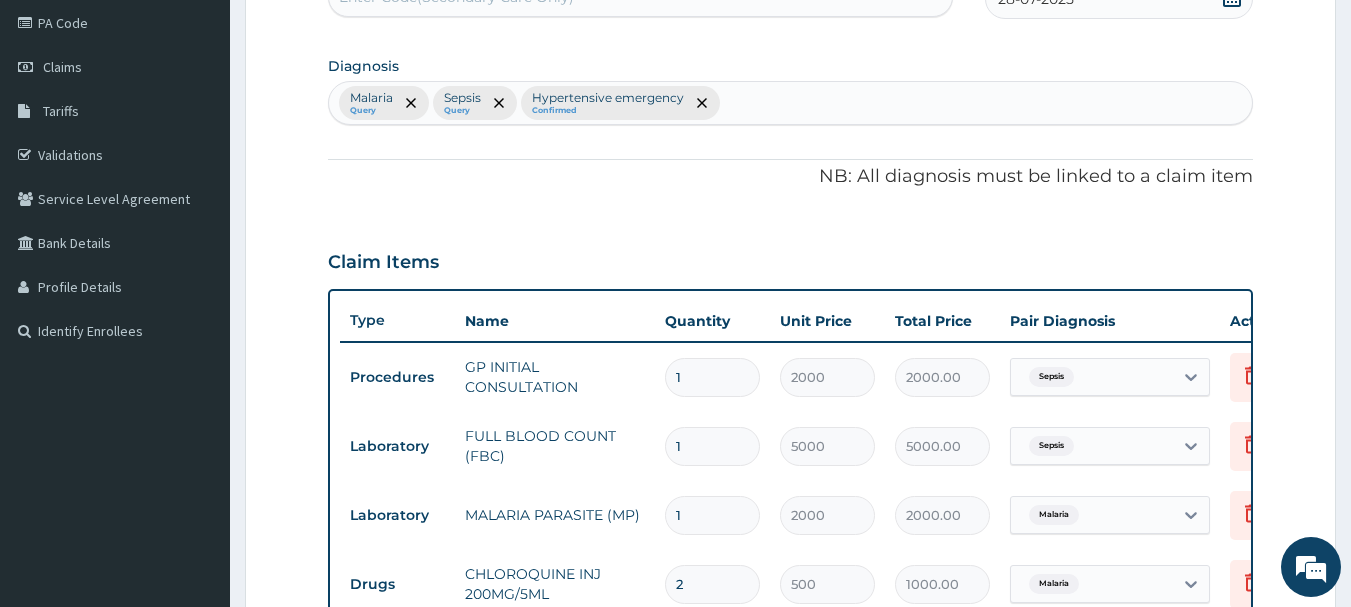 scroll, scrollTop: 215, scrollLeft: 0, axis: vertical 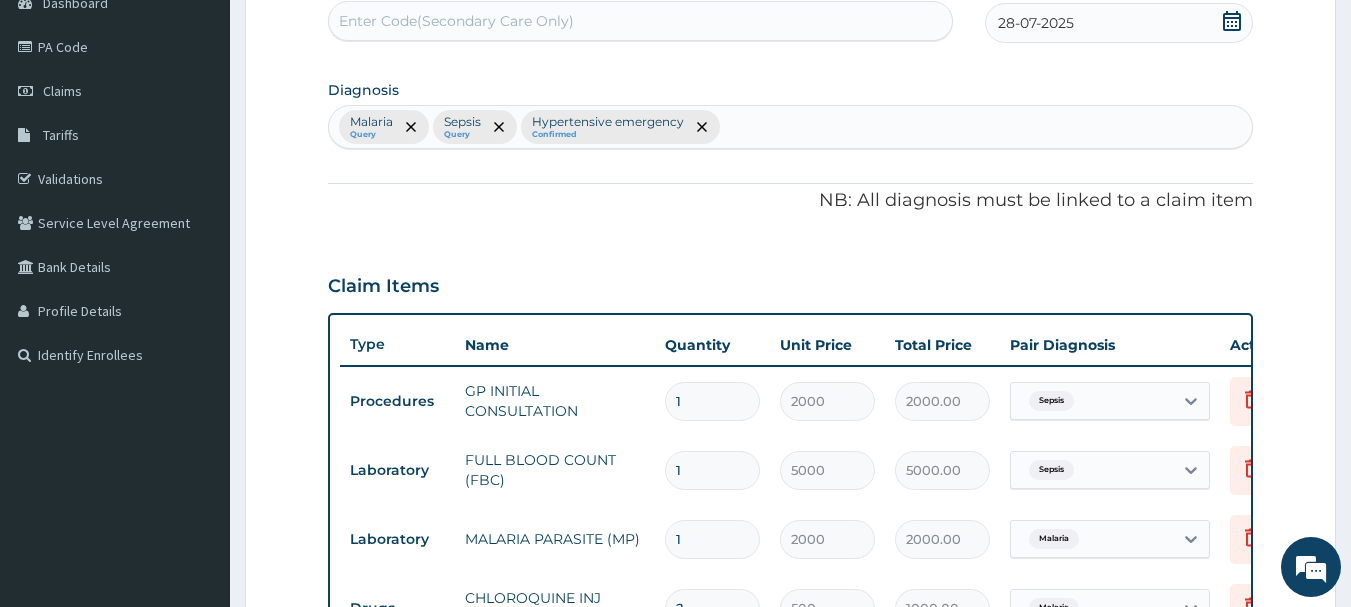 click on "Malaria Query Sepsis Query Hypertensive emergency Confirmed" at bounding box center (791, 127) 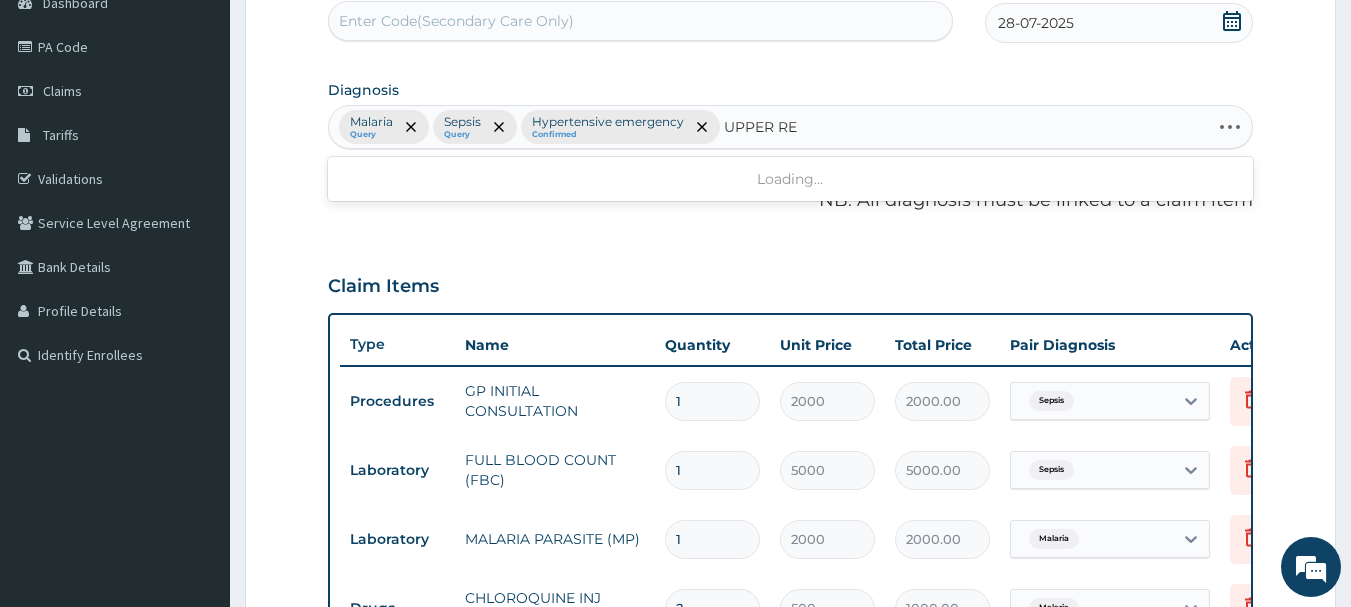 type on "UPPER RES" 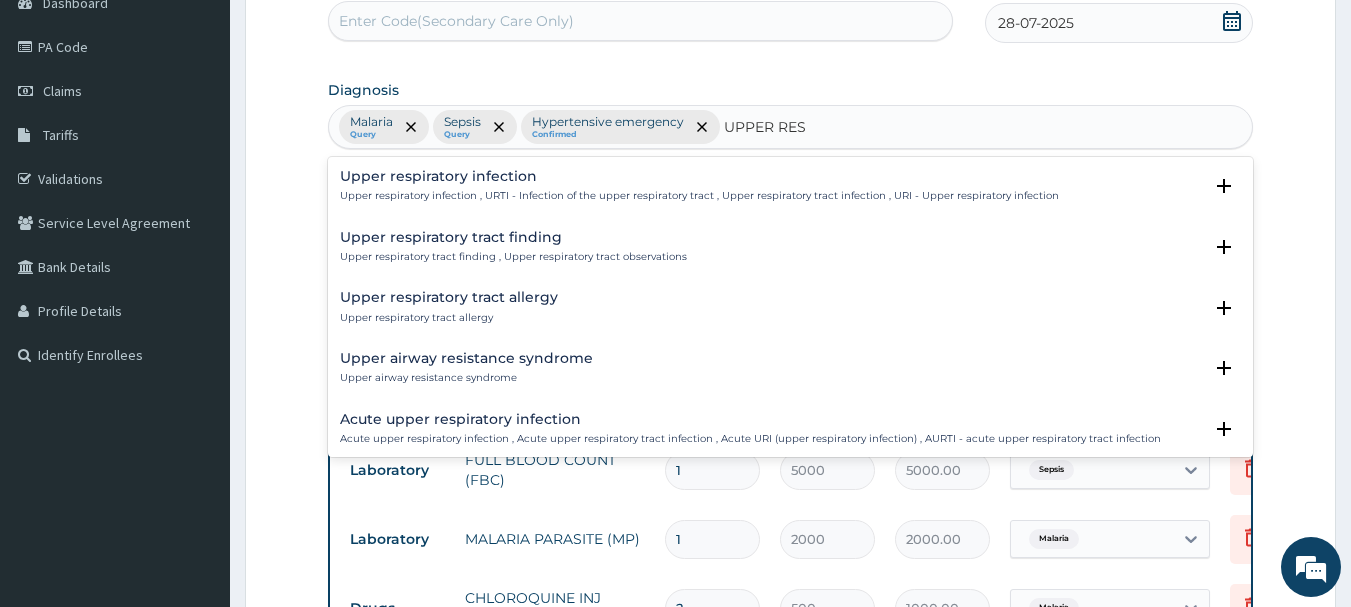 click on "Upper respiratory infection" at bounding box center [699, 176] 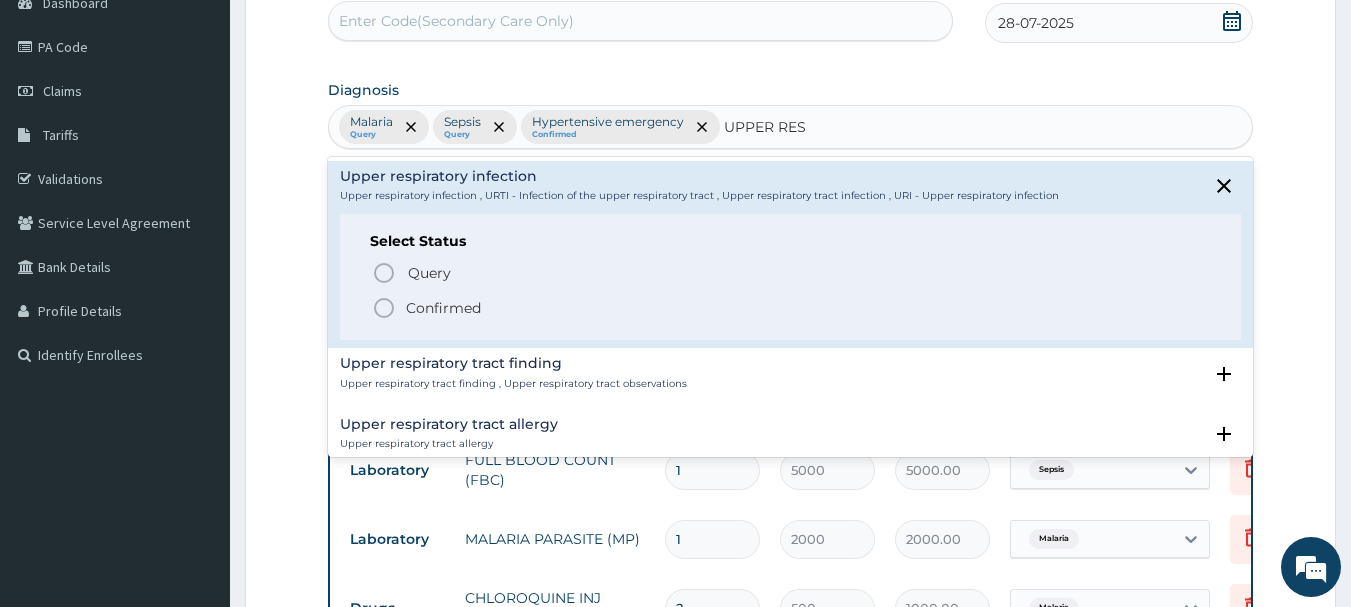 click on "Confirmed" at bounding box center (443, 308) 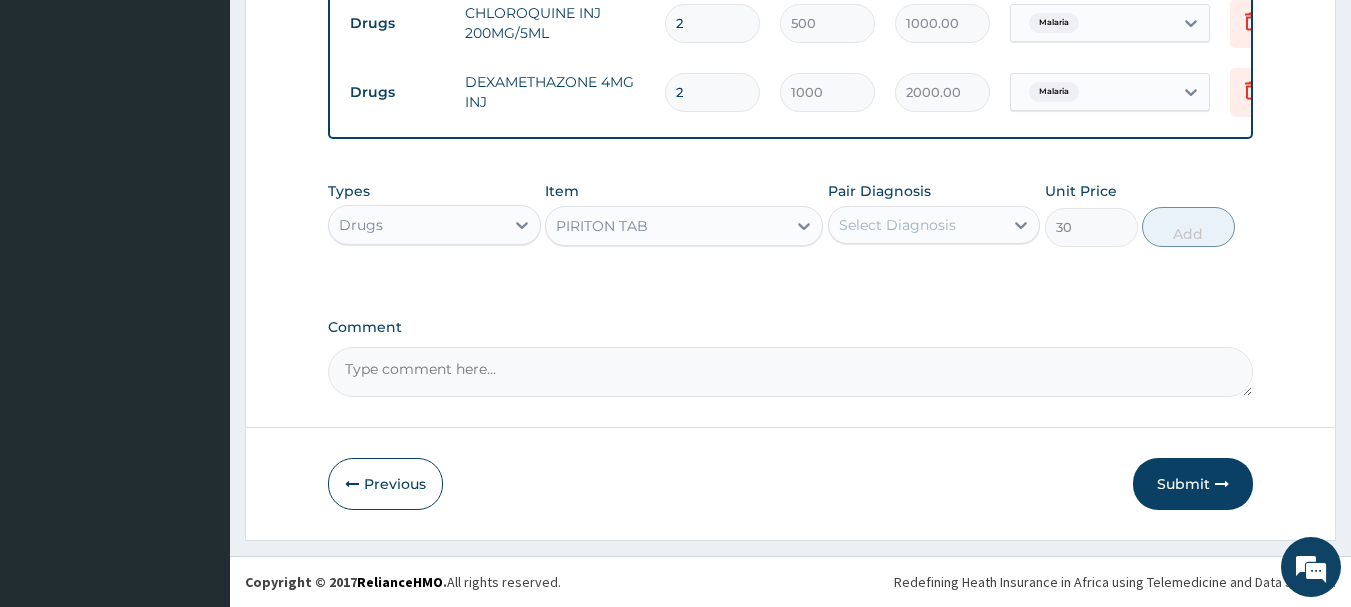scroll, scrollTop: 815, scrollLeft: 0, axis: vertical 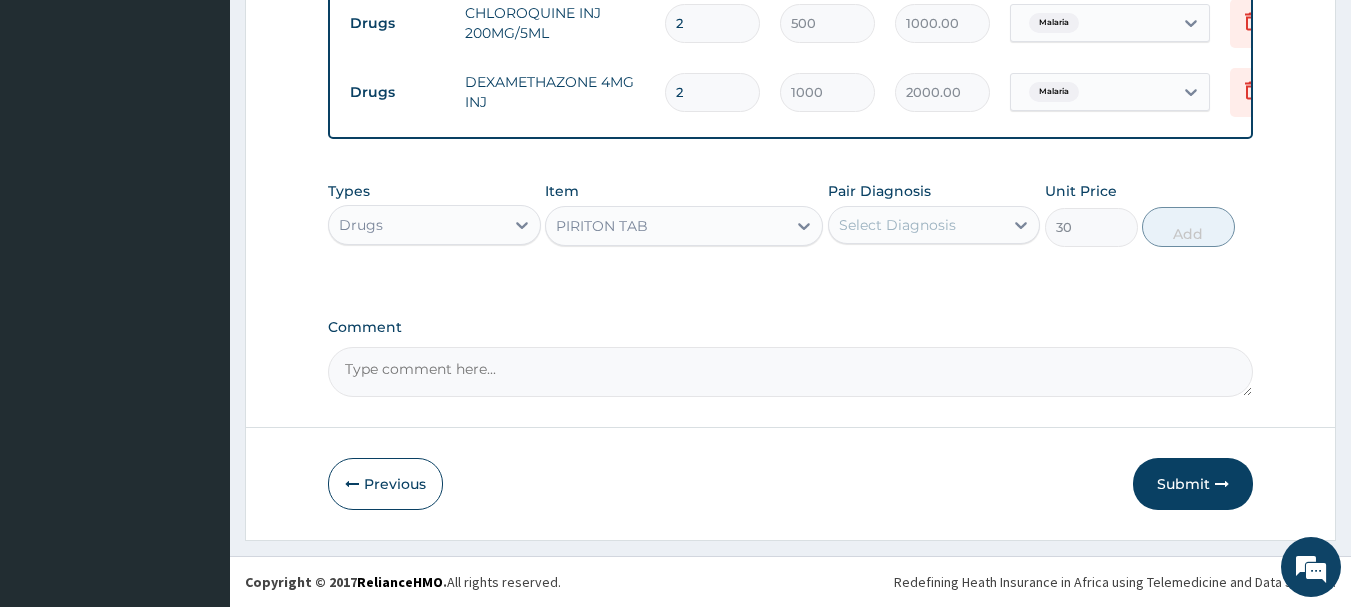 click on "Select Diagnosis" at bounding box center (934, 225) 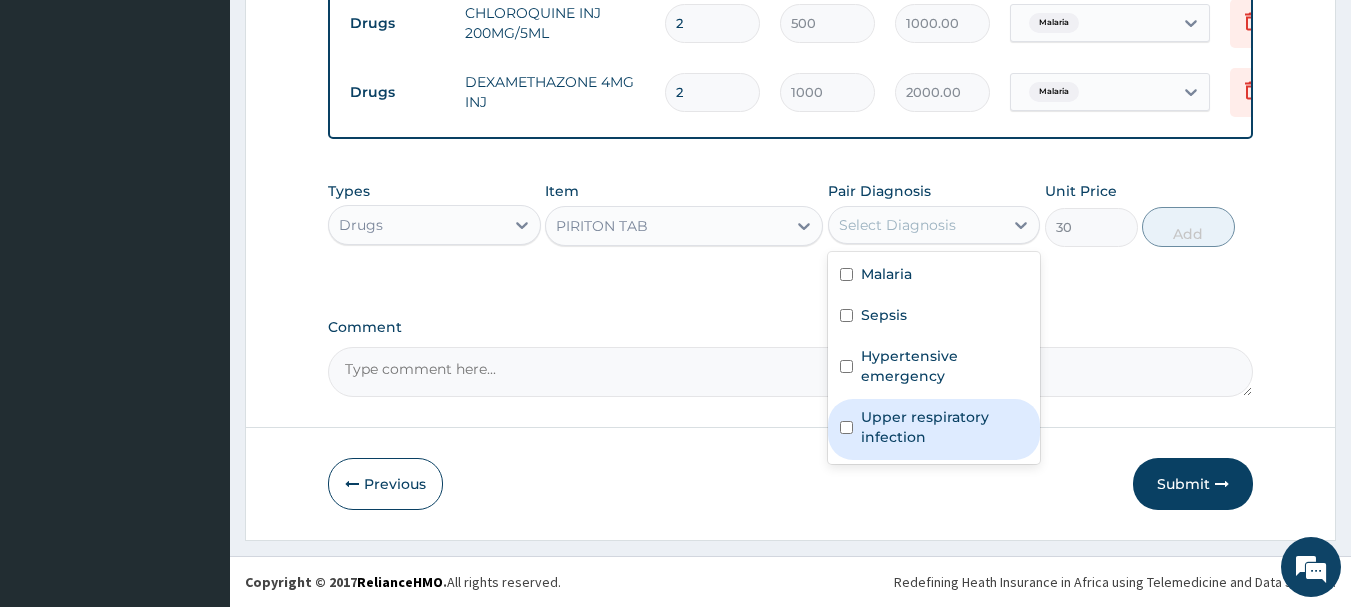 click on "Upper respiratory infection" at bounding box center (945, 427) 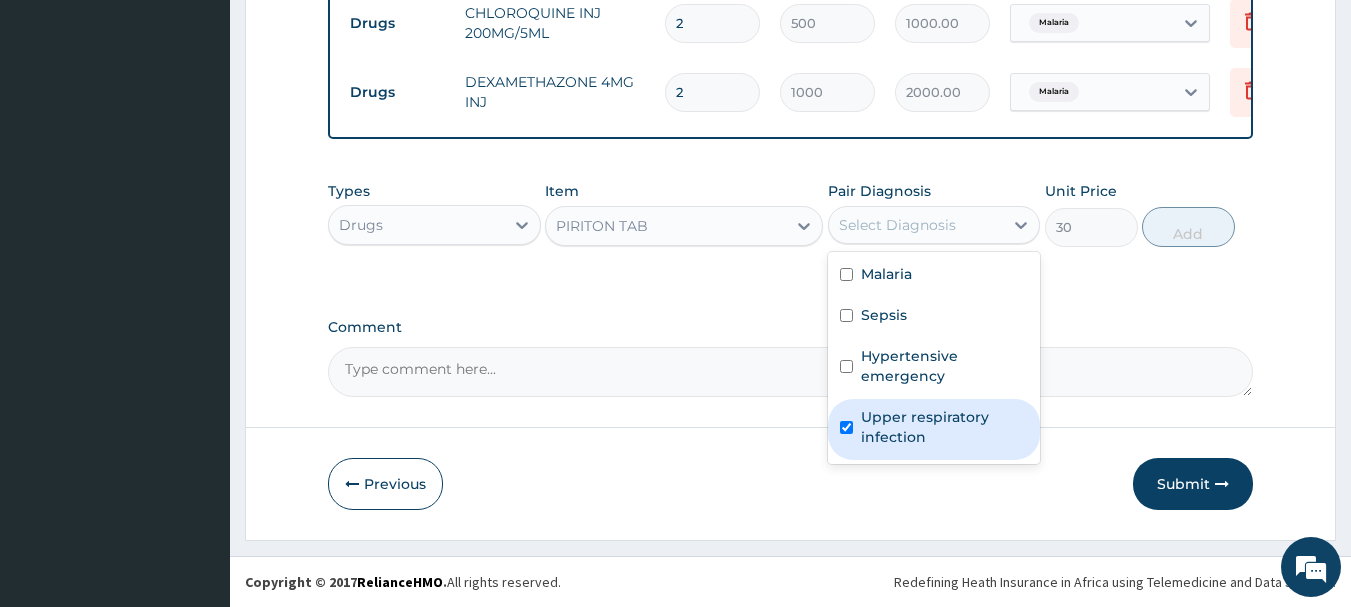 checkbox on "true" 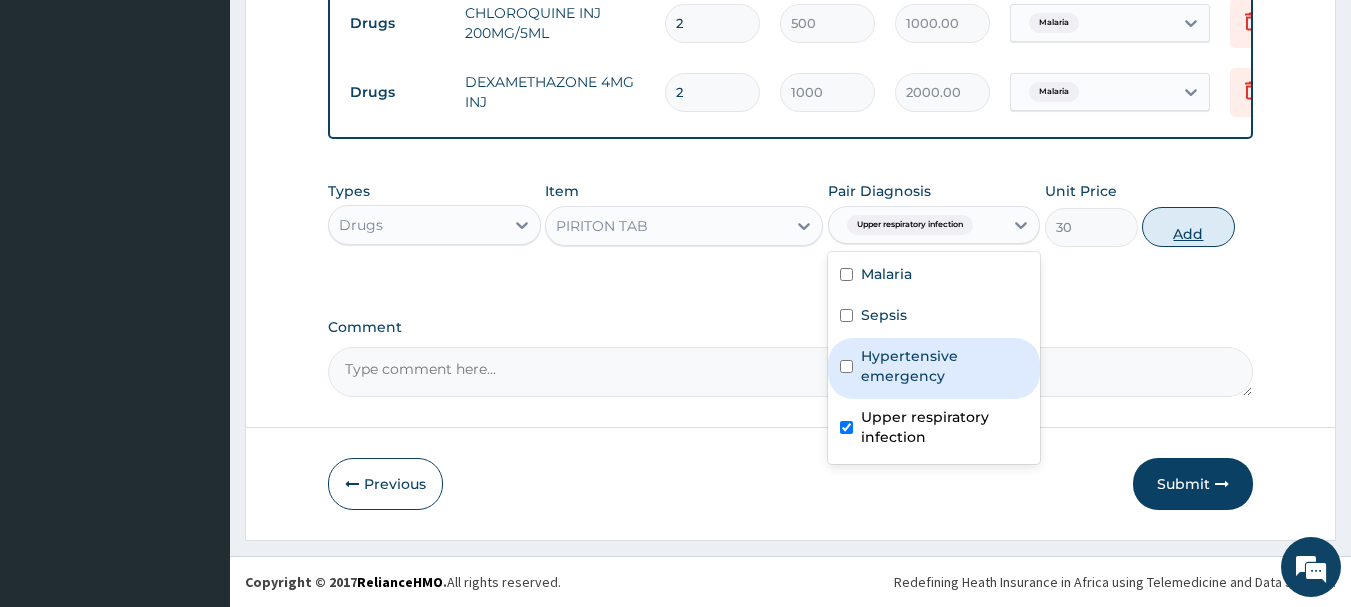 click on "Add" at bounding box center [1188, 227] 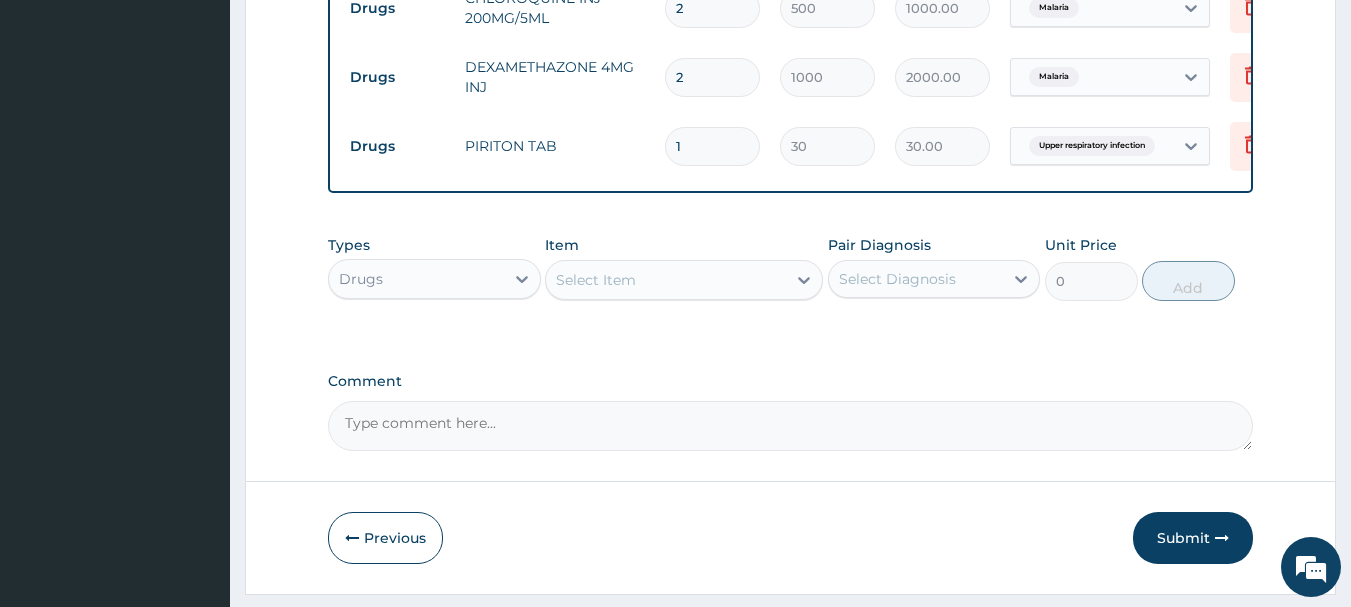 type on "10" 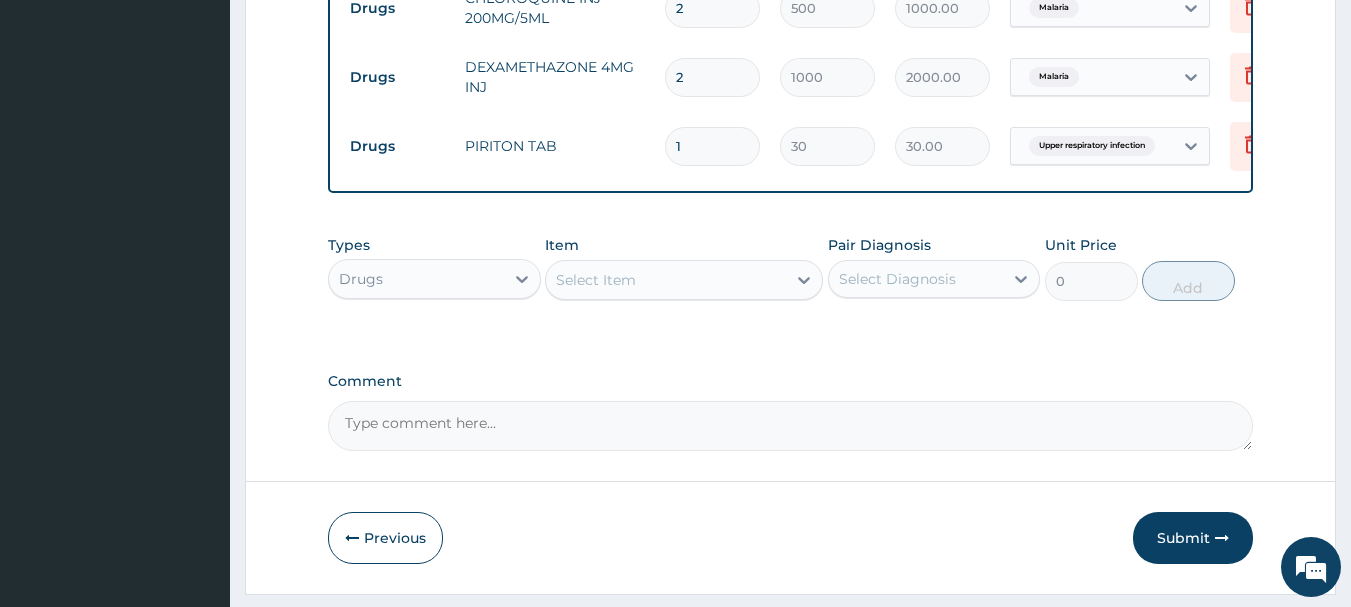 type on "300.00" 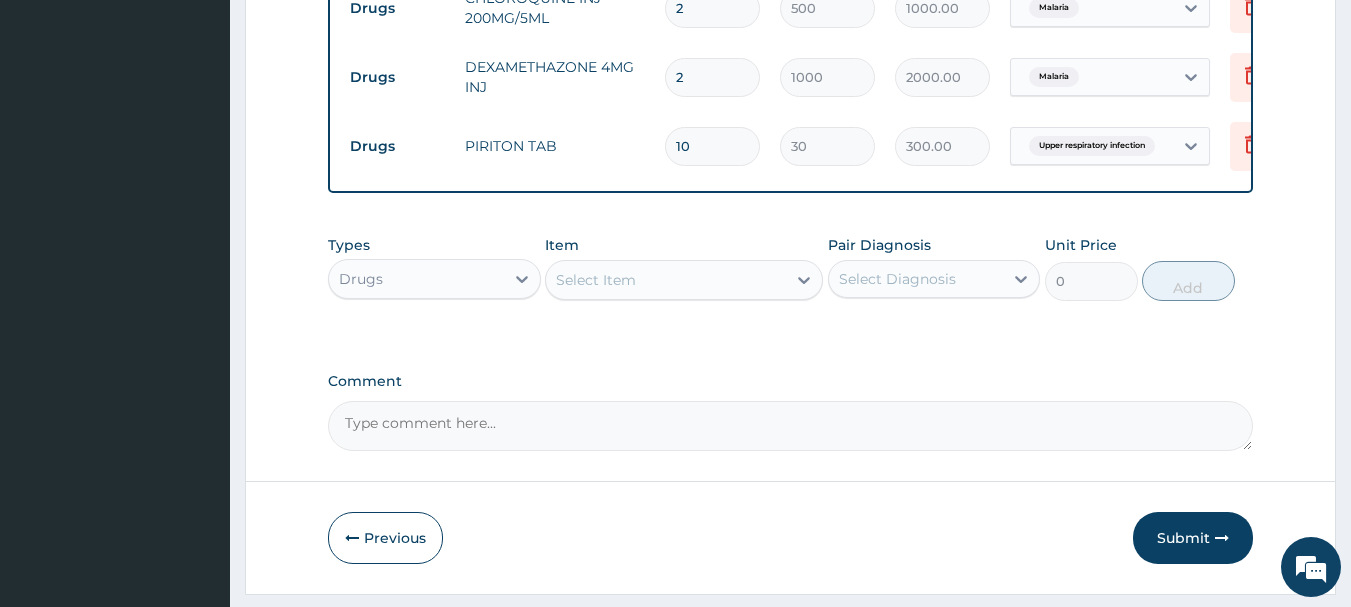type on "10" 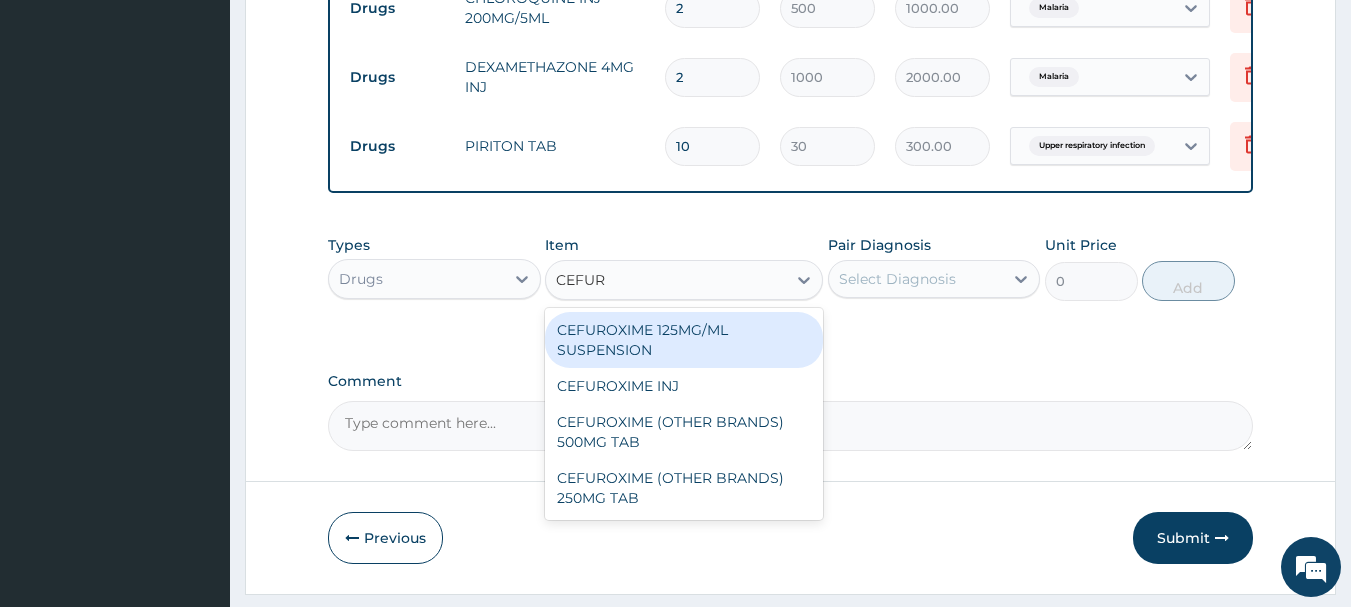 type on "CEFURO" 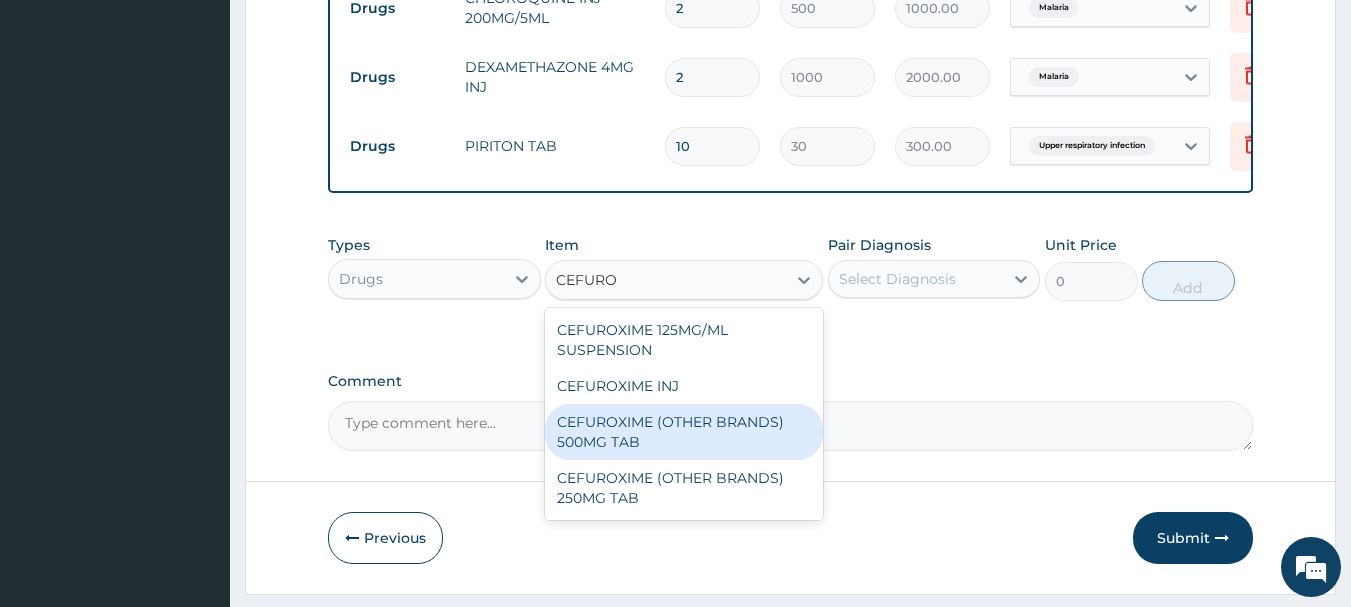 click on "CEFUROXIME (OTHER BRANDS) 500MG TAB" at bounding box center (684, 432) 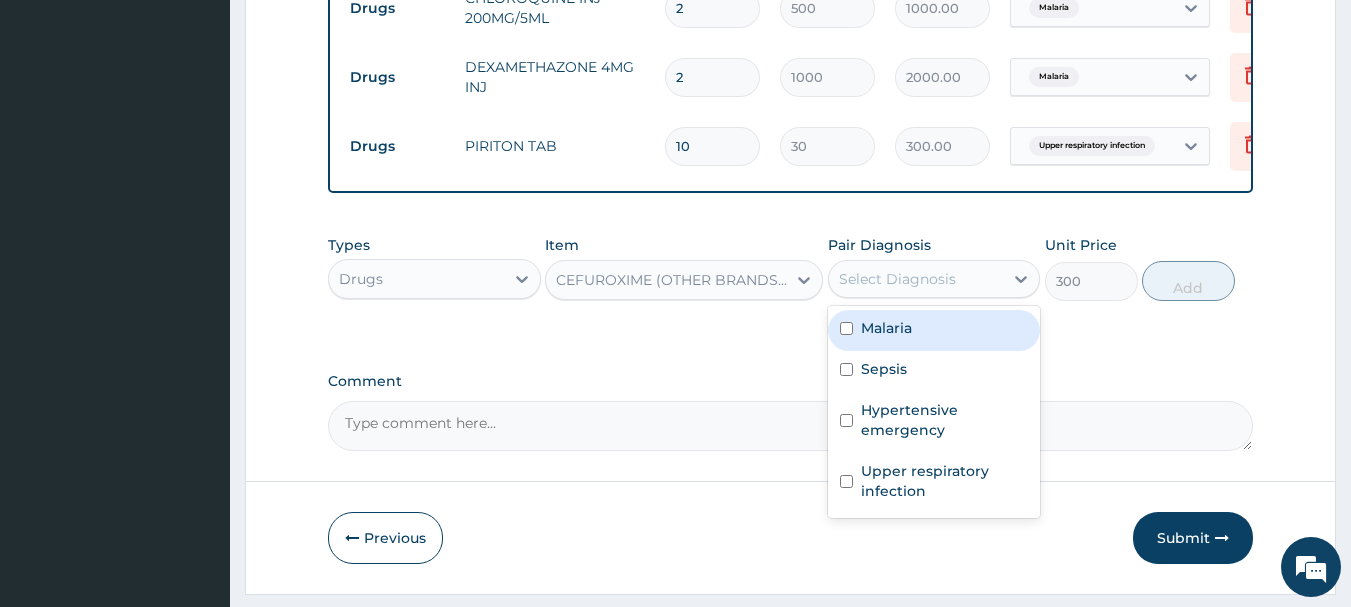 click on "Select Diagnosis" at bounding box center (916, 279) 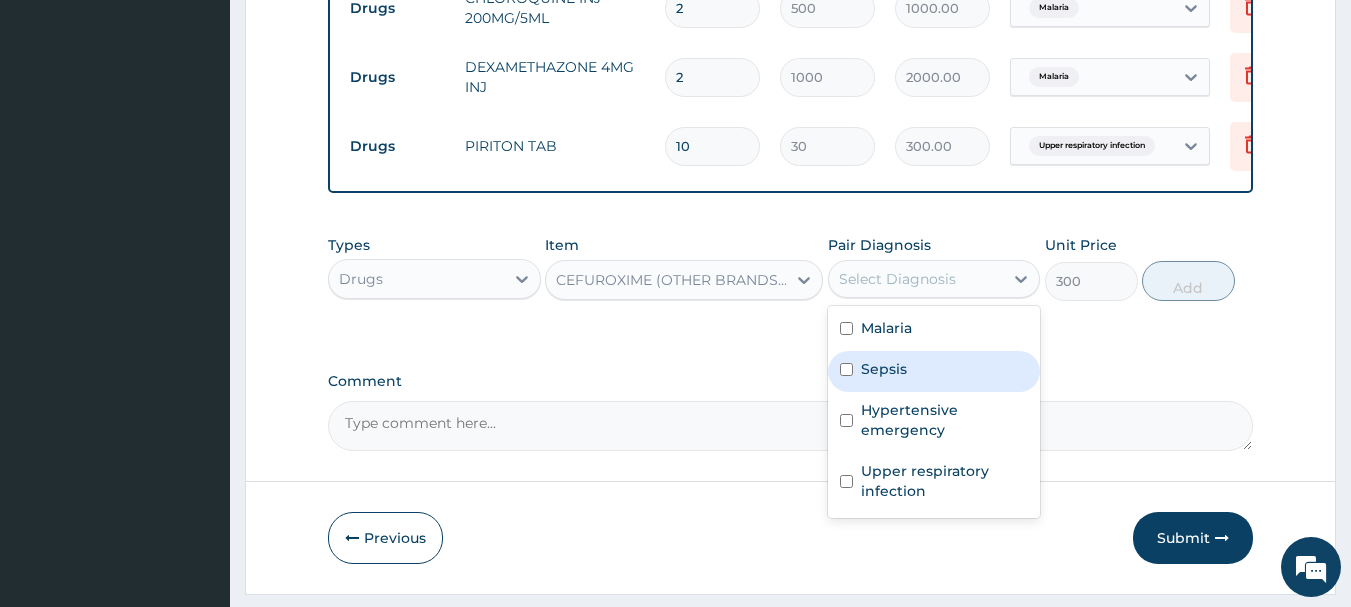 click on "Sepsis" at bounding box center (934, 371) 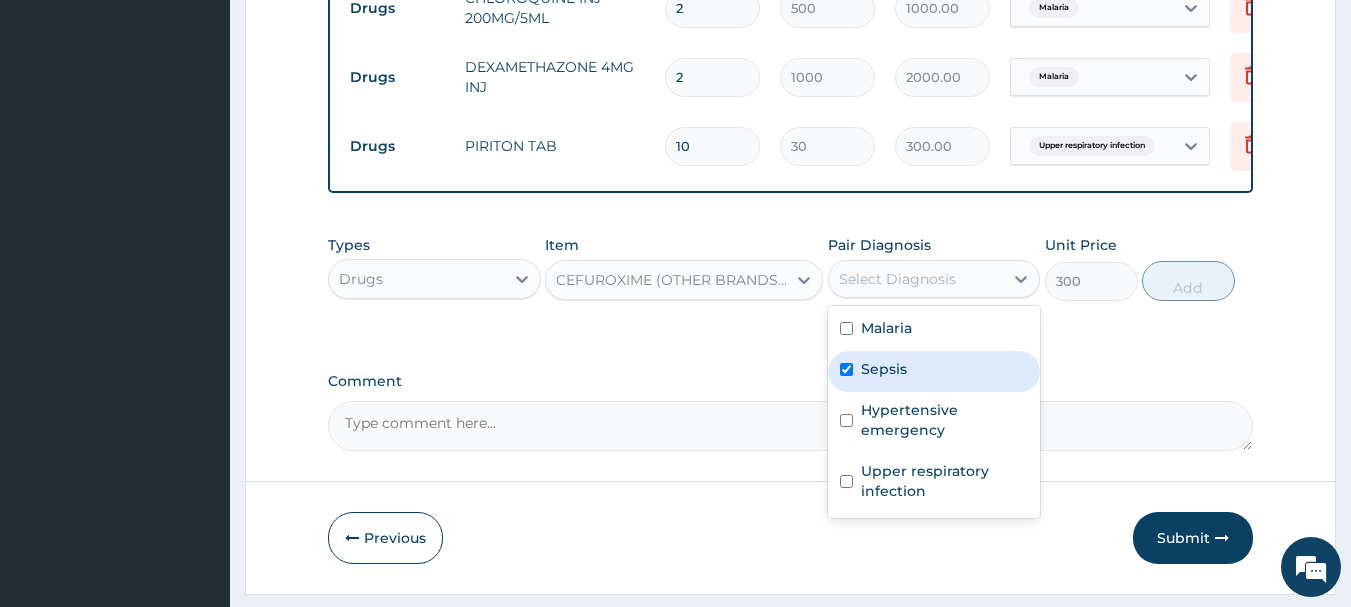 checkbox on "true" 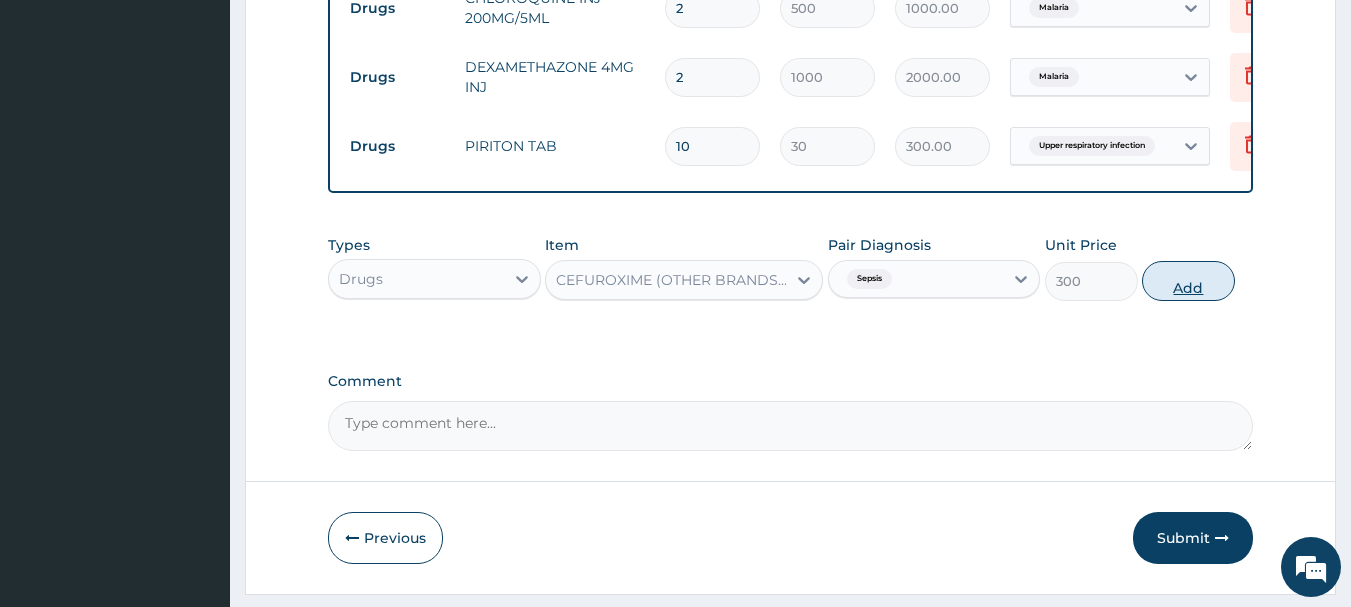click on "Add" at bounding box center [1188, 281] 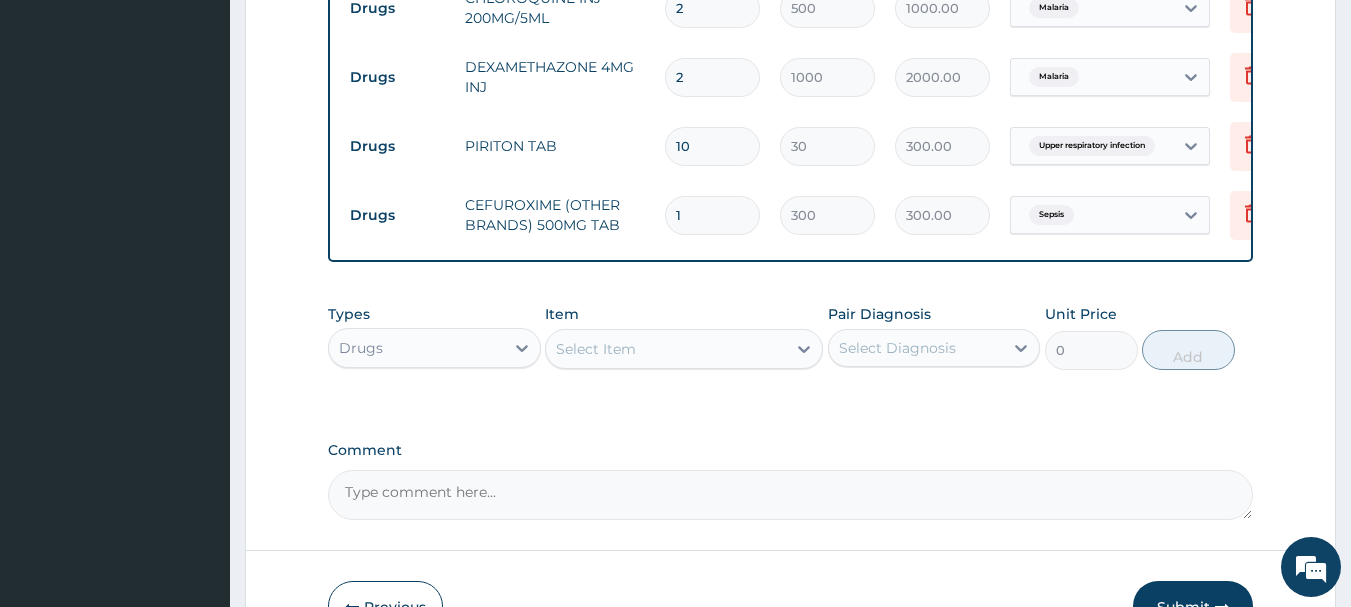 type 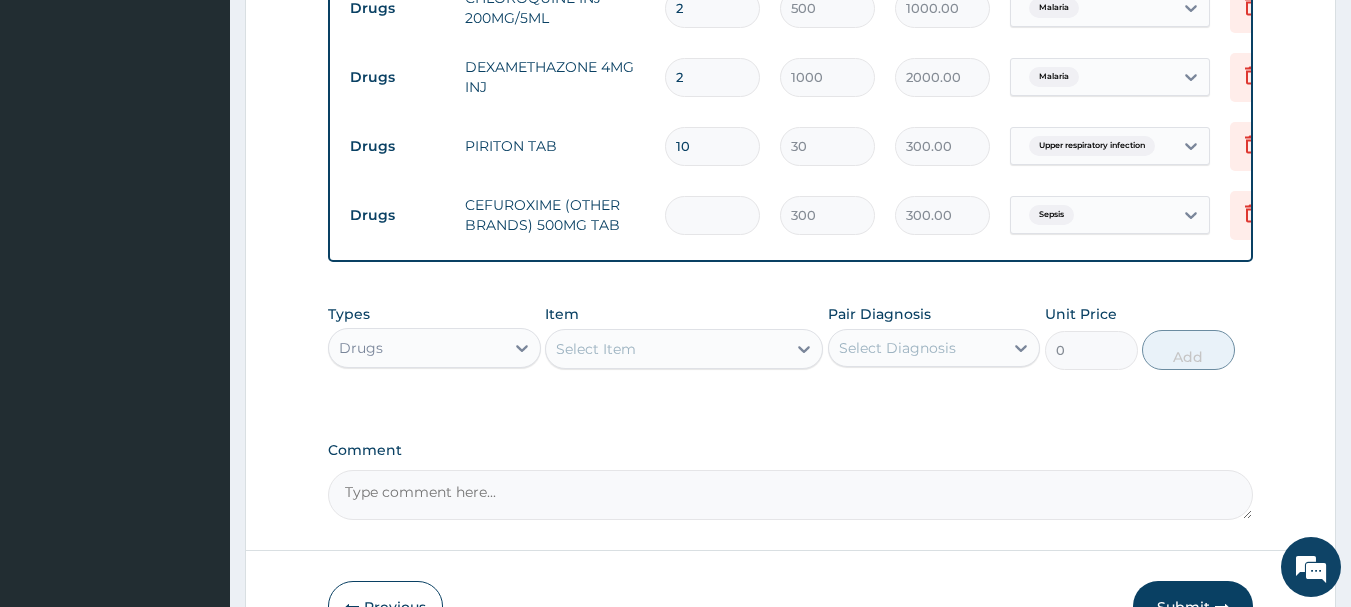 type on "0.00" 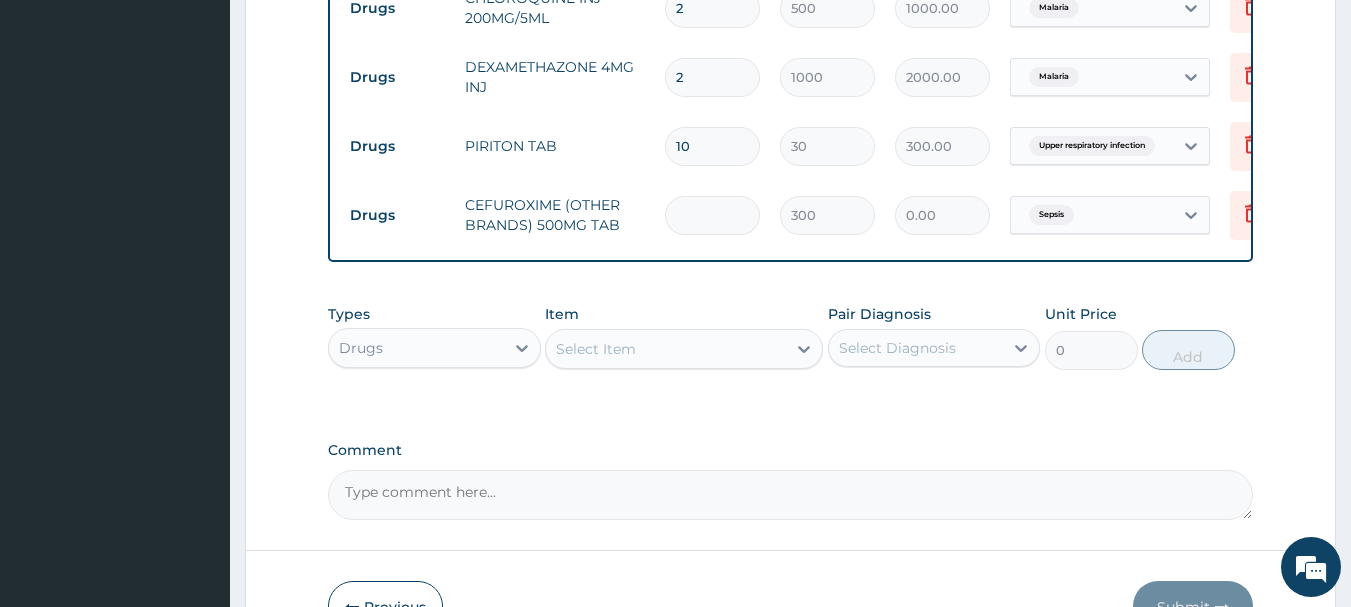 type on "5" 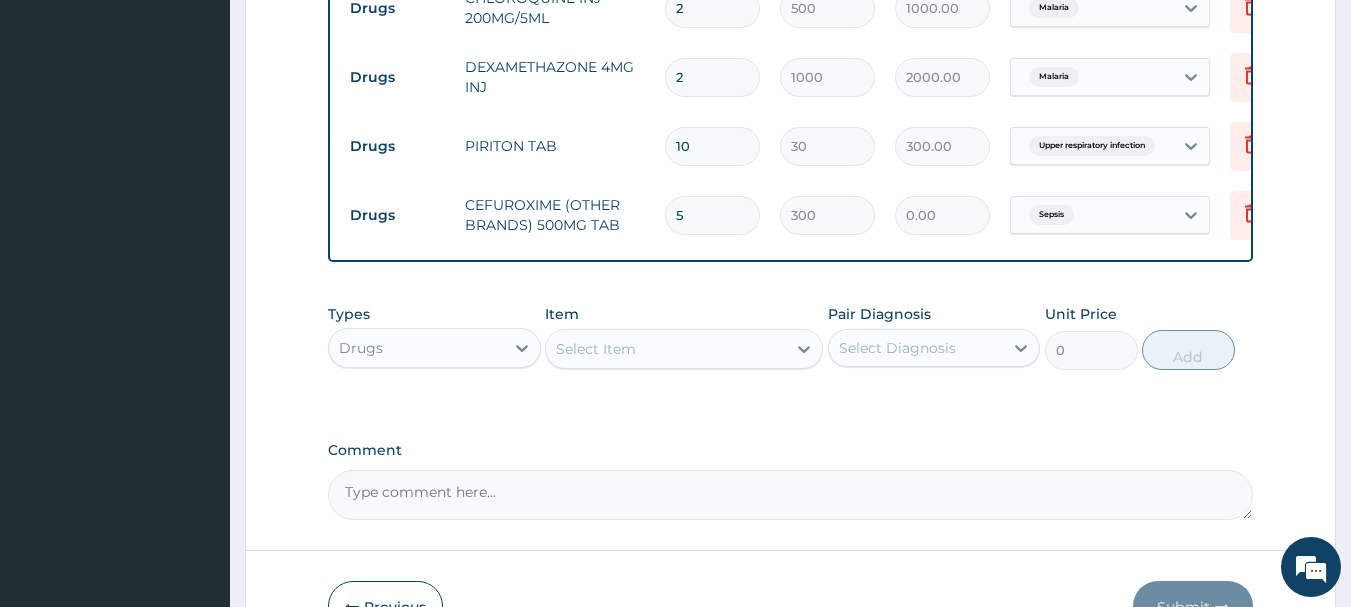 type on "1500.00" 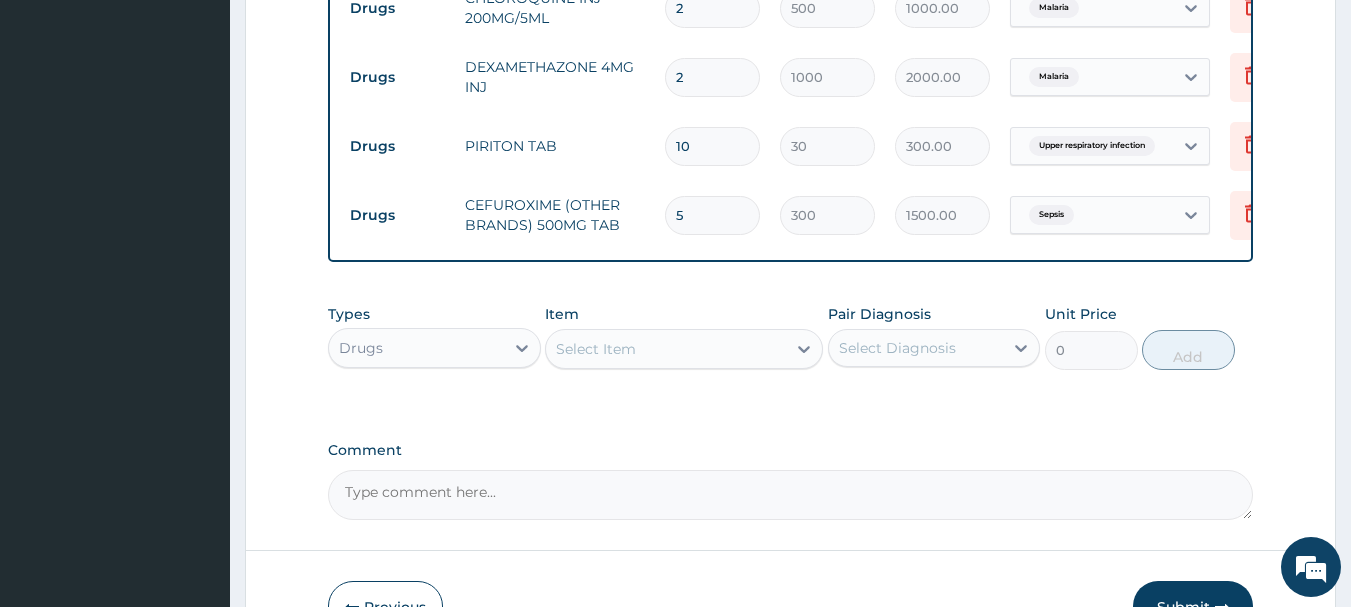 type on "5" 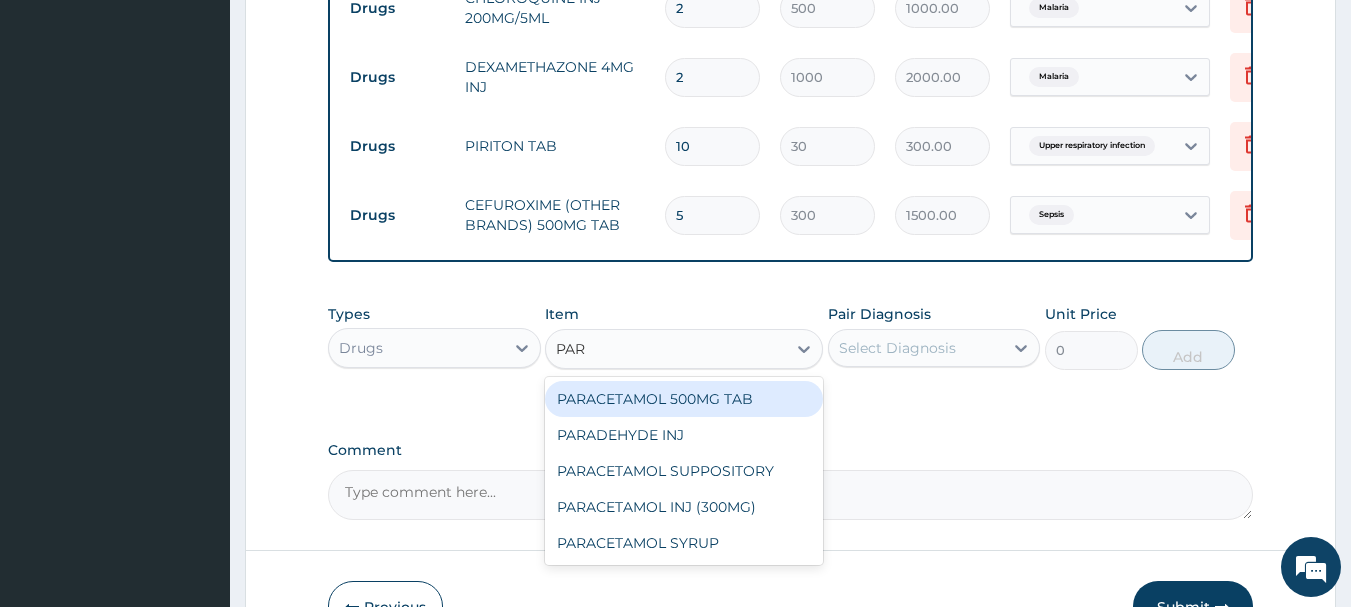 type on "PARA" 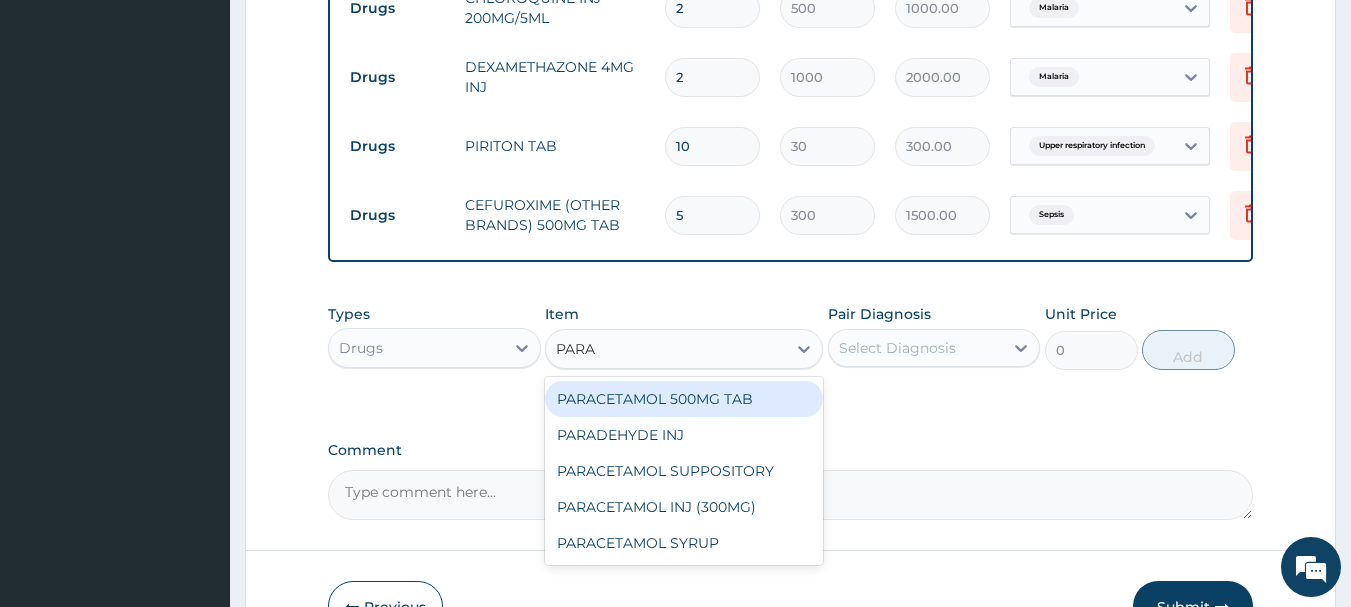 click on "PARACETAMOL 500MG TAB" at bounding box center (684, 399) 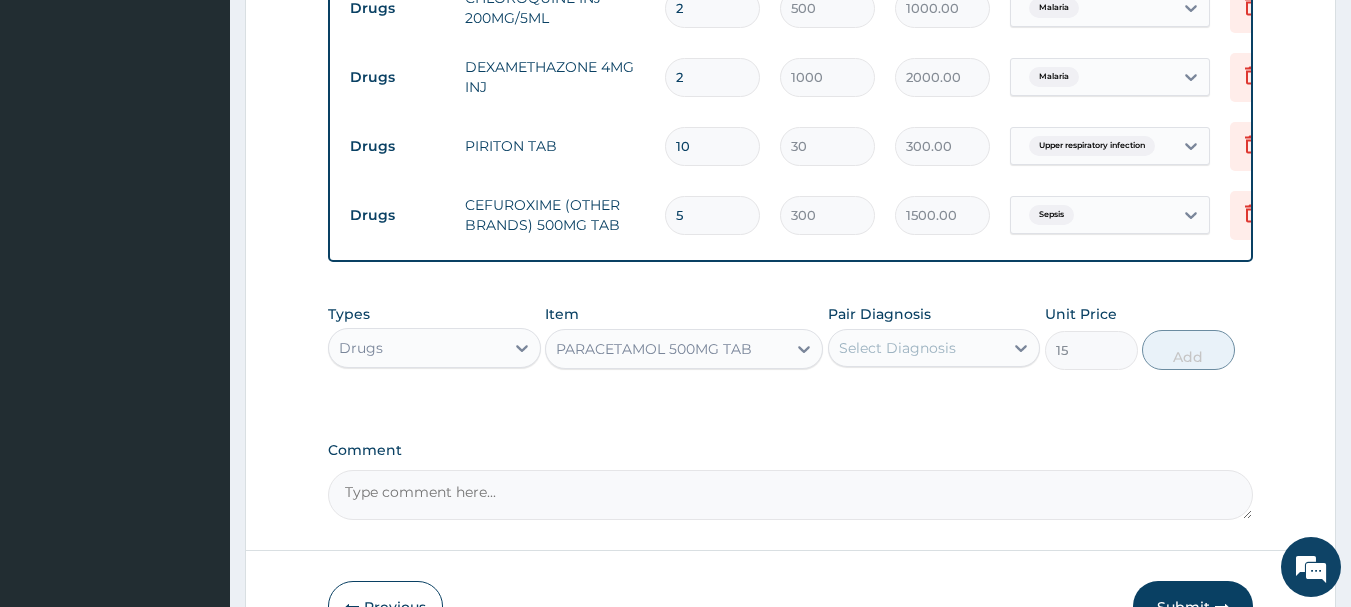 click on "Select Diagnosis" at bounding box center [897, 348] 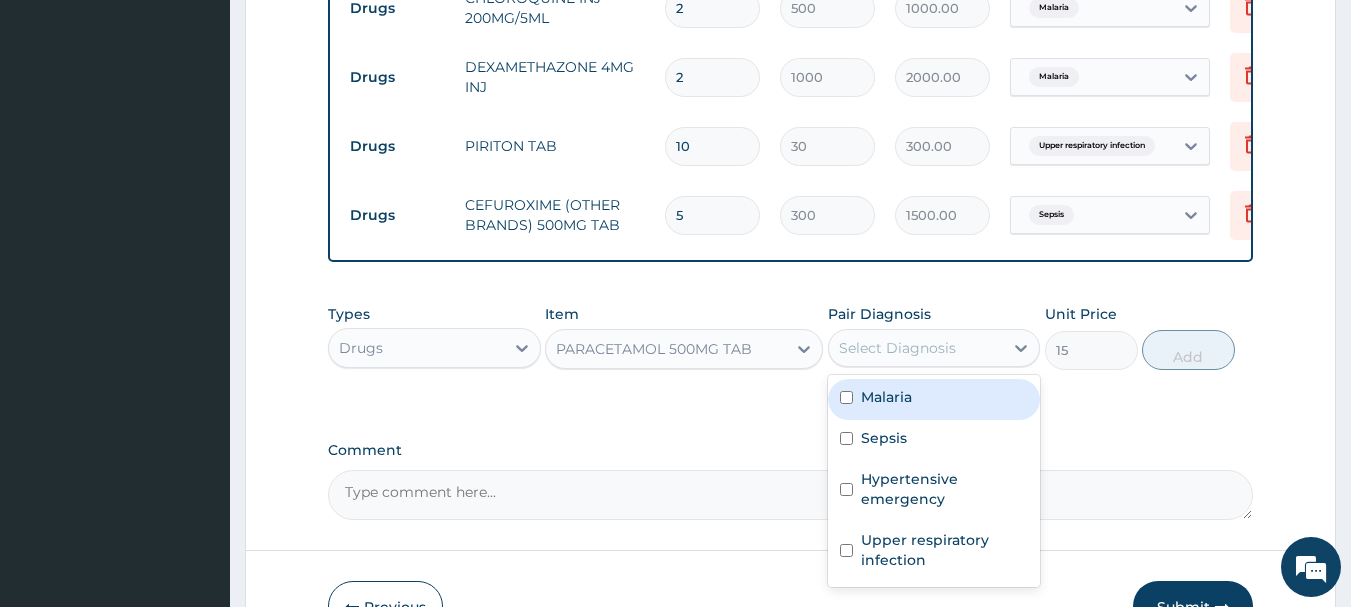 click on "Malaria" at bounding box center (934, 399) 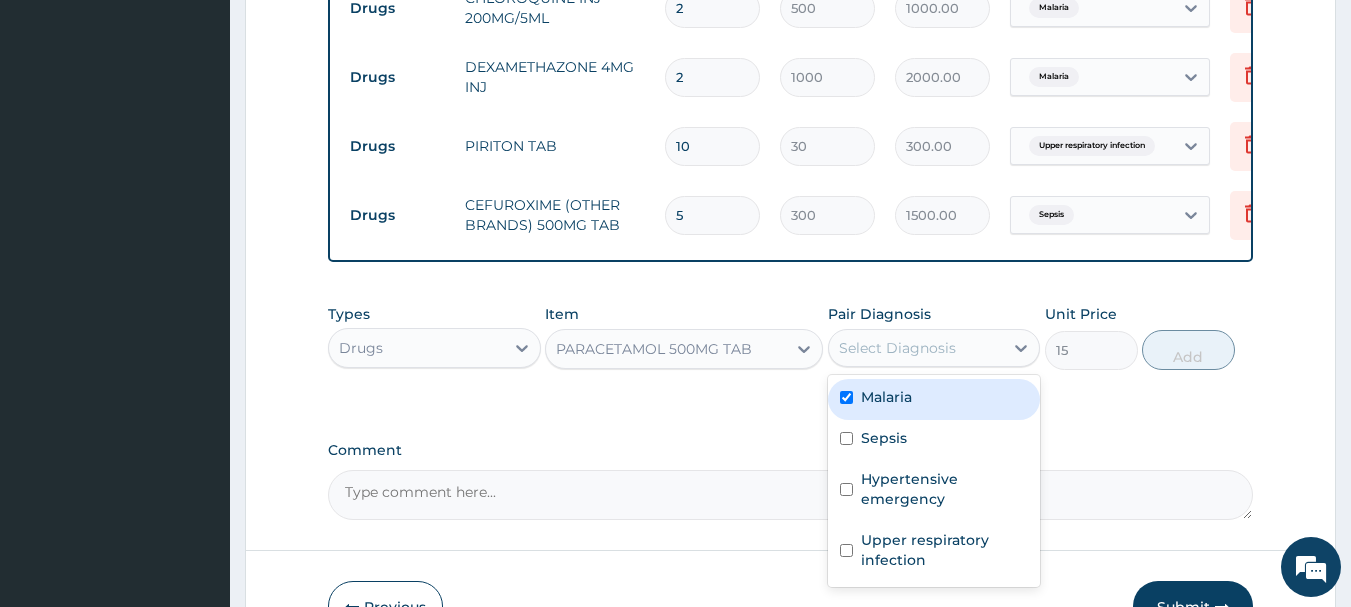 checkbox on "true" 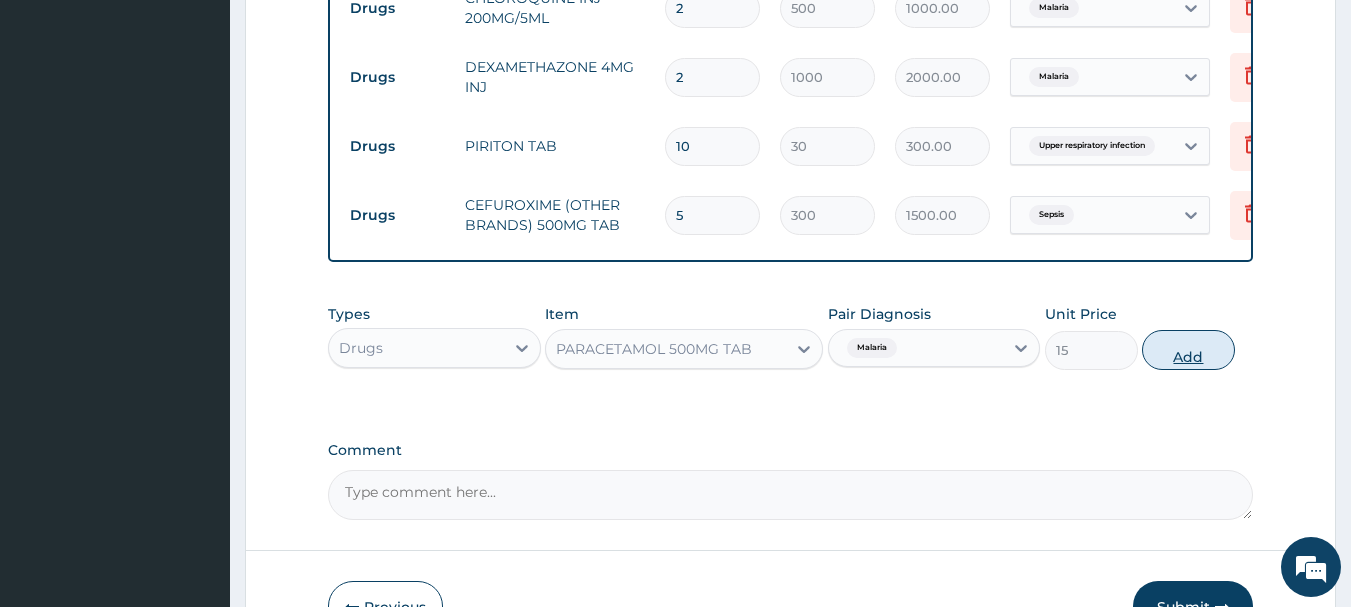 click on "Add" at bounding box center [1188, 350] 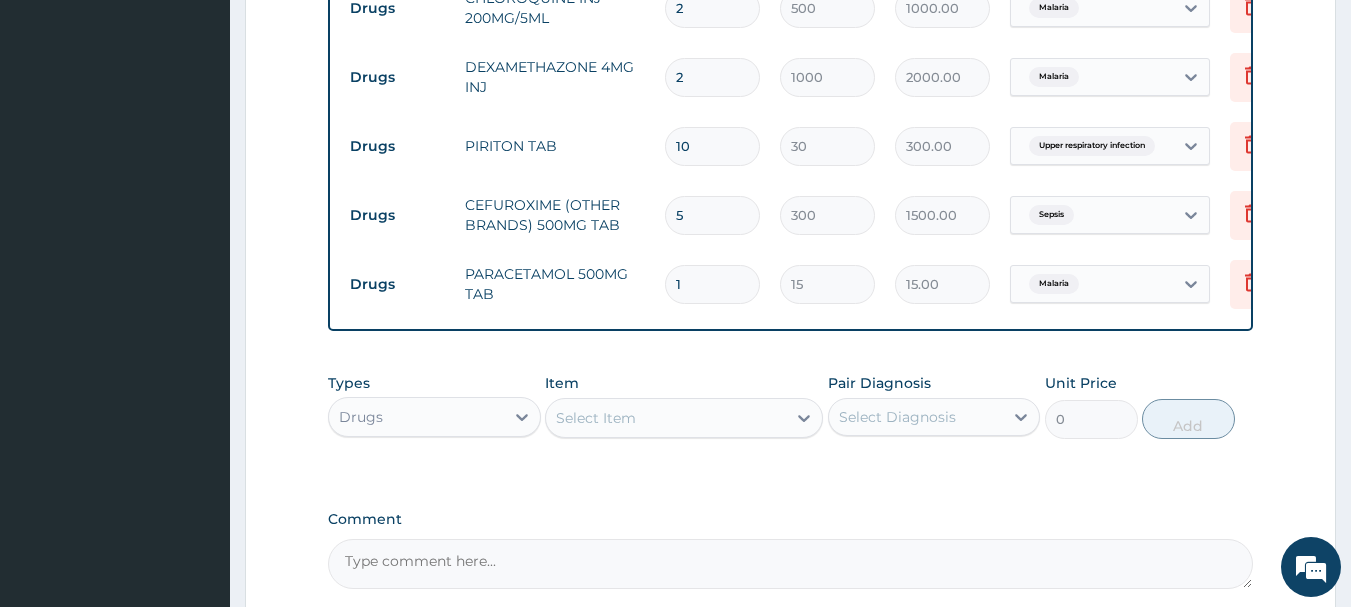 type on "18" 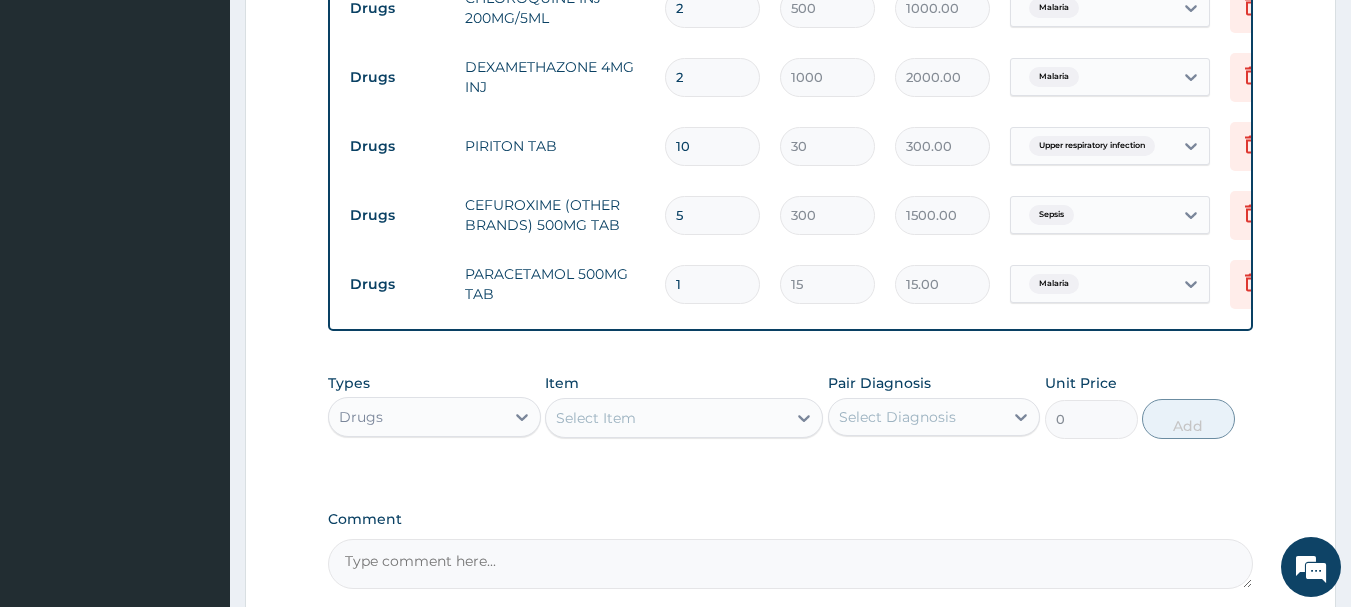 type on "270.00" 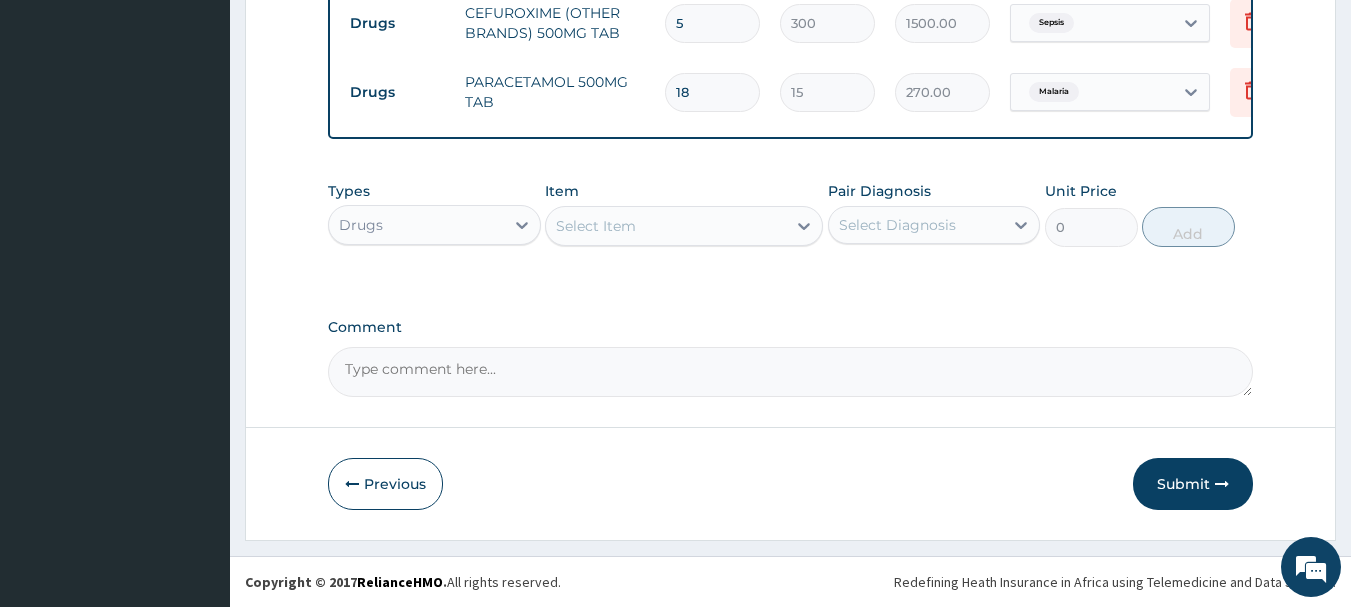 scroll, scrollTop: 1015, scrollLeft: 0, axis: vertical 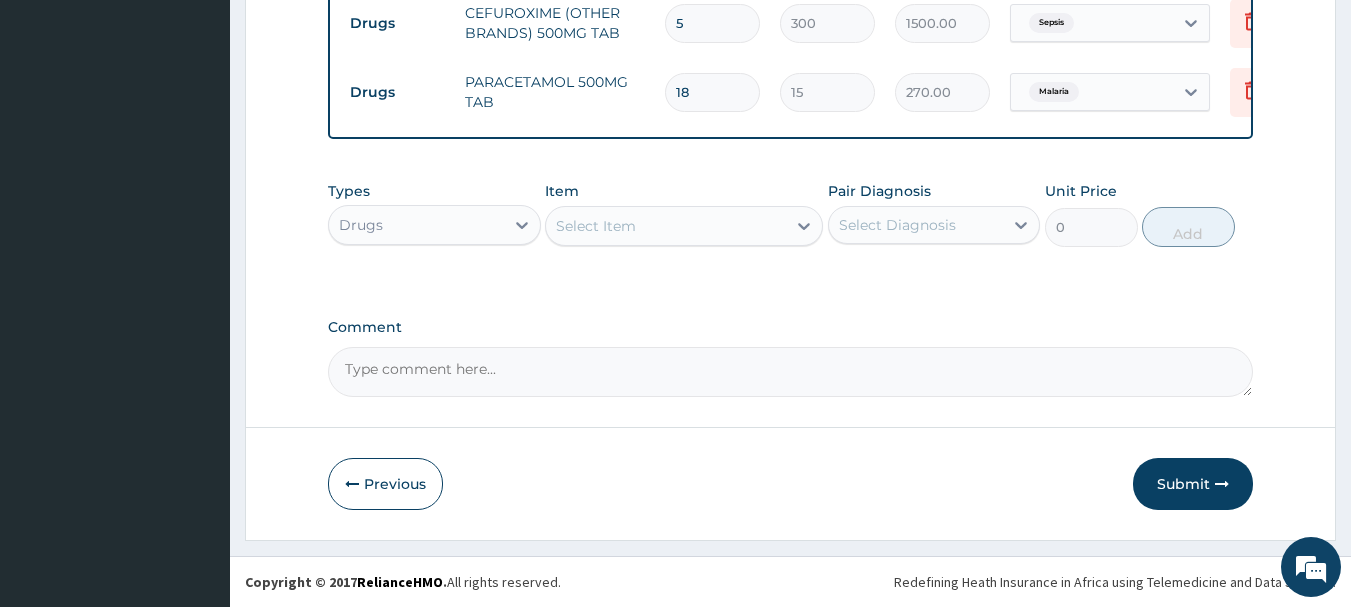 type on "18" 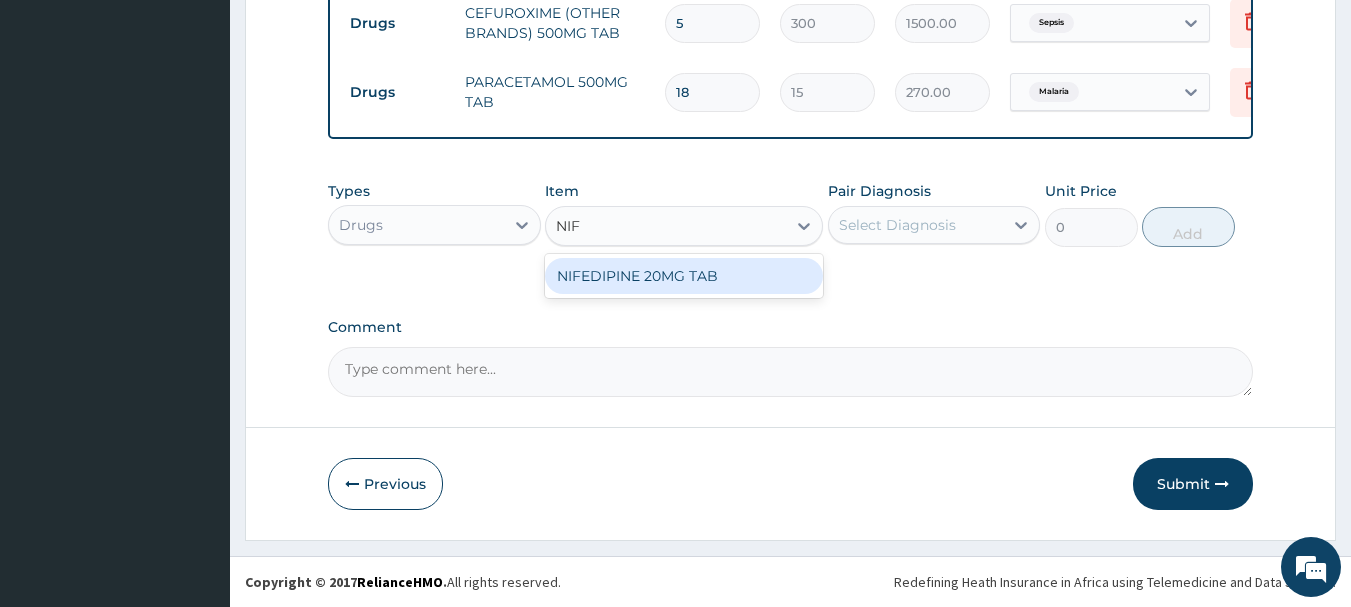 type on "NIFE" 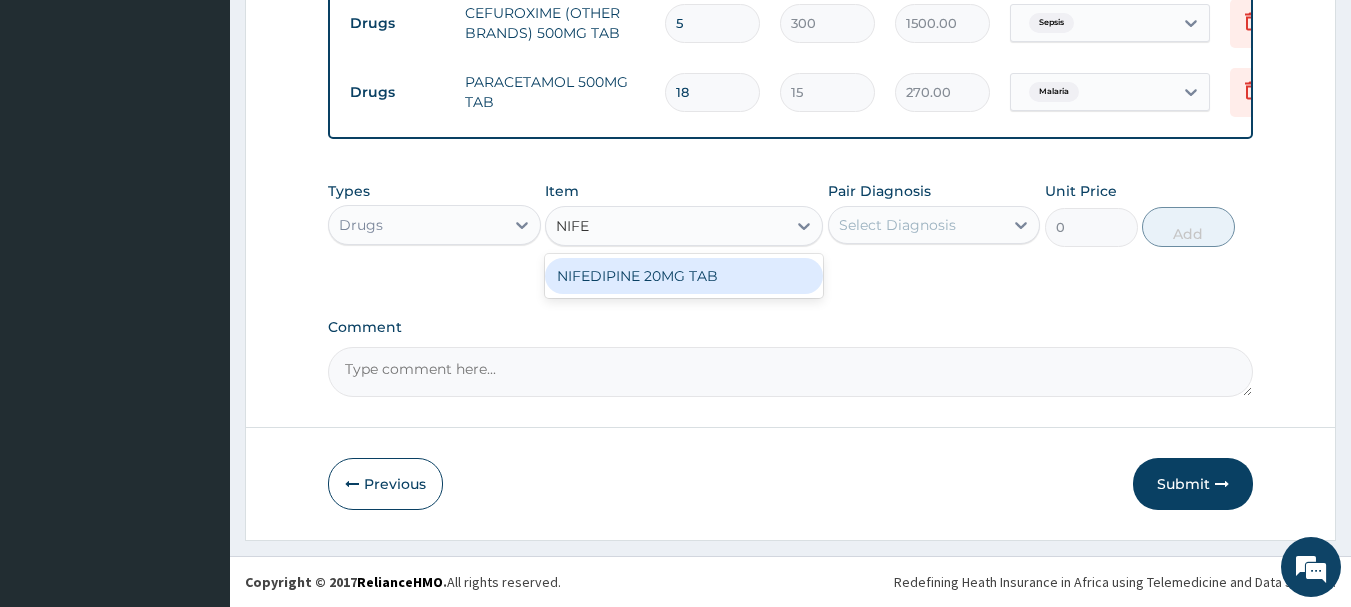 click on "NIFEDIPINE 20MG TAB" at bounding box center [684, 276] 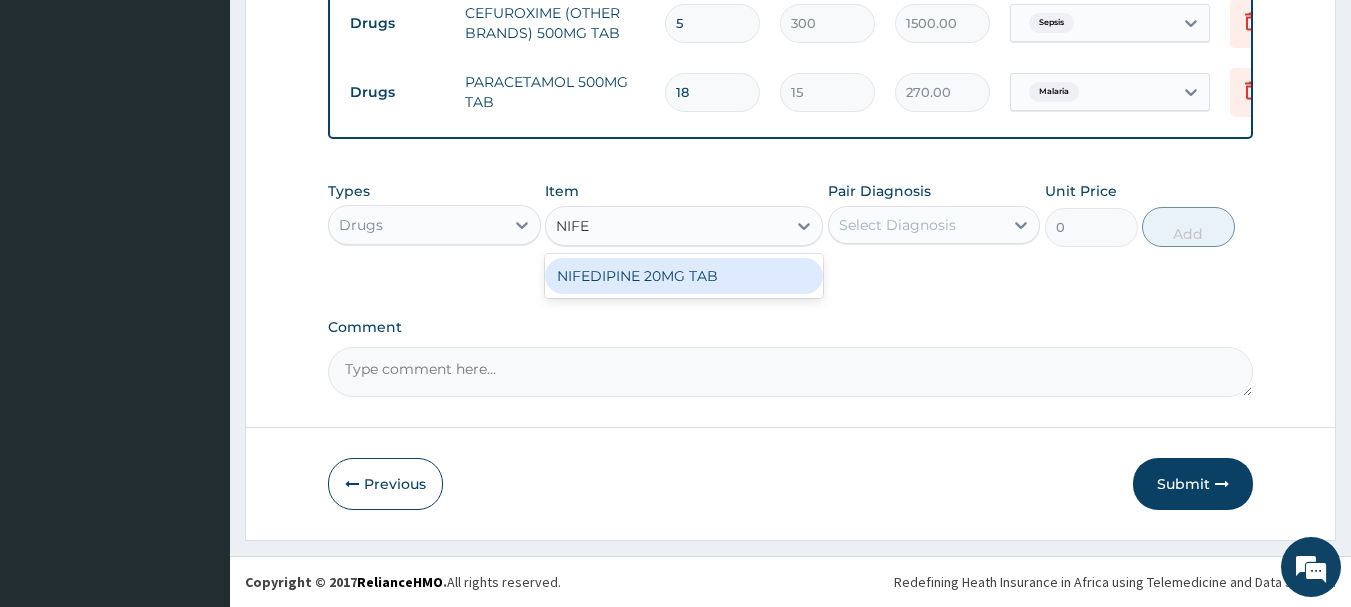 type 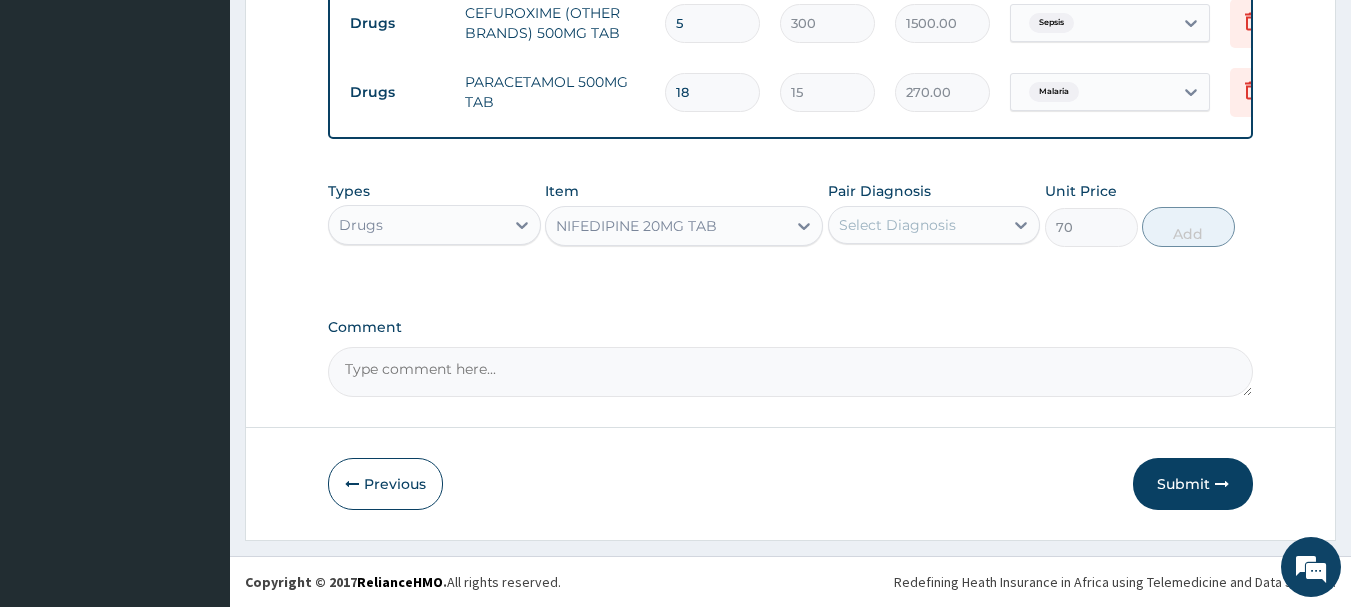 click on "Select Diagnosis" at bounding box center (897, 225) 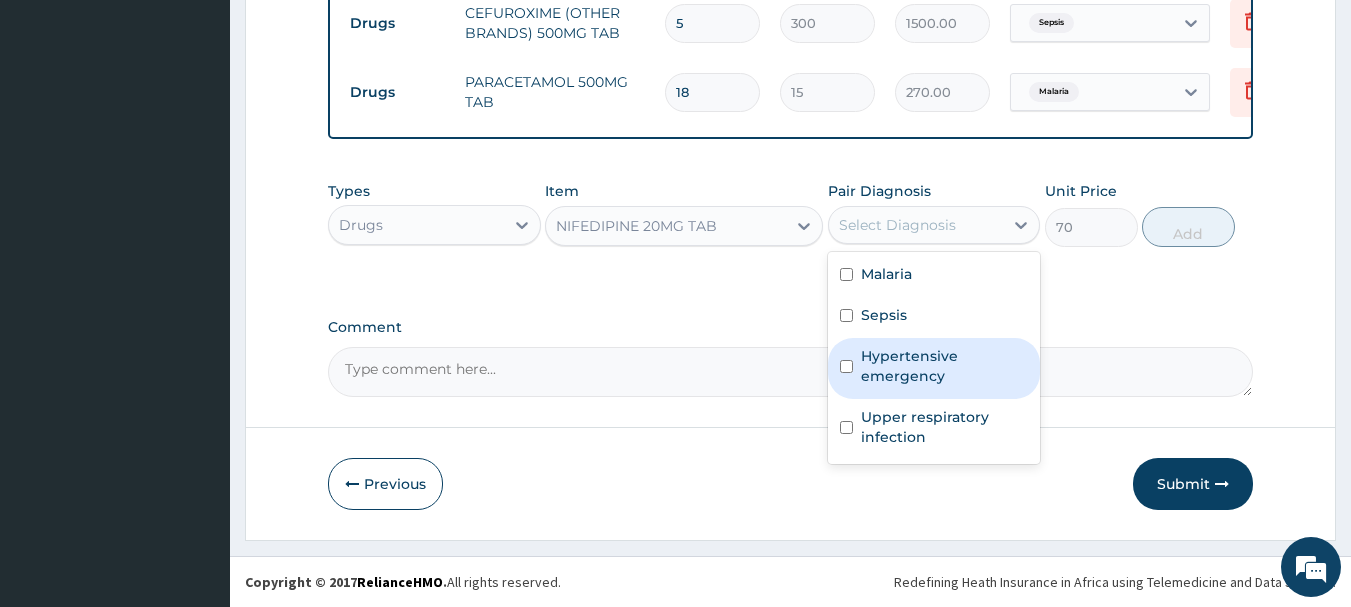 click on "Hypertensive emergency" at bounding box center (945, 366) 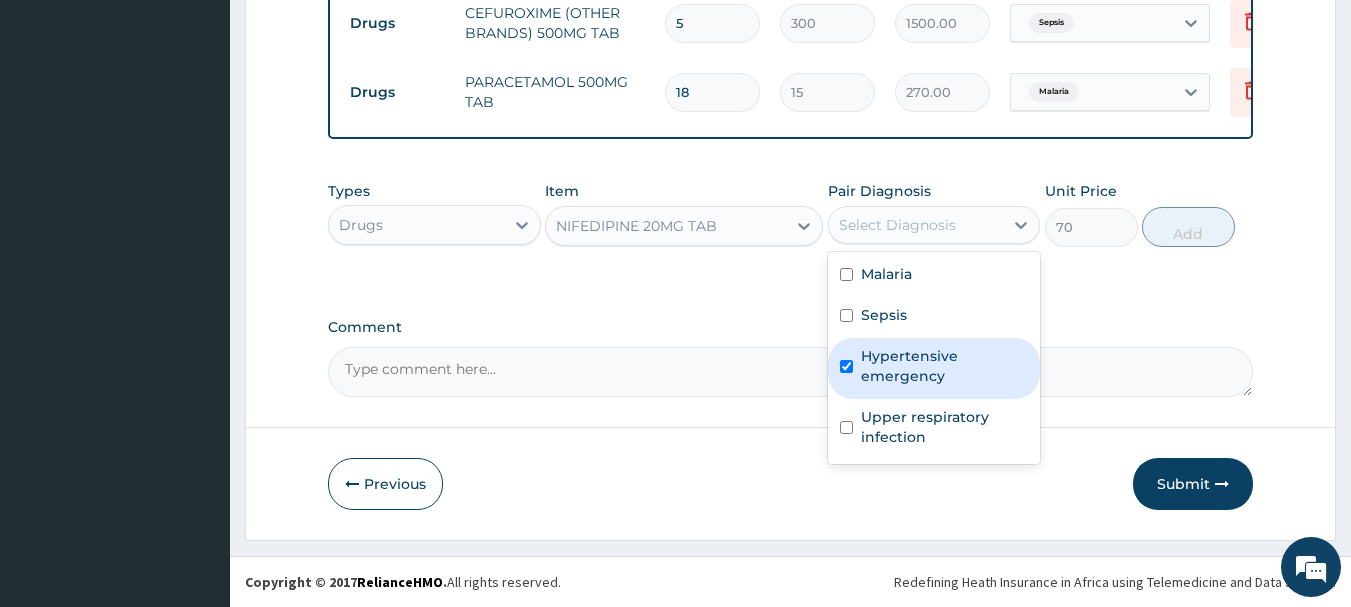 checkbox on "true" 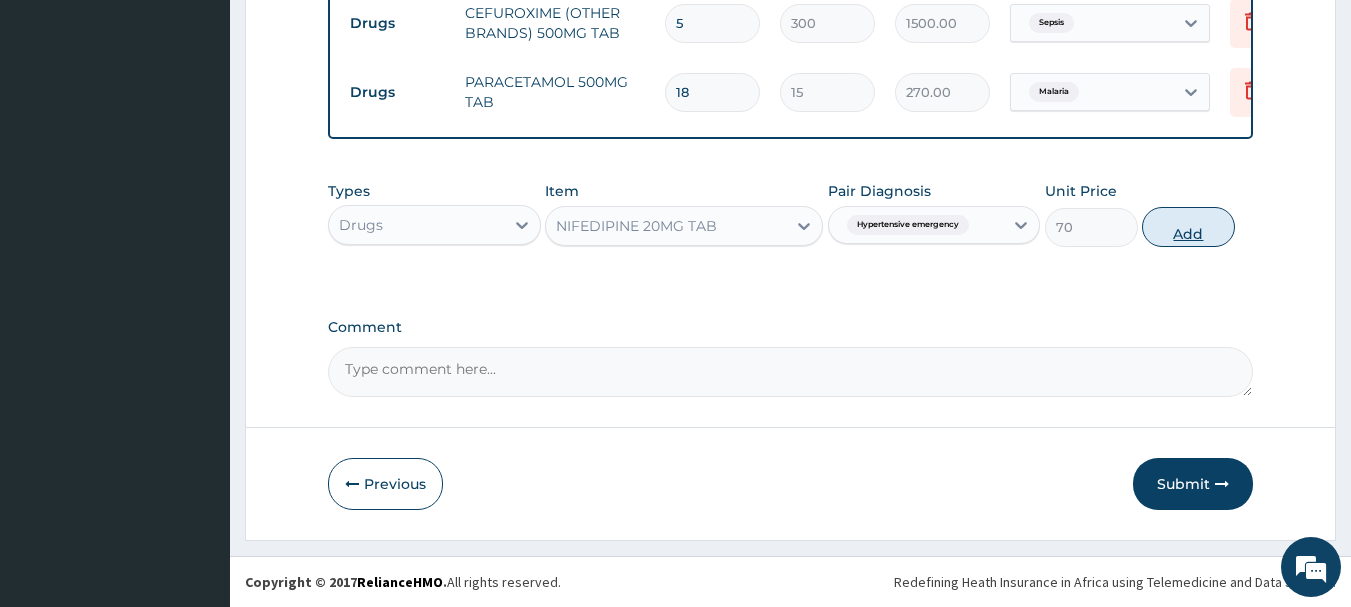 click on "Add" at bounding box center [1188, 227] 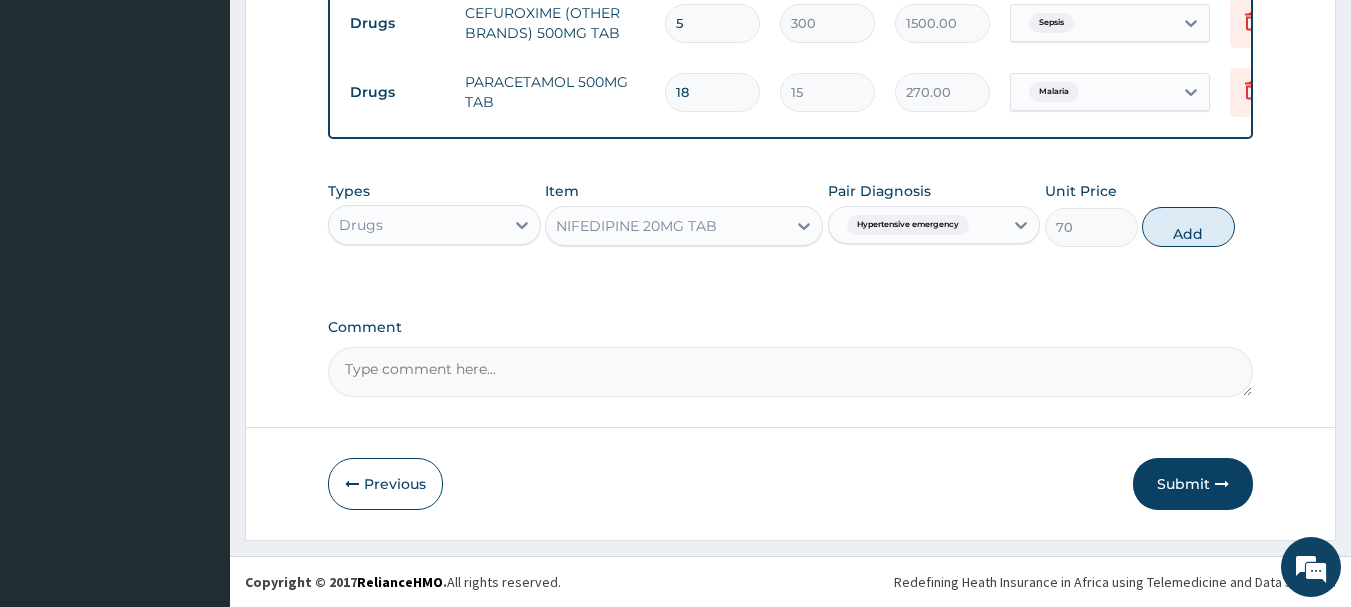 type on "0" 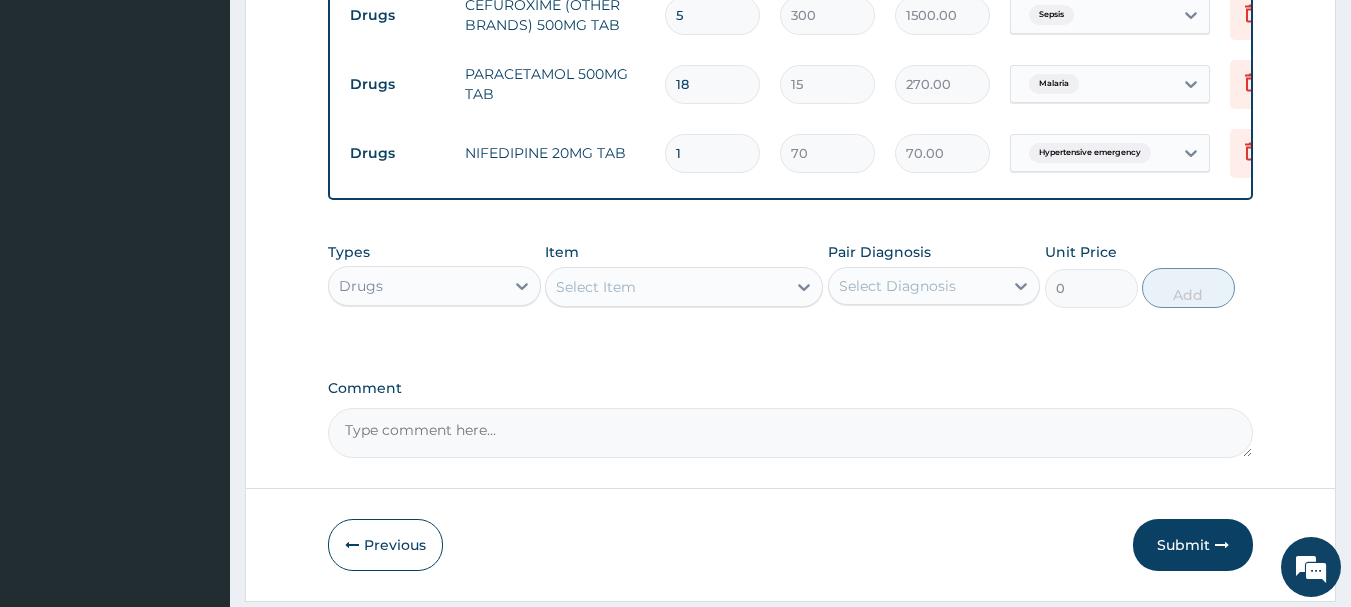 click on "Select Item" at bounding box center (666, 287) 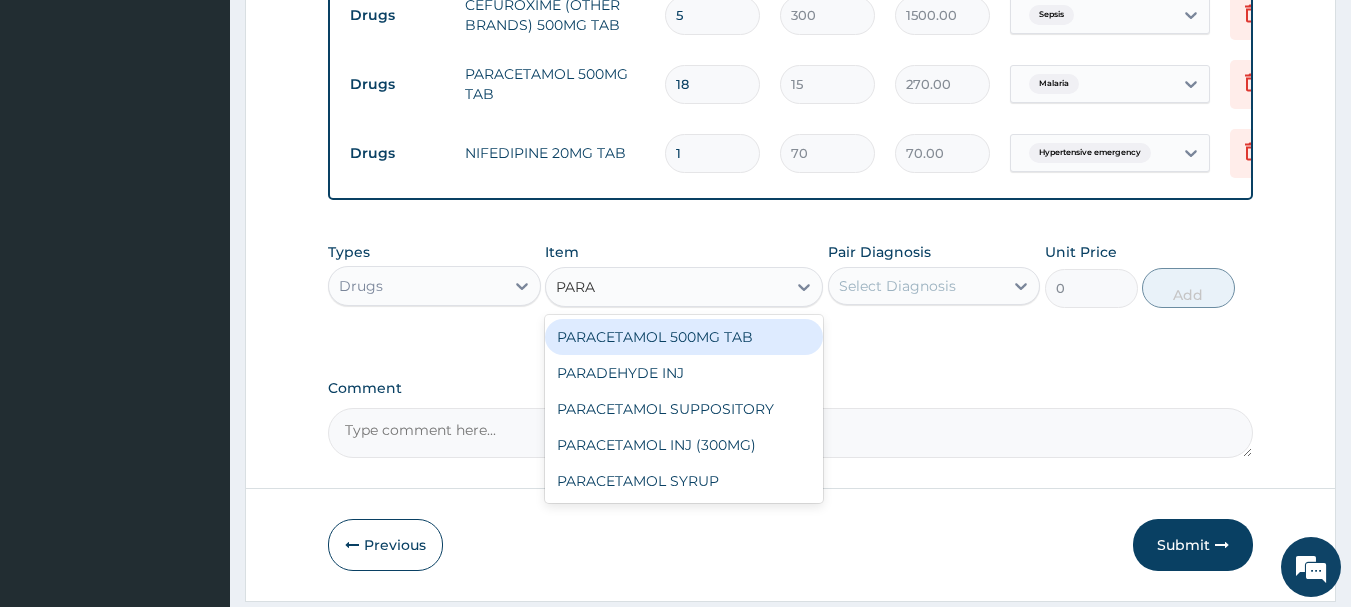 type on "PARAC" 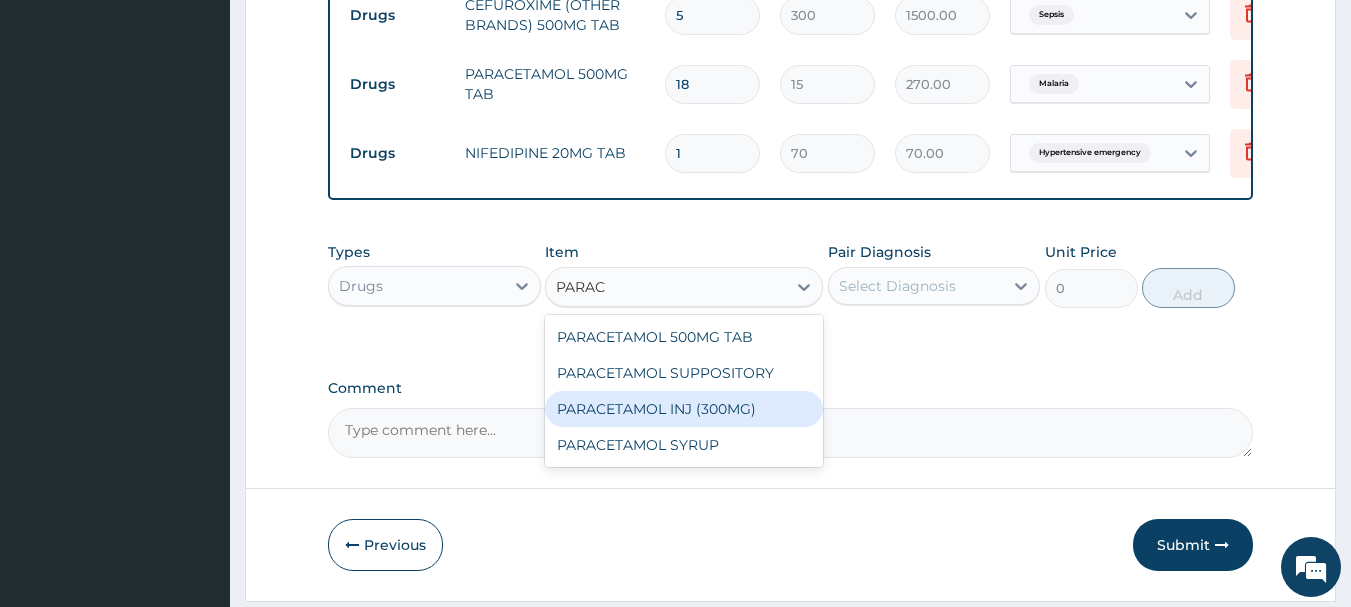 click on "PARACETAMOL INJ (300MG)" at bounding box center [684, 409] 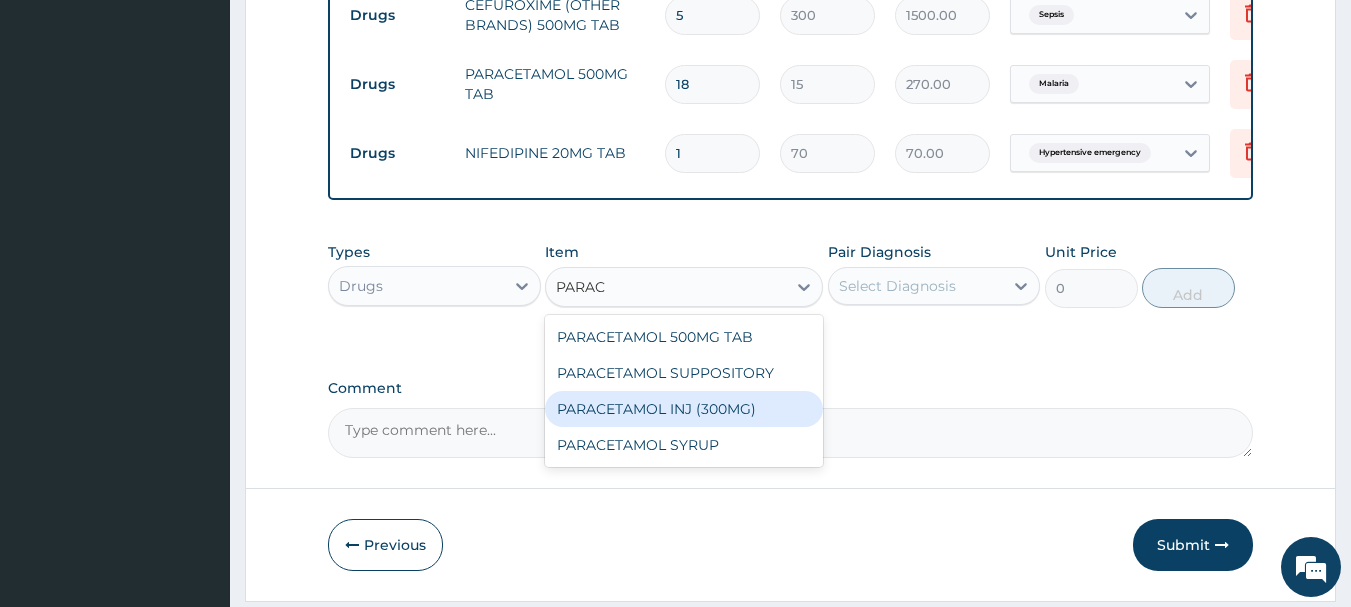 type 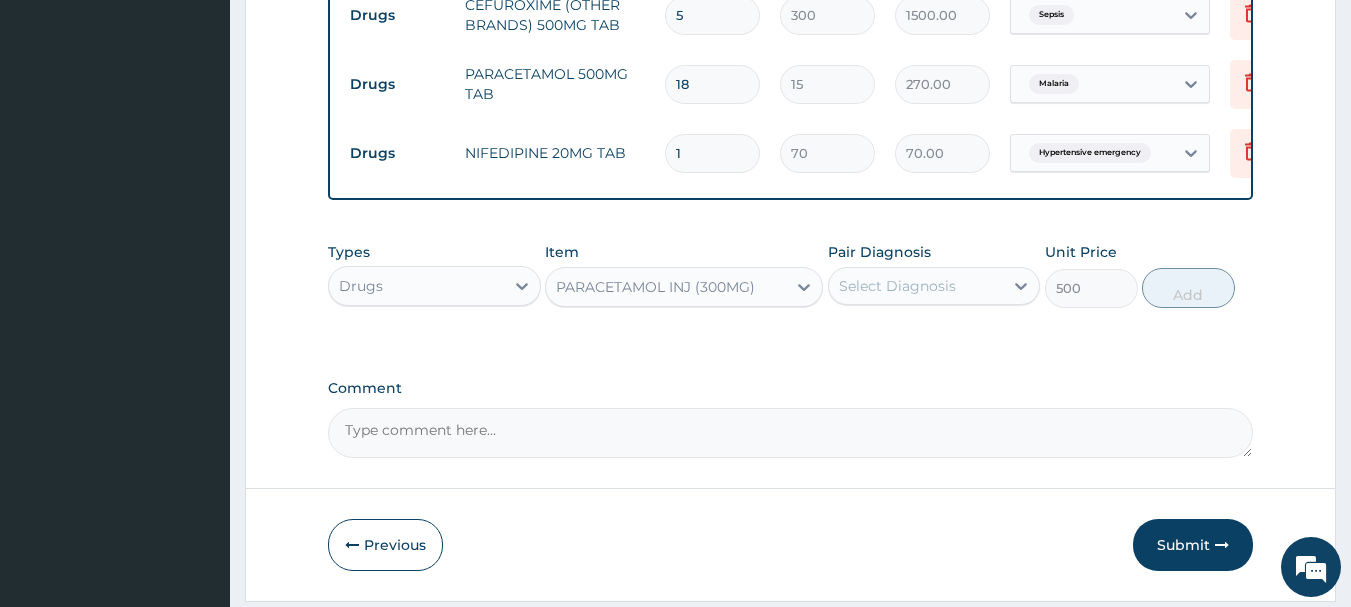 click on "Select Diagnosis" at bounding box center (897, 286) 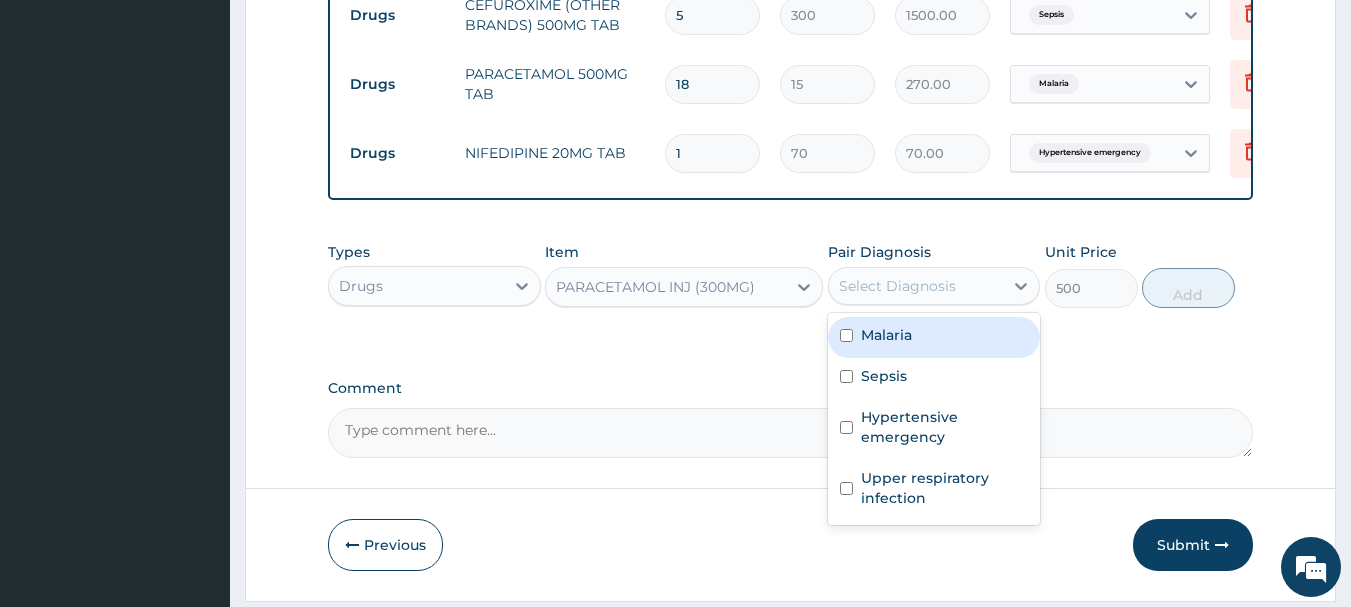 click on "Malaria" at bounding box center (886, 335) 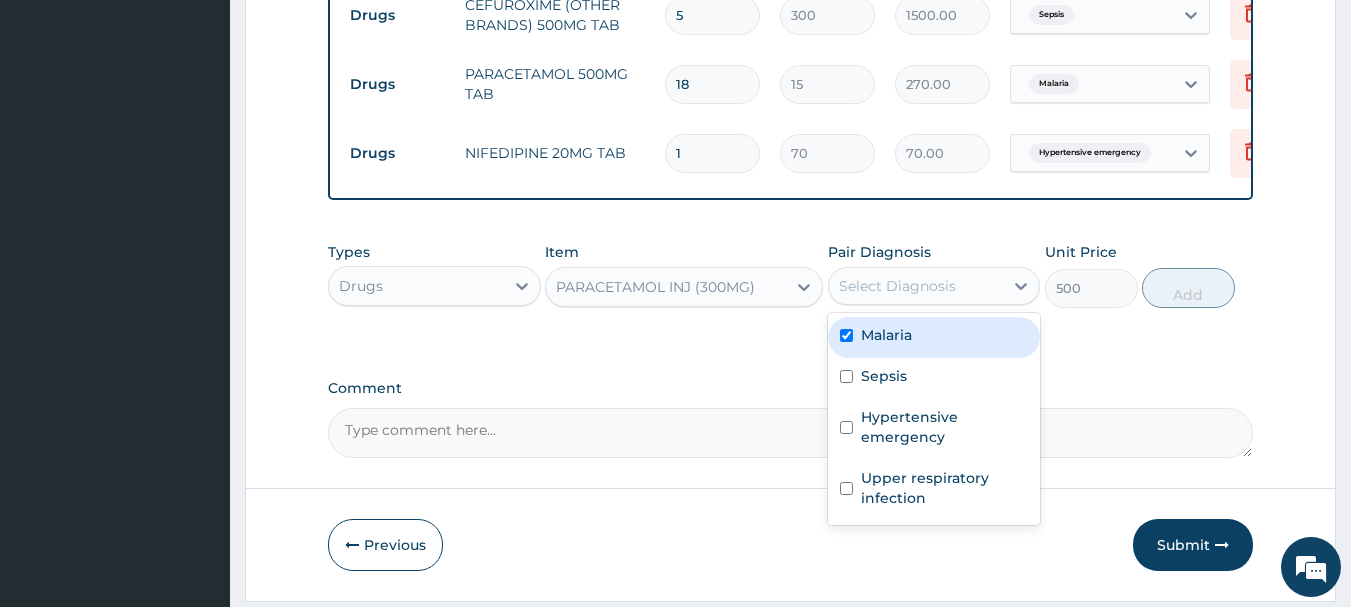 checkbox on "true" 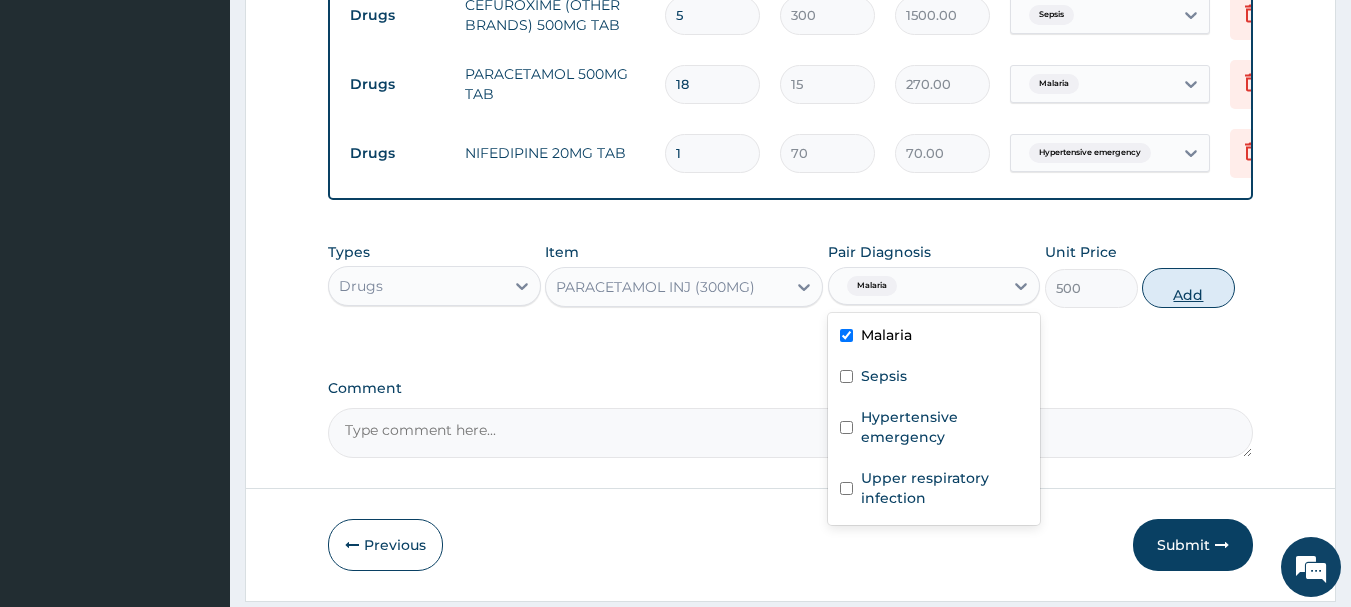 click on "Add" at bounding box center [1188, 288] 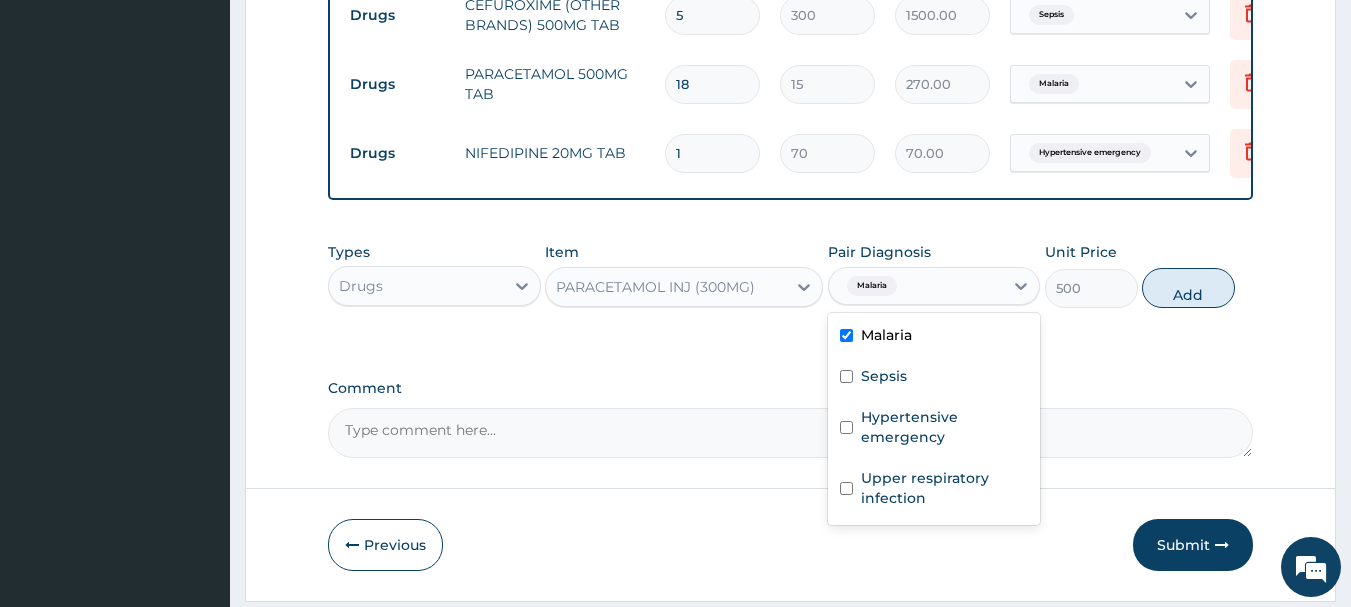 type on "0" 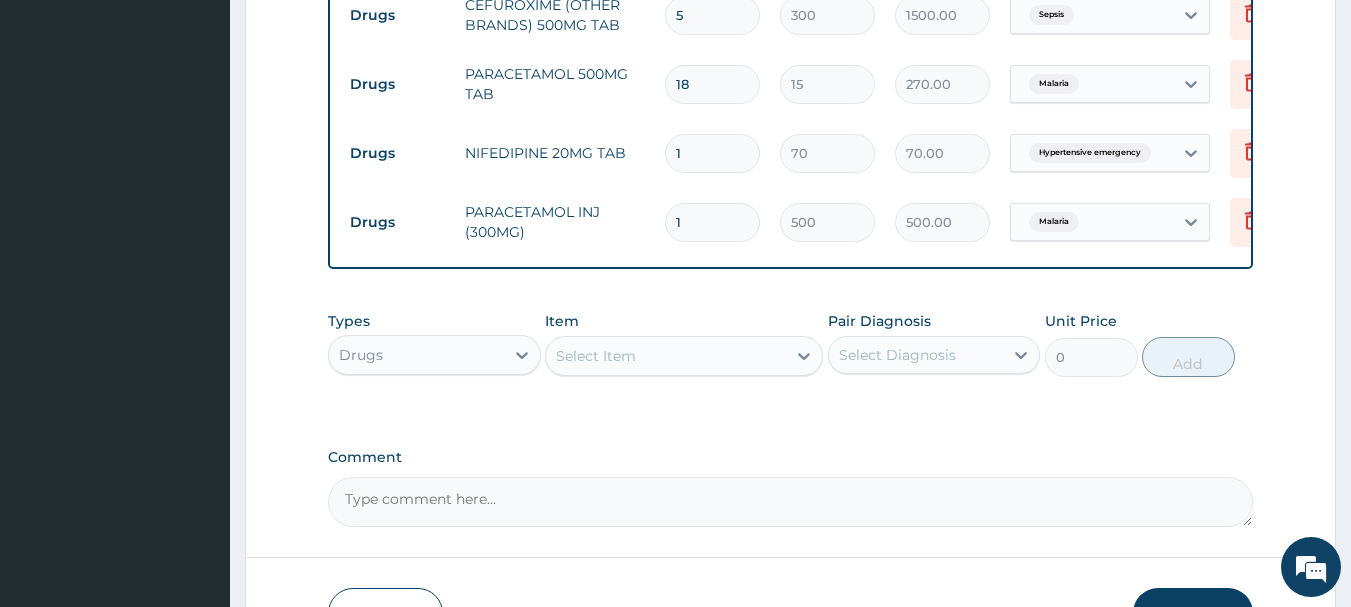 type 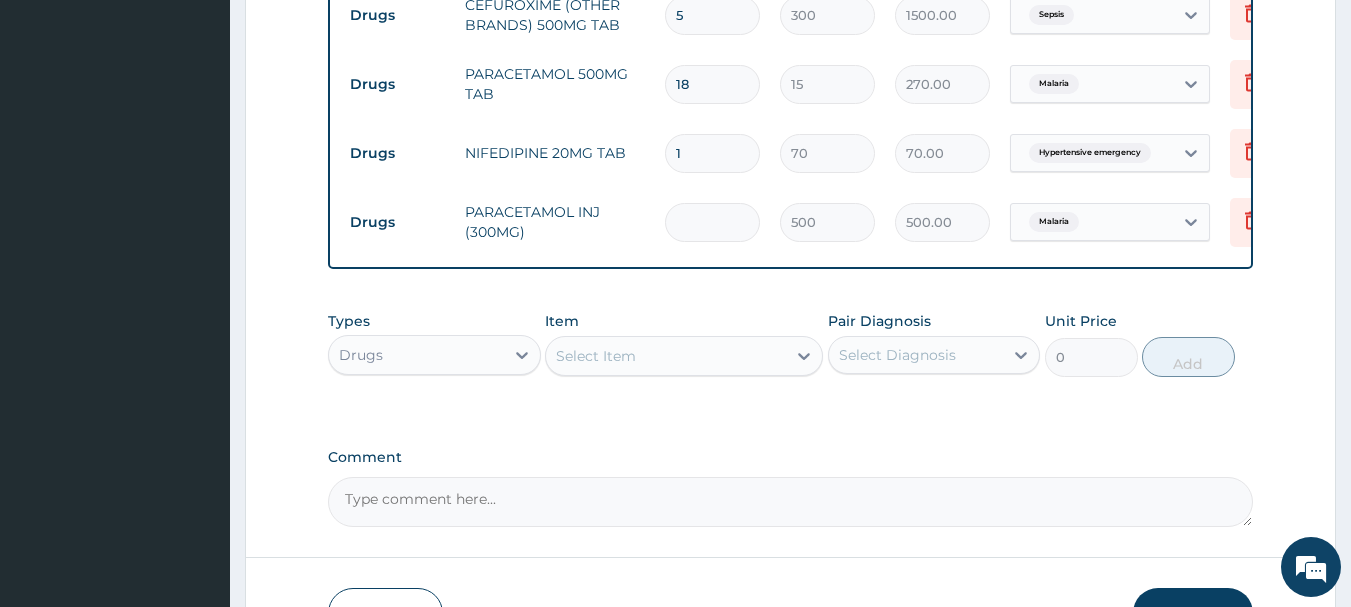 type on "0.00" 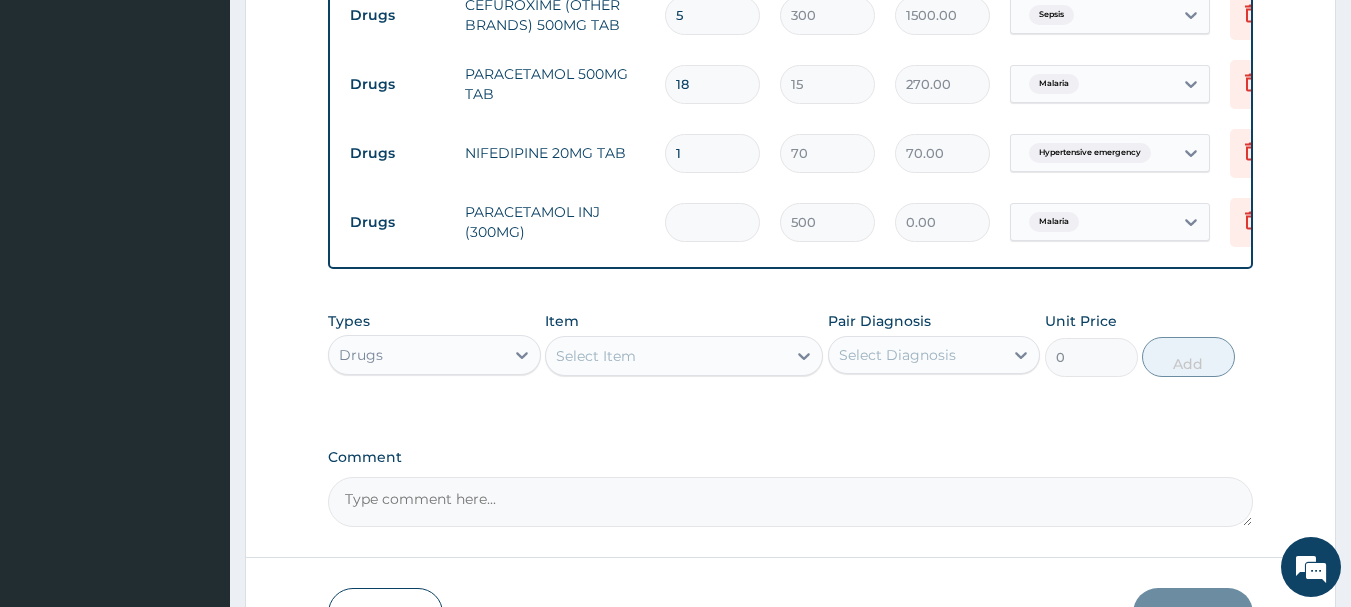 type on "3" 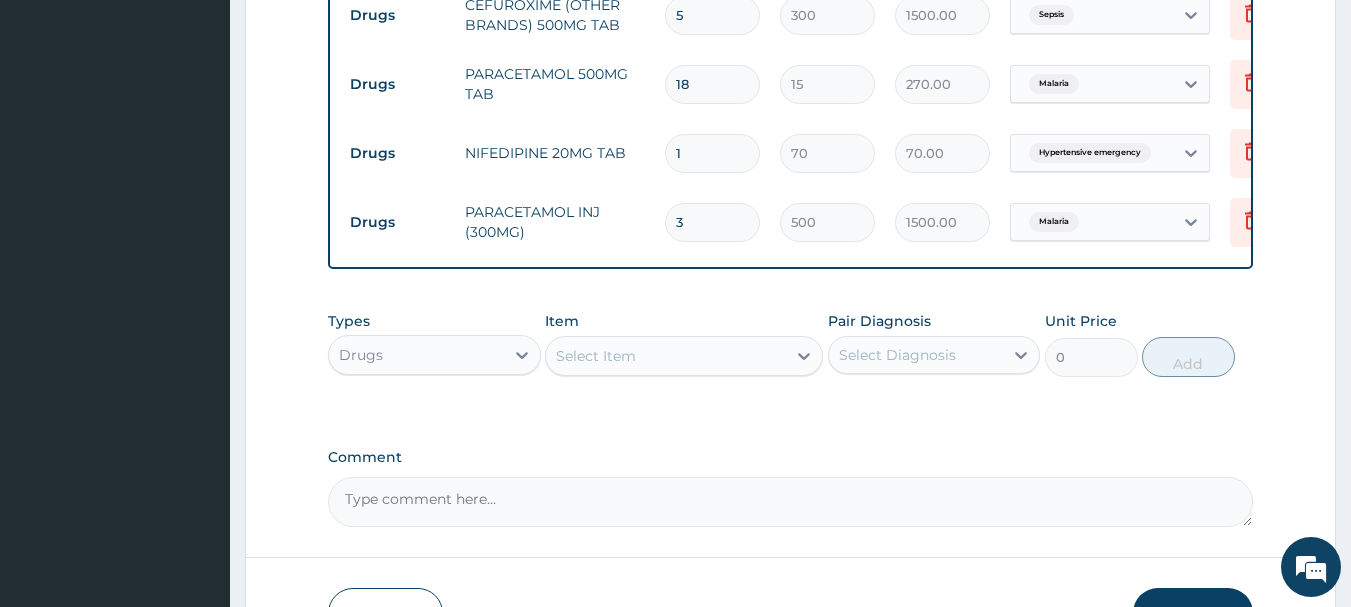 type on "3" 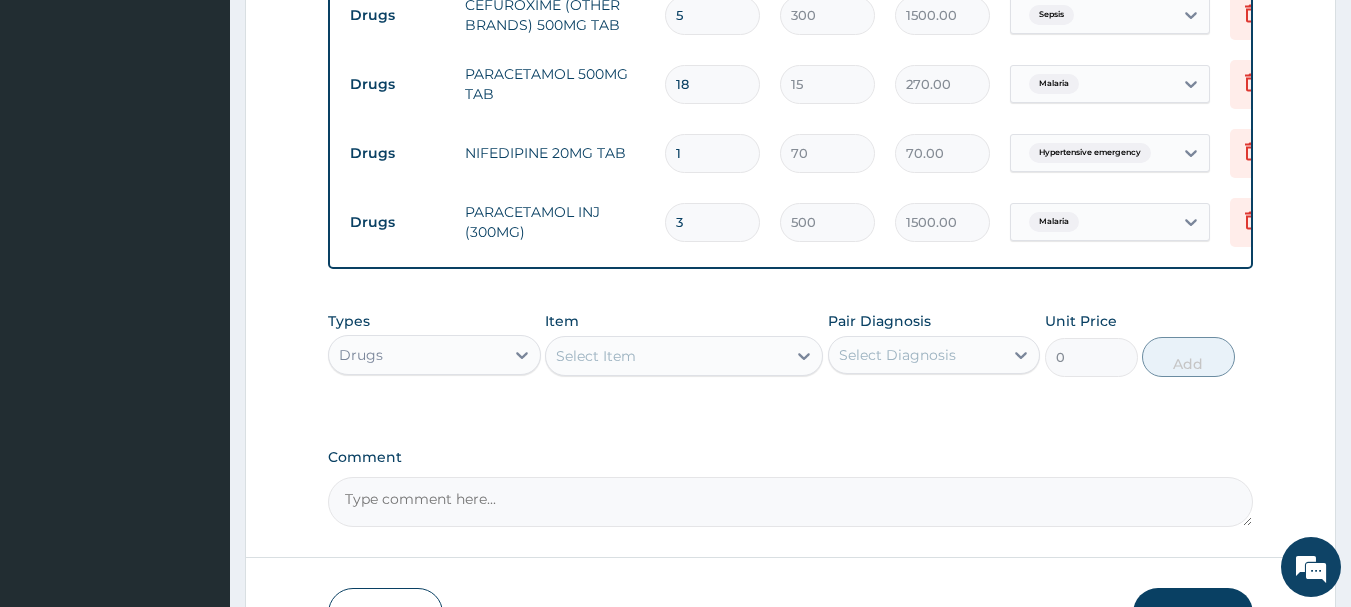 click on "Select Item" at bounding box center [666, 356] 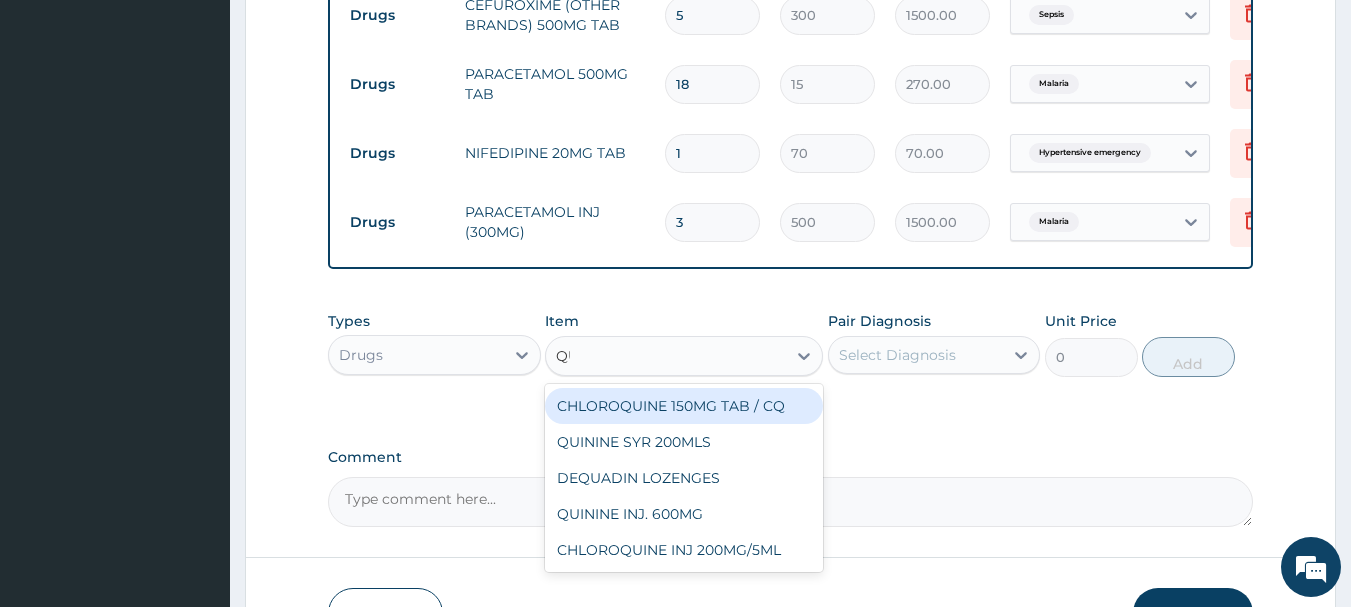 type on "QUI" 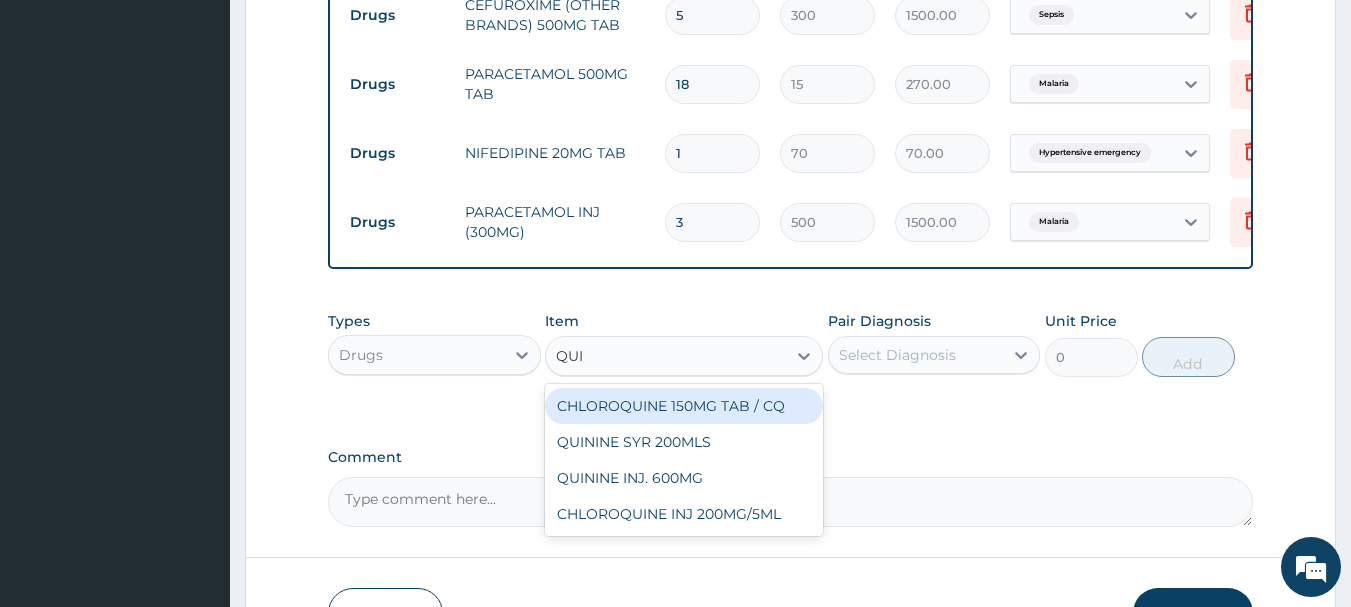 click on "CHLOROQUINE 150MG TAB / CQ" at bounding box center [684, 406] 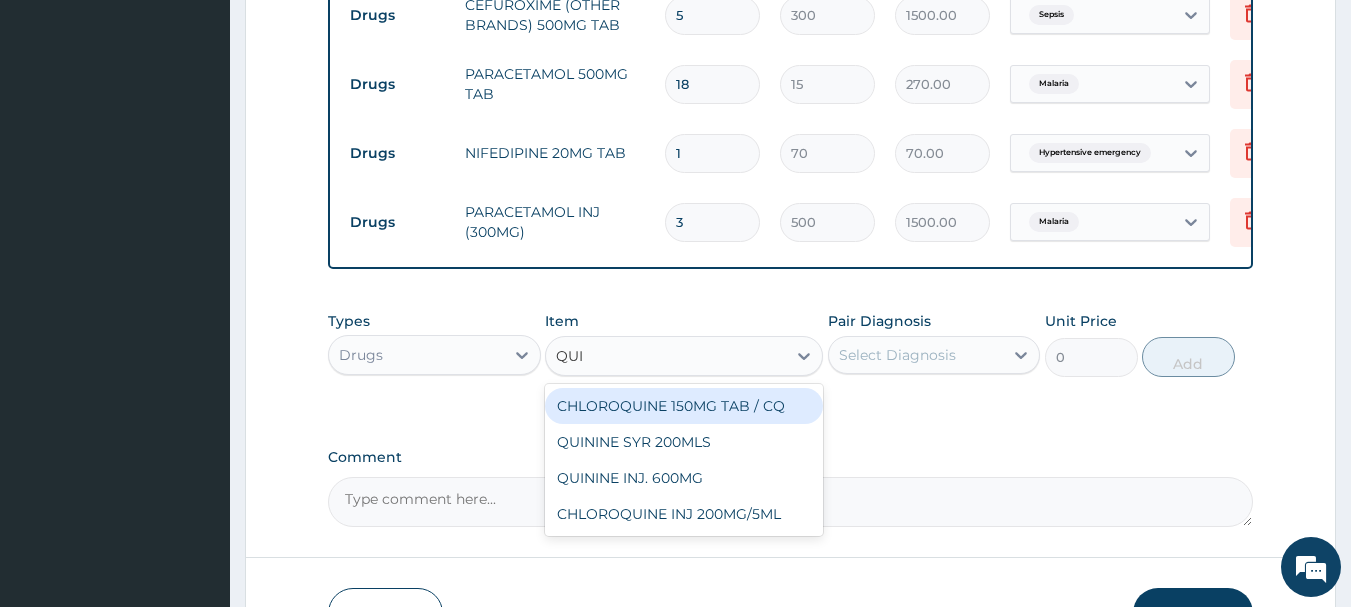 type 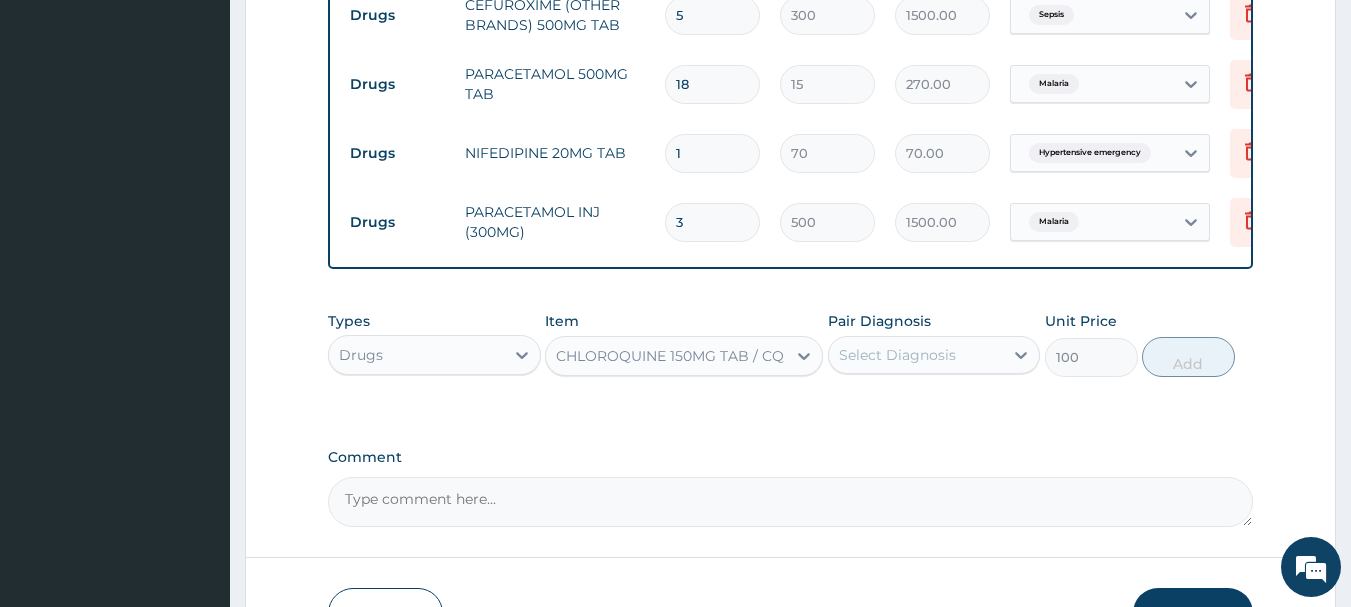 click on "Select Diagnosis" at bounding box center [897, 355] 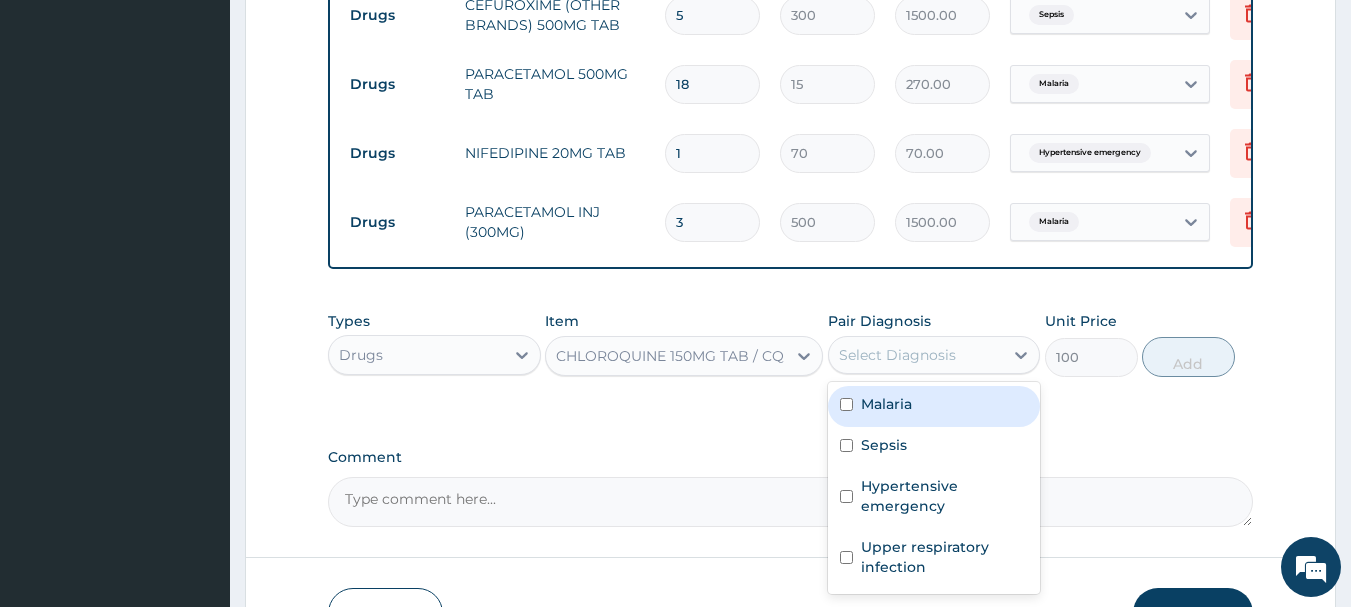 click on "Malaria" at bounding box center (886, 404) 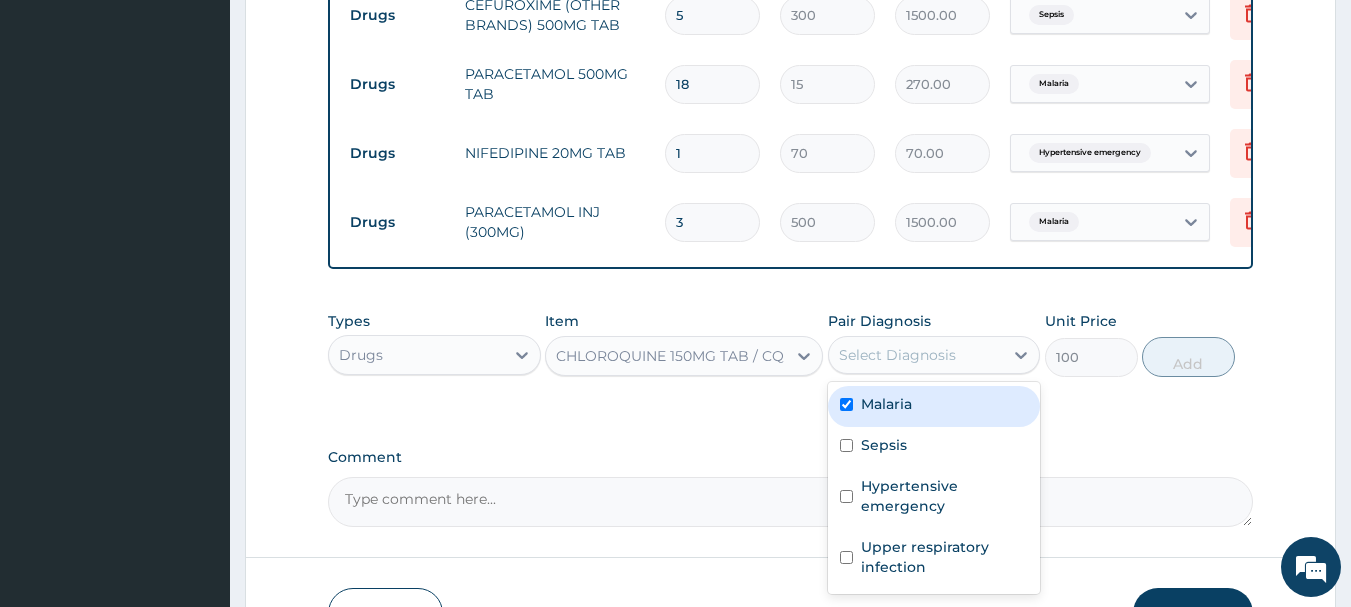 checkbox on "true" 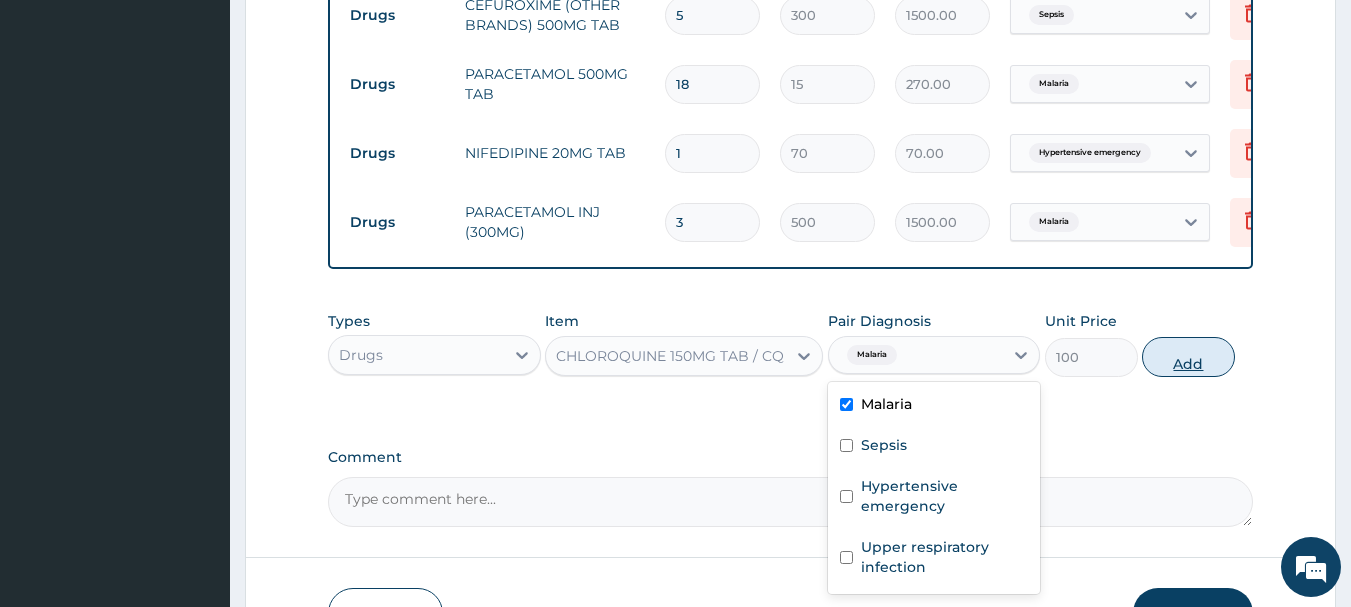 click on "Add" at bounding box center (1188, 357) 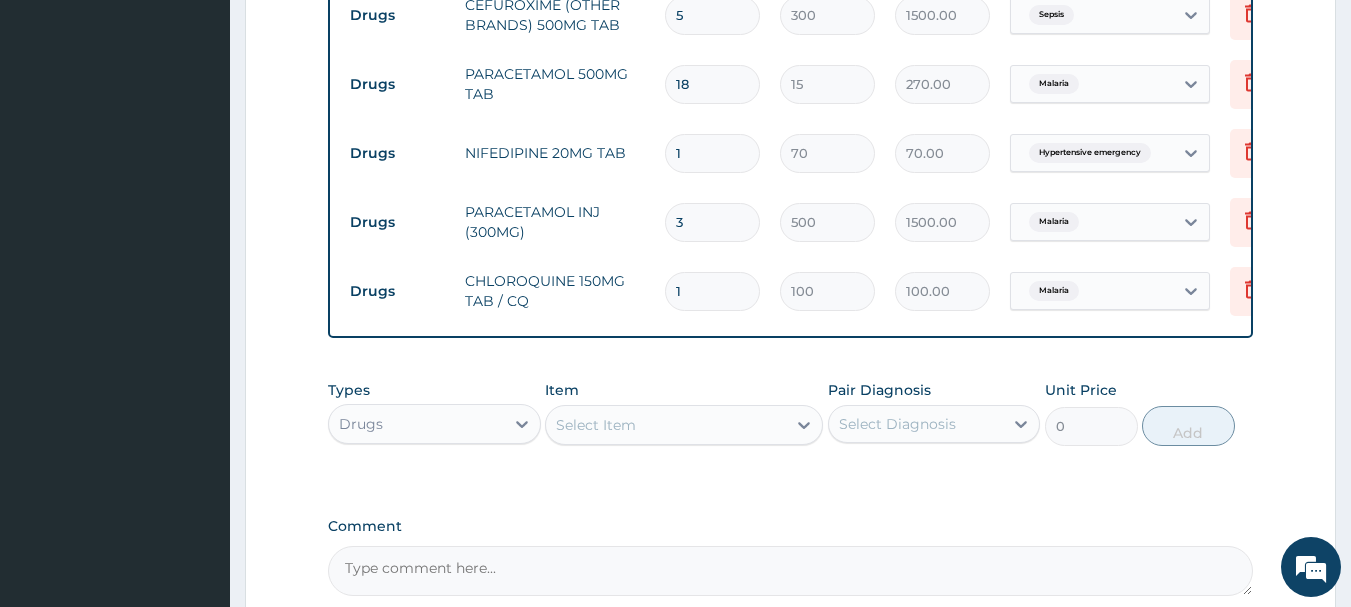 type 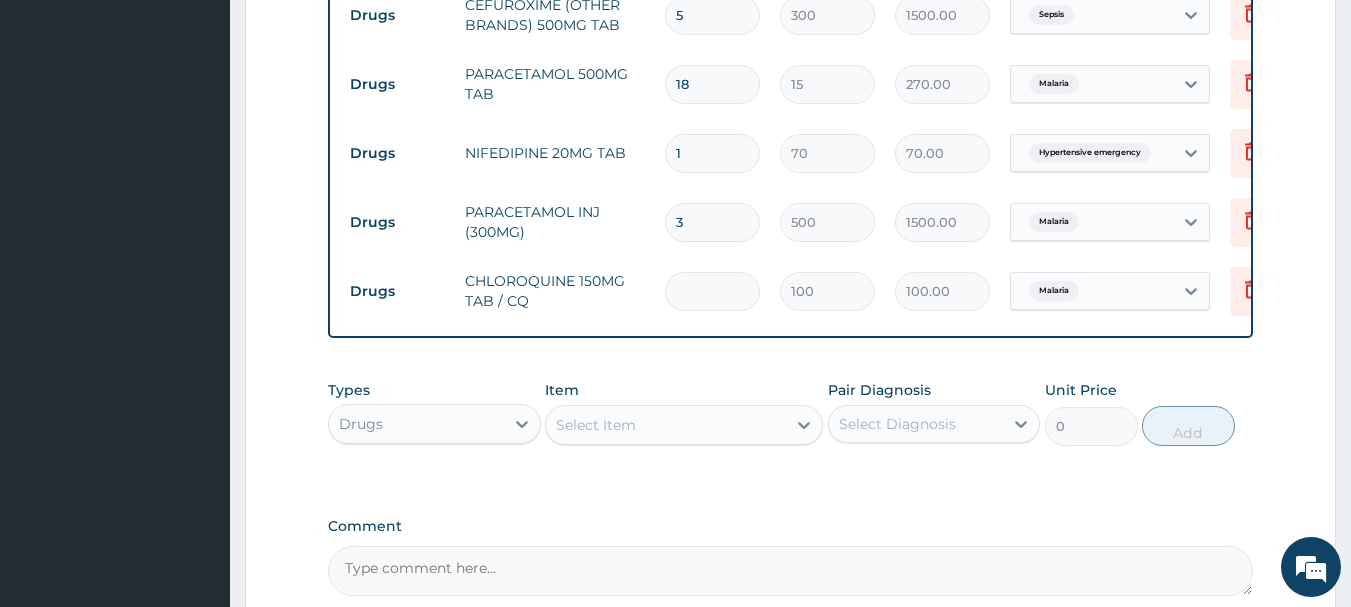 type on "0.00" 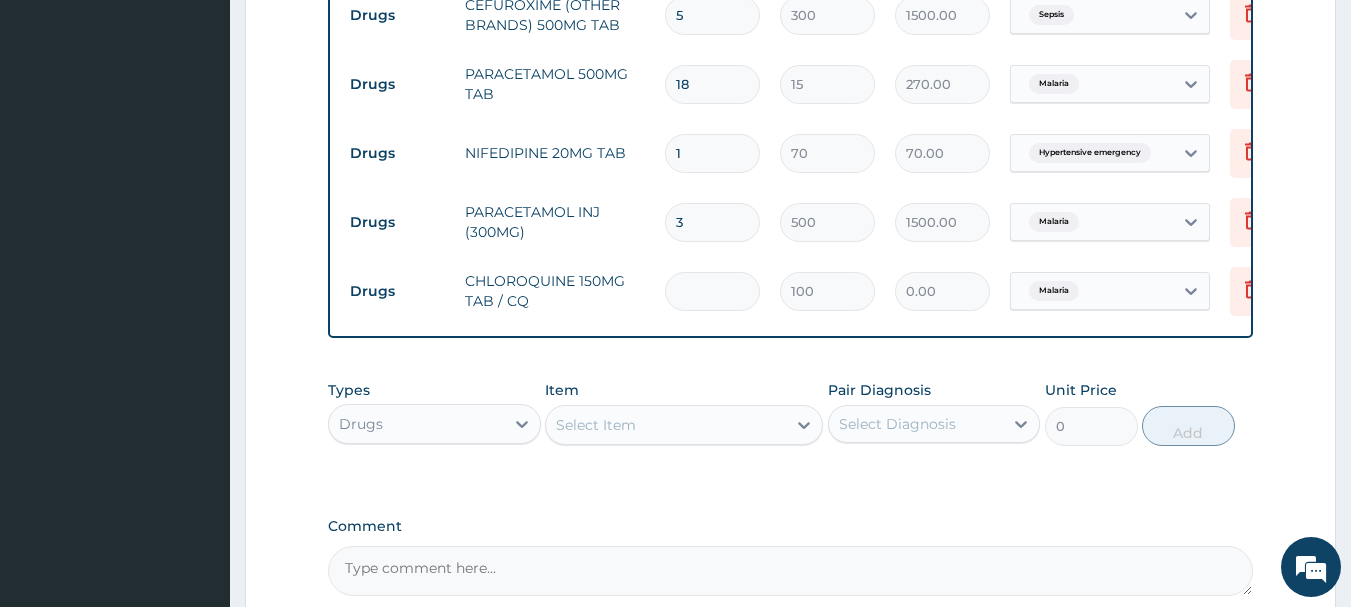 type on "2" 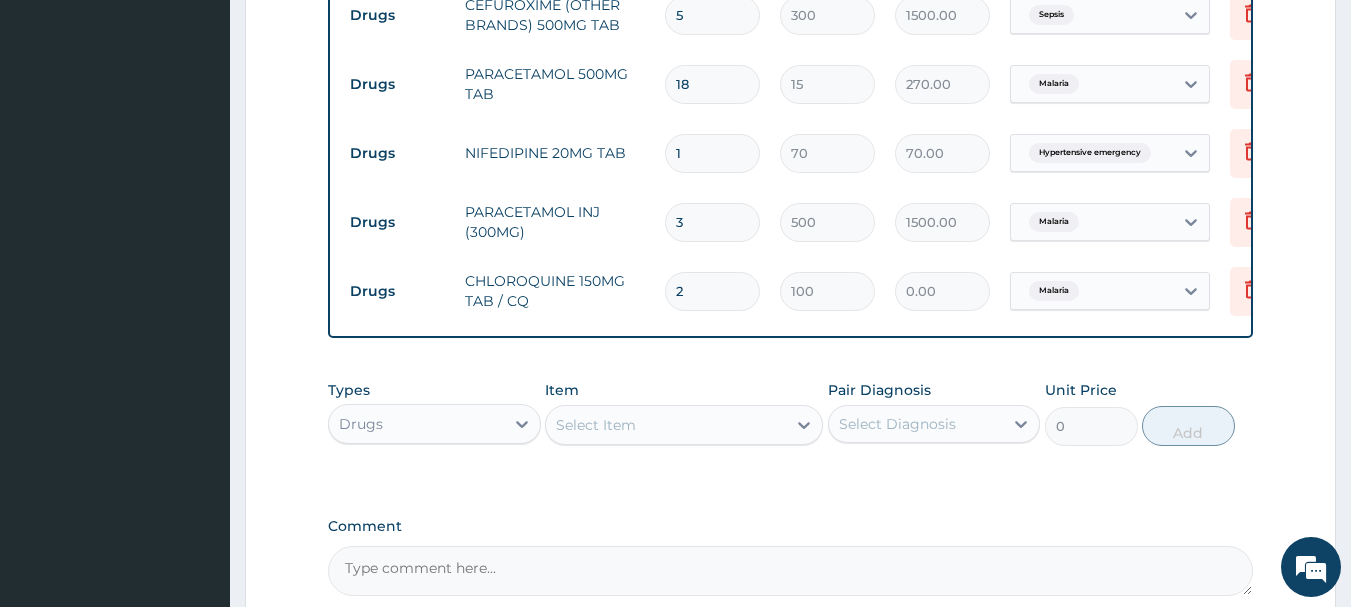 type on "200.00" 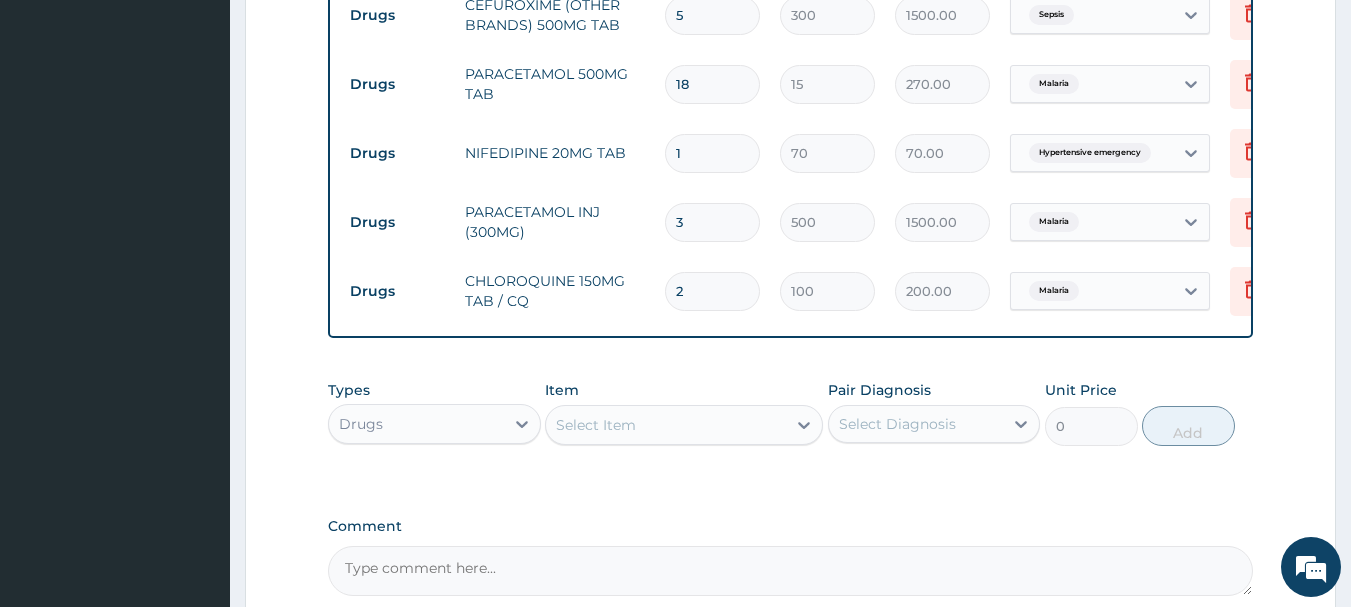type on "20" 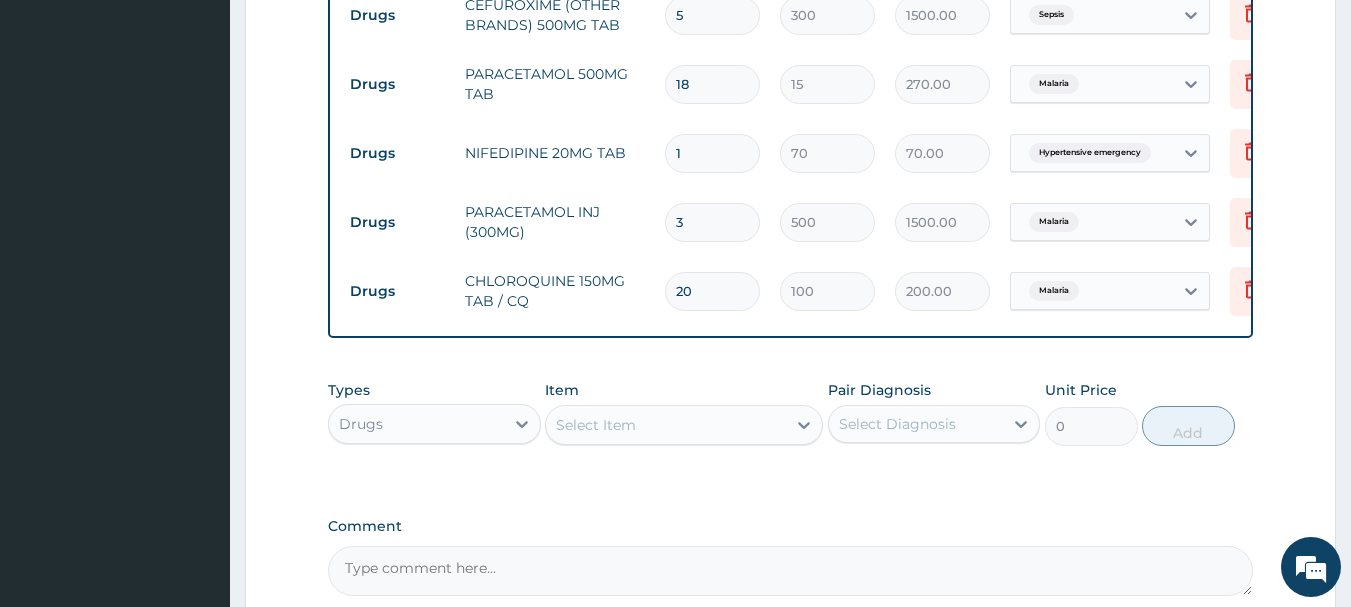 type on "2000.00" 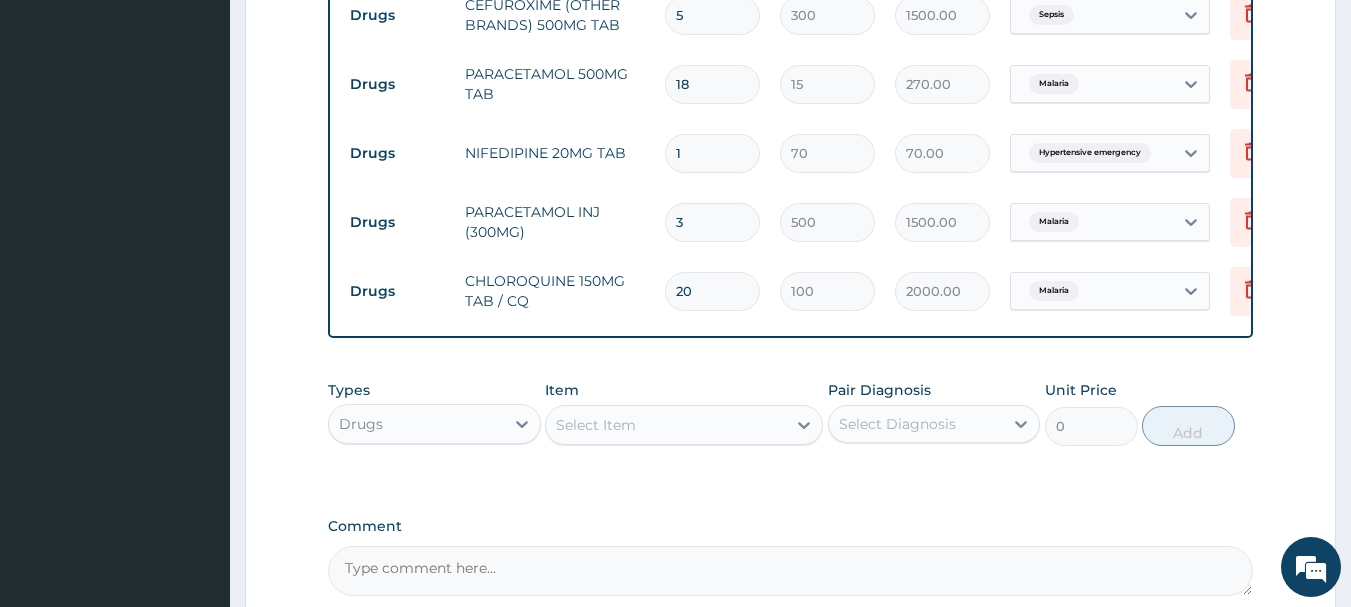 type on "20" 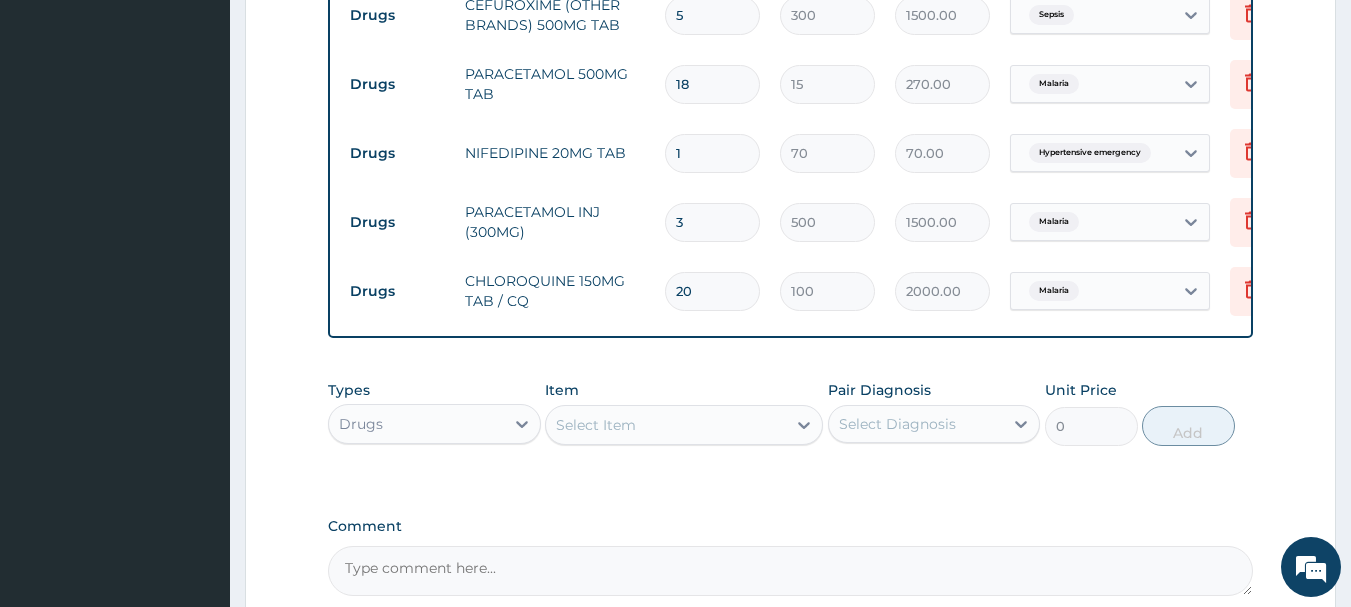 click on "PA Code / Prescription Code Enter Code(Secondary Care Only) Encounter Date 28-07-2025 Diagnosis Malaria Query Sepsis Query Hypertensive emergency Confirmed Upper respiratory infection Confirmed NB: All diagnosis must be linked to a claim item Claim Items Type Name Quantity Unit Price Total Price Pair Diagnosis Actions Procedures GP INITIAL CONSULTATION 1 2000 2000.00 Sepsis Delete Laboratory FULL BLOOD COUNT (FBC) 1 5000 5000.00 Sepsis Delete Laboratory MALARIA PARASITE (MP) 1 2000 2000.00 Malaria Delete Drugs CHLOROQUINE INJ 200MG/5ML 2 500 1000.00 Malaria Delete Drugs DEXAMETHAZONE 4MG INJ 2 1000 2000.00 Malaria Delete Drugs PIRITON TAB 10 30 300.00 Upper respiratory infection Delete Drugs CEFUROXIME (OTHER BRANDS) 500MG TAB 5 300 1500.00 Sepsis Delete Drugs PARACETAMOL 500MG TAB 18 15 270.00 Malaria Delete Drugs NIFEDIPINE 20MG TAB 1 70 70.00 Hypertensive emergency Delete Drugs PARACETAMOL INJ (300MG) 3 500 1500.00 Malaria Delete Drugs CHLOROQUINE 150MG TAB / CQ 20 100 2000.00 Malaria Delete Types Drugs 0" at bounding box center [791, -114] 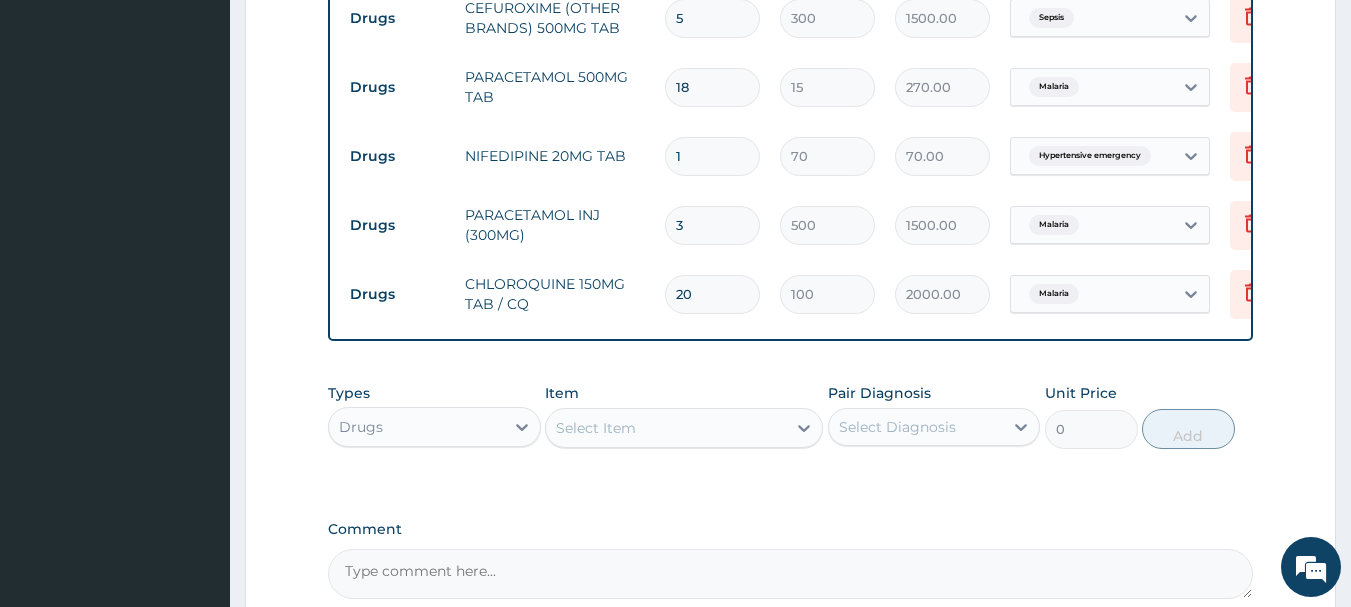 scroll, scrollTop: 1229, scrollLeft: 0, axis: vertical 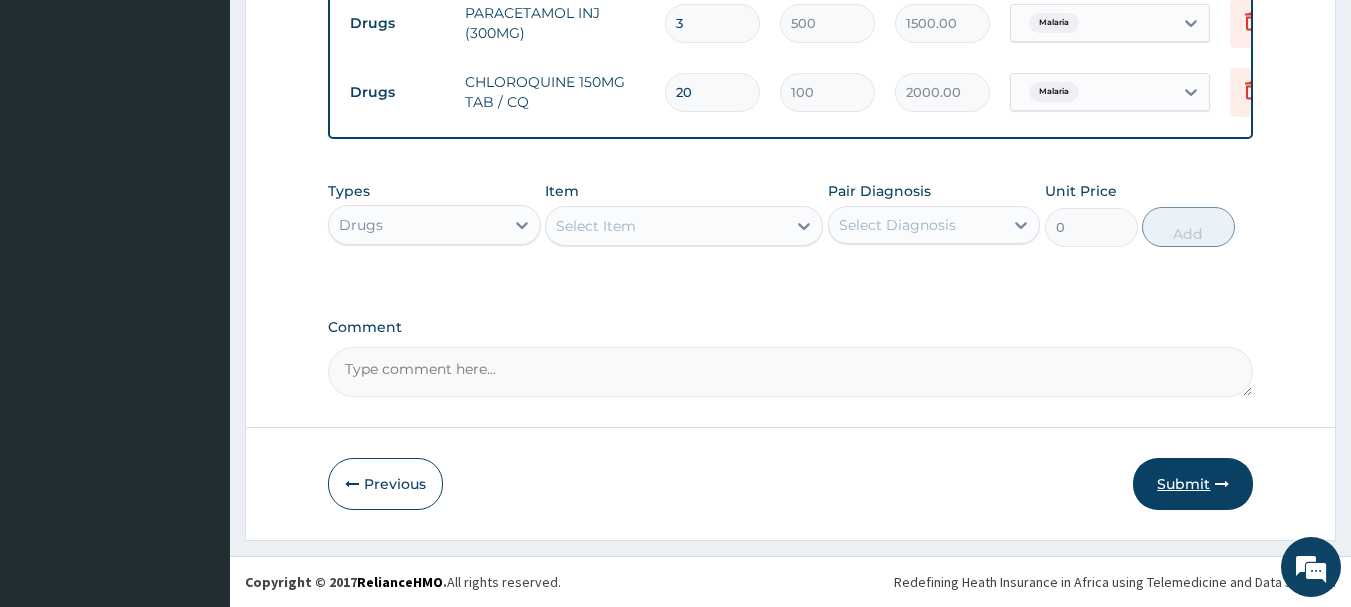click on "Submit" at bounding box center (1193, 484) 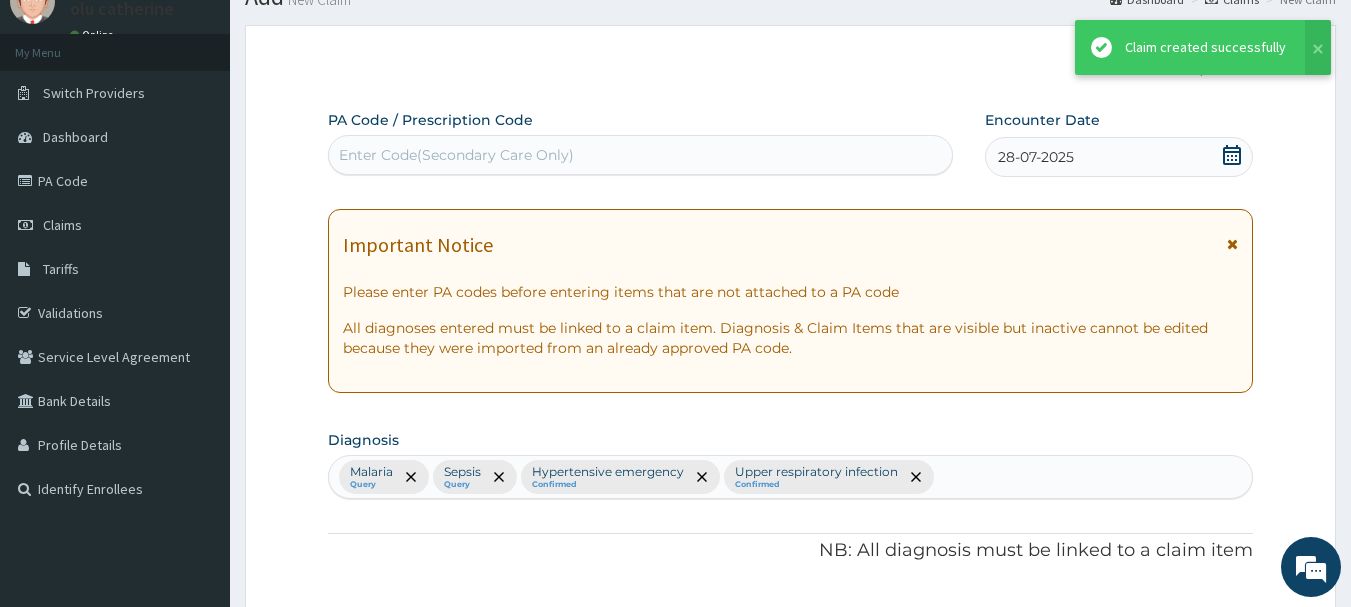 scroll, scrollTop: 1229, scrollLeft: 0, axis: vertical 